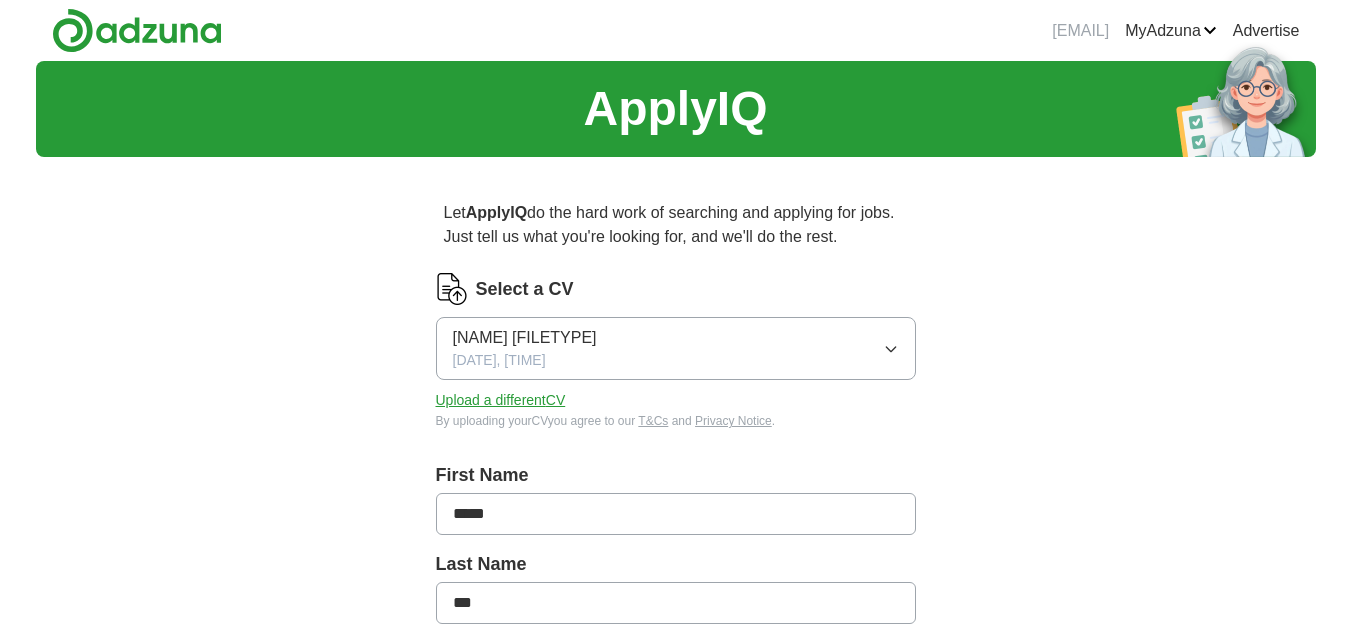 scroll, scrollTop: 0, scrollLeft: 0, axis: both 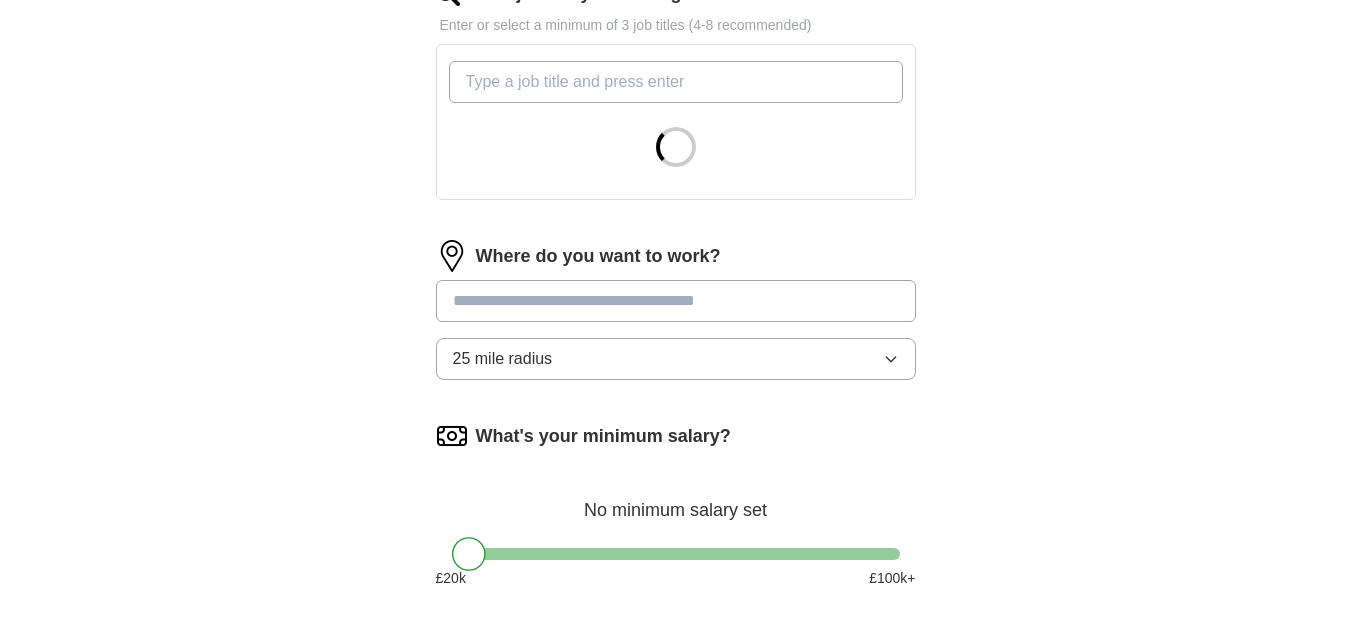click 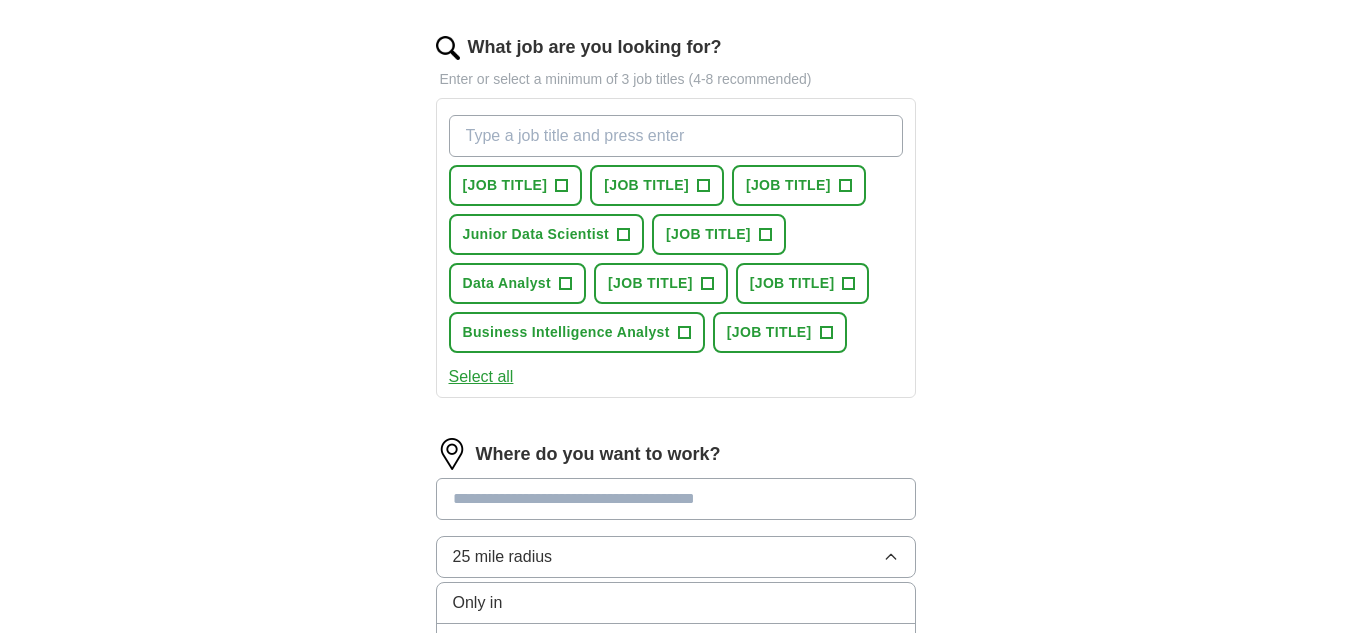 scroll, scrollTop: 637, scrollLeft: 0, axis: vertical 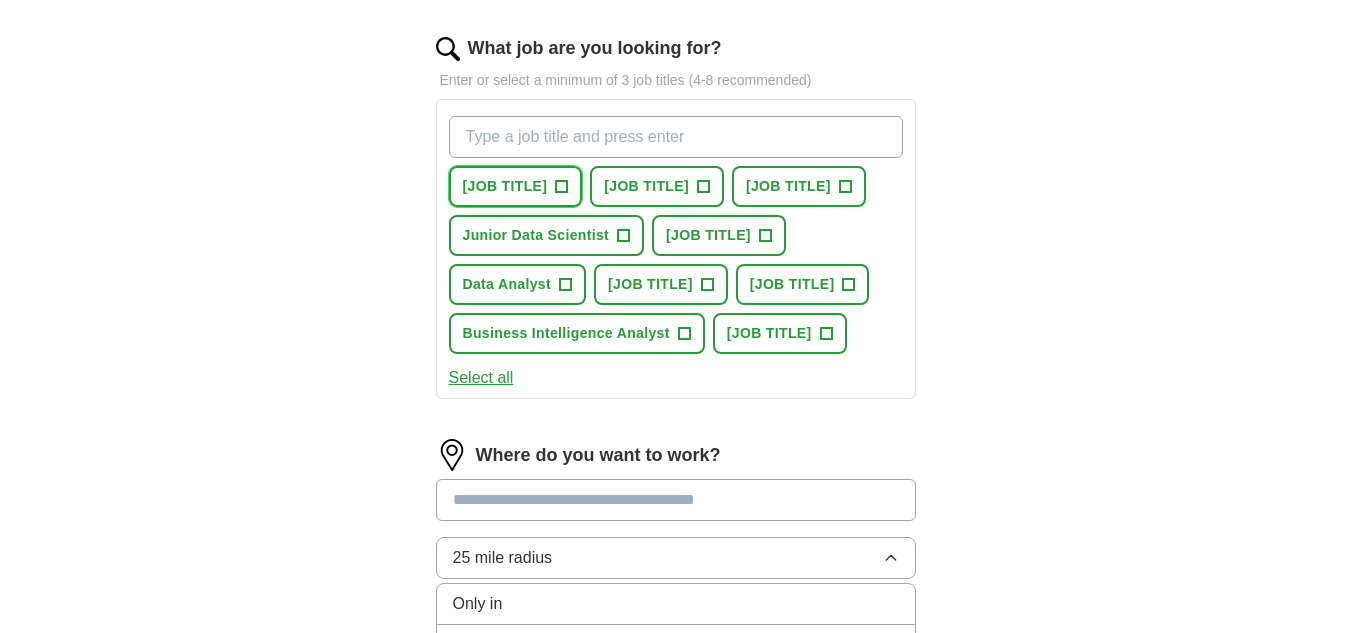click on "[JOB TITLE] +" at bounding box center [516, 186] 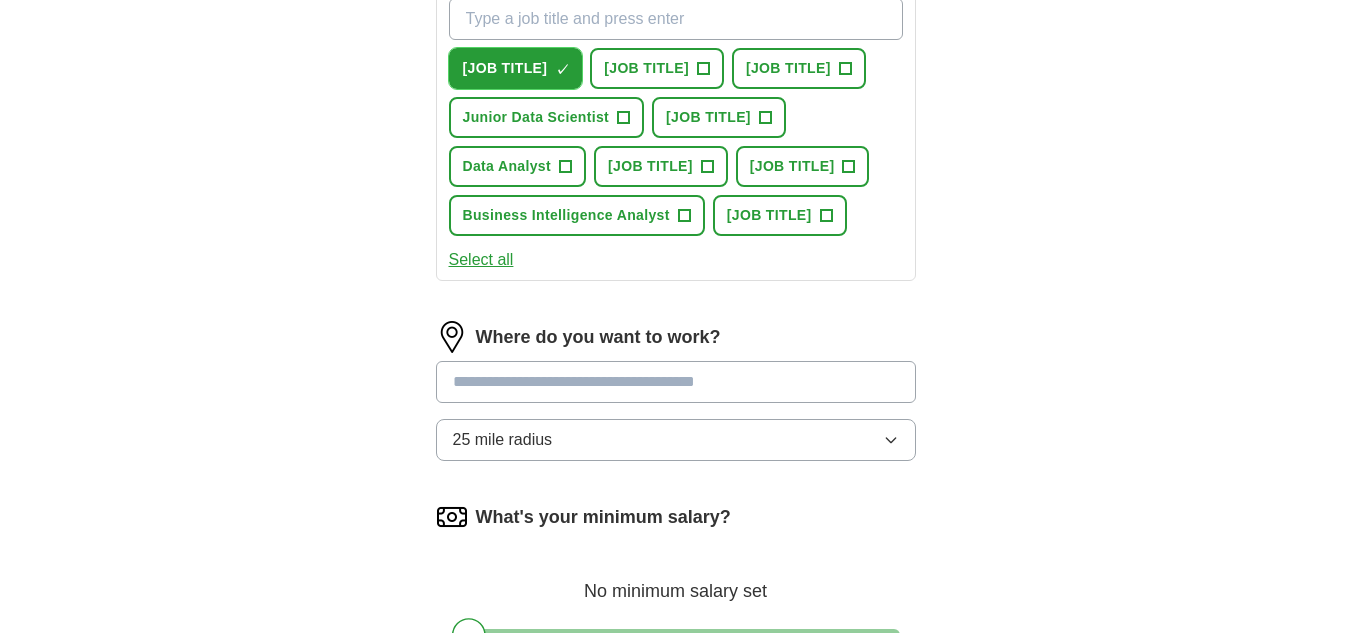scroll, scrollTop: 756, scrollLeft: 0, axis: vertical 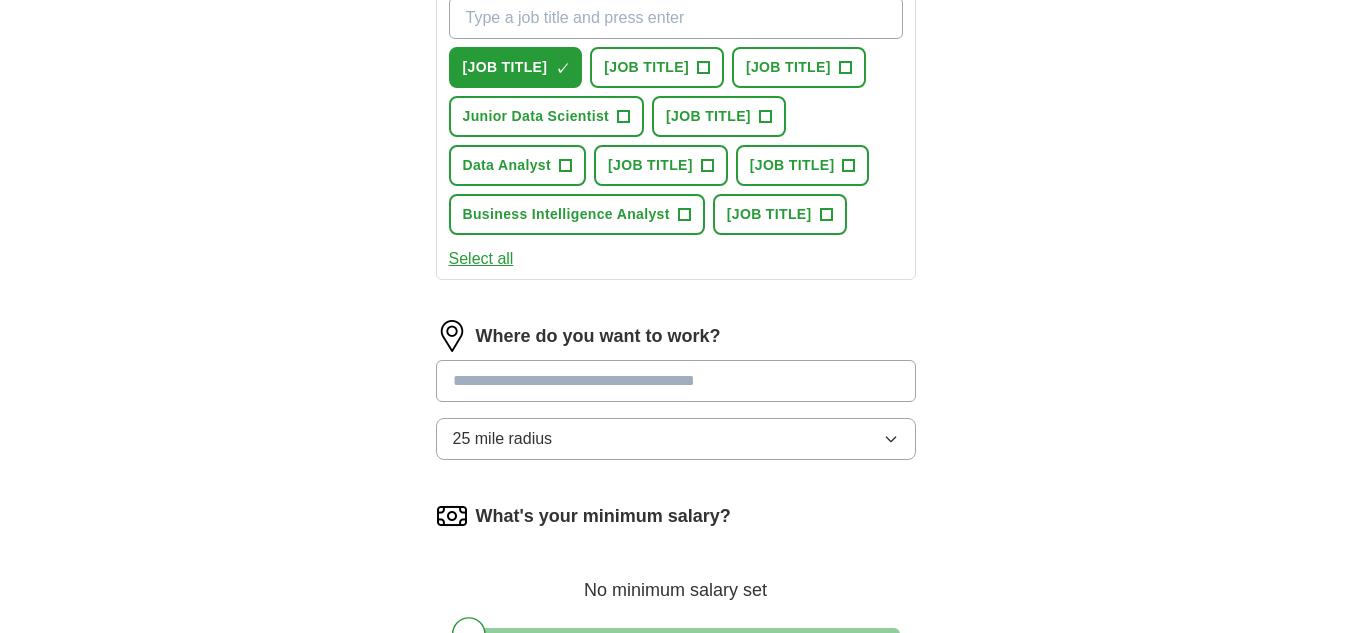 click on "Select all" at bounding box center [481, 259] 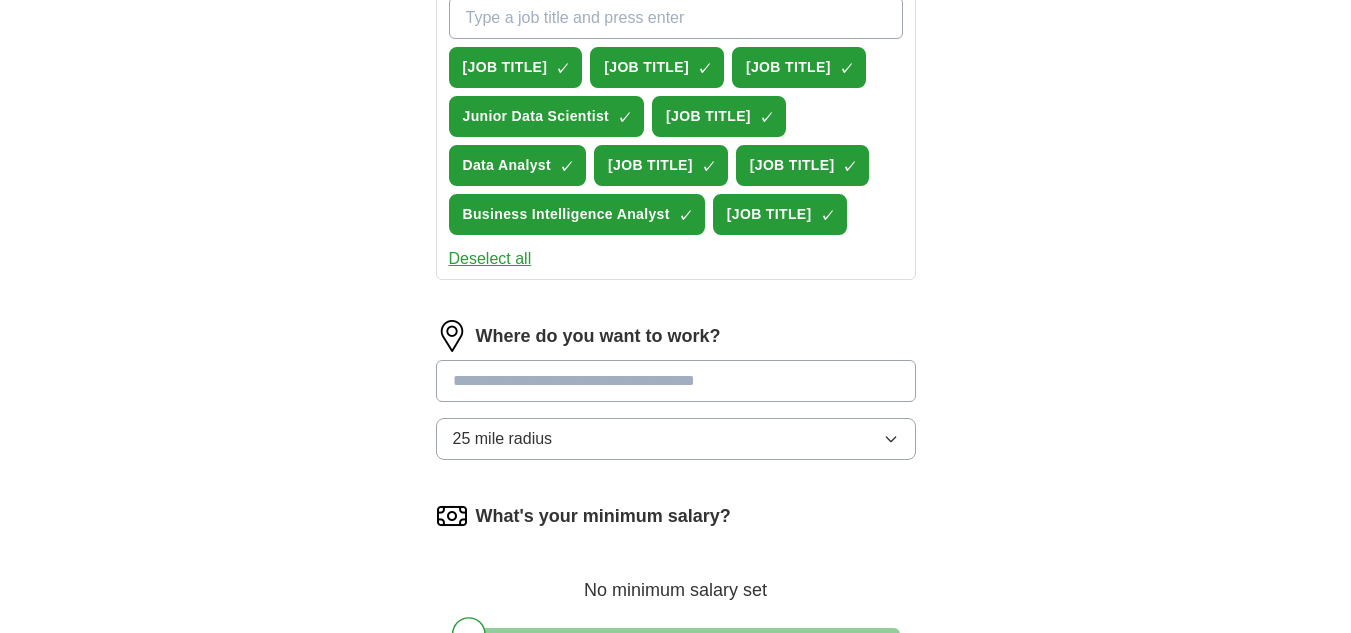 click on "Deselect all" at bounding box center (490, 259) 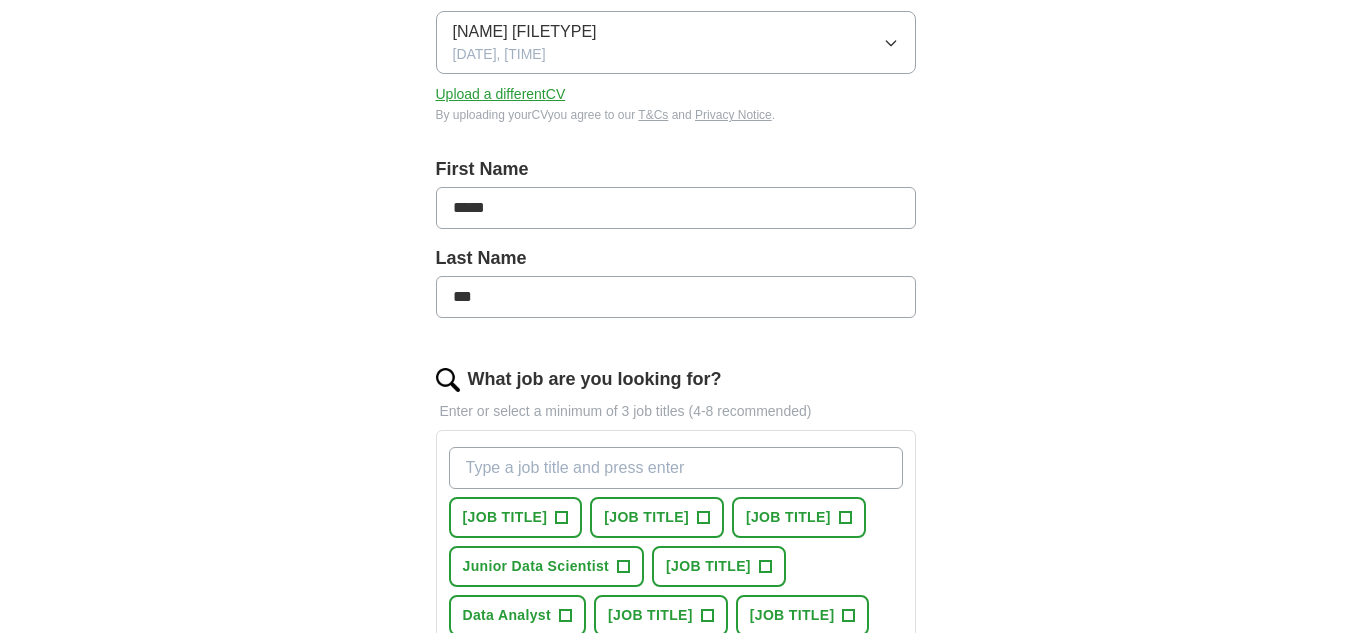 scroll, scrollTop: 305, scrollLeft: 0, axis: vertical 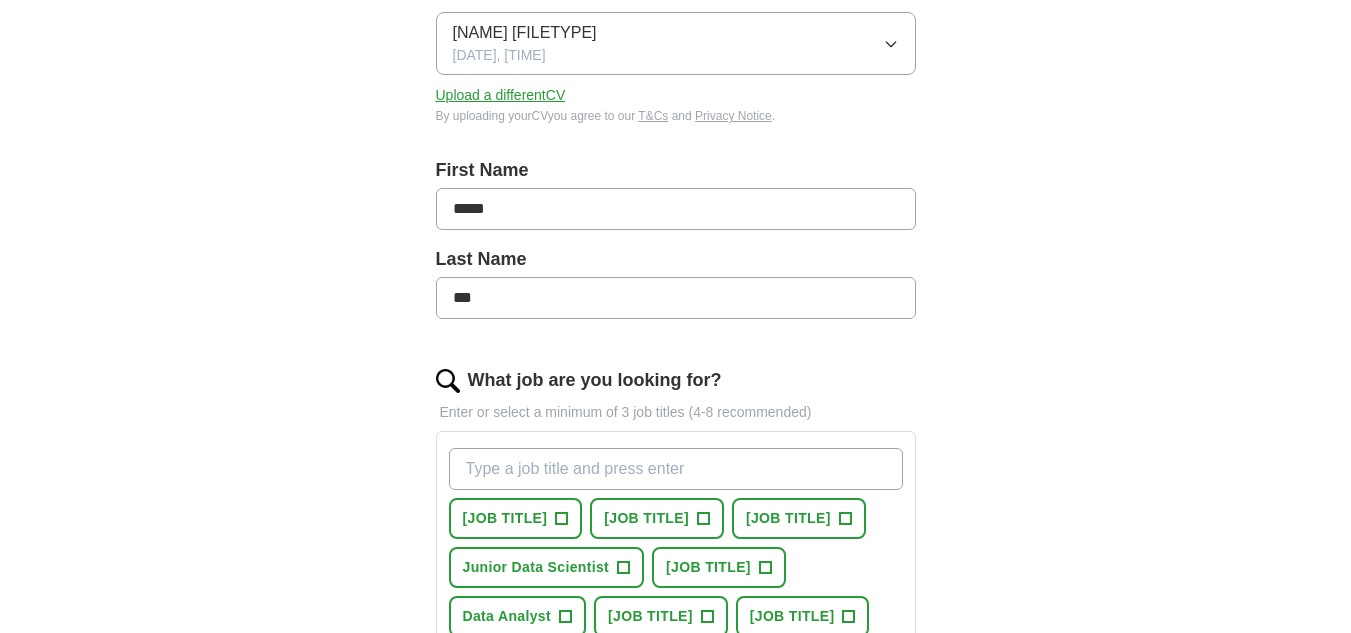click on "What job are you looking for?" at bounding box center (676, 469) 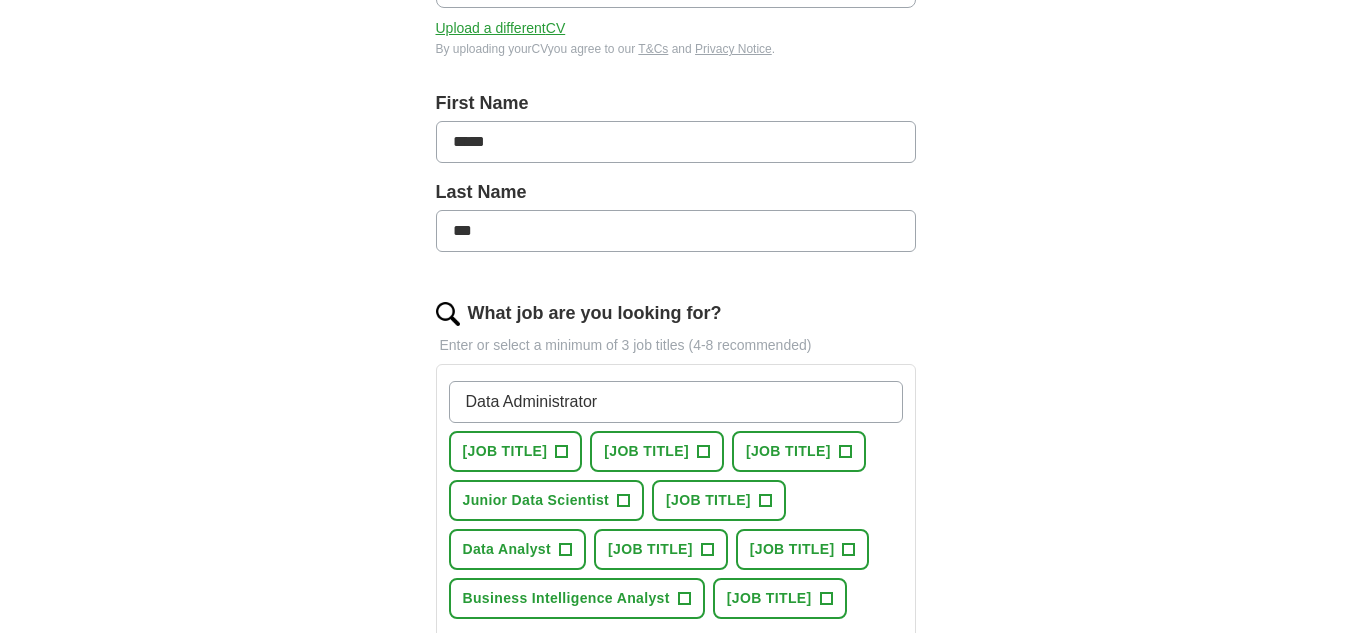 scroll, scrollTop: 373, scrollLeft: 0, axis: vertical 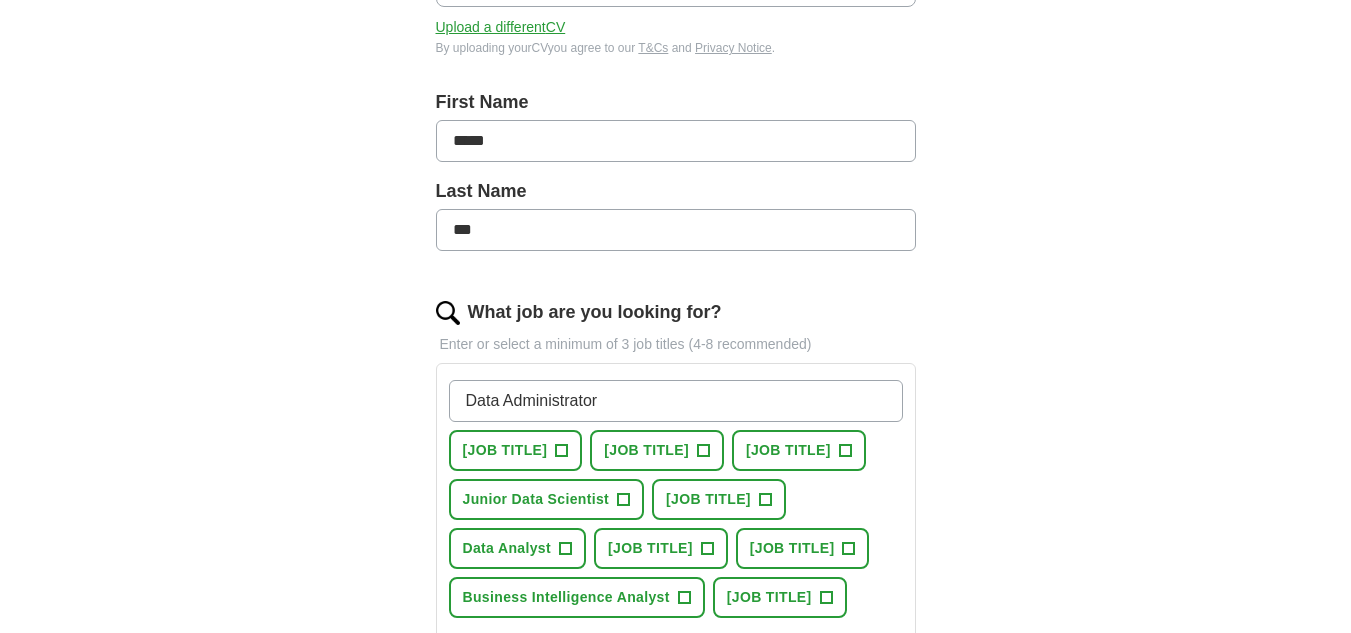 type on "Data Administrator" 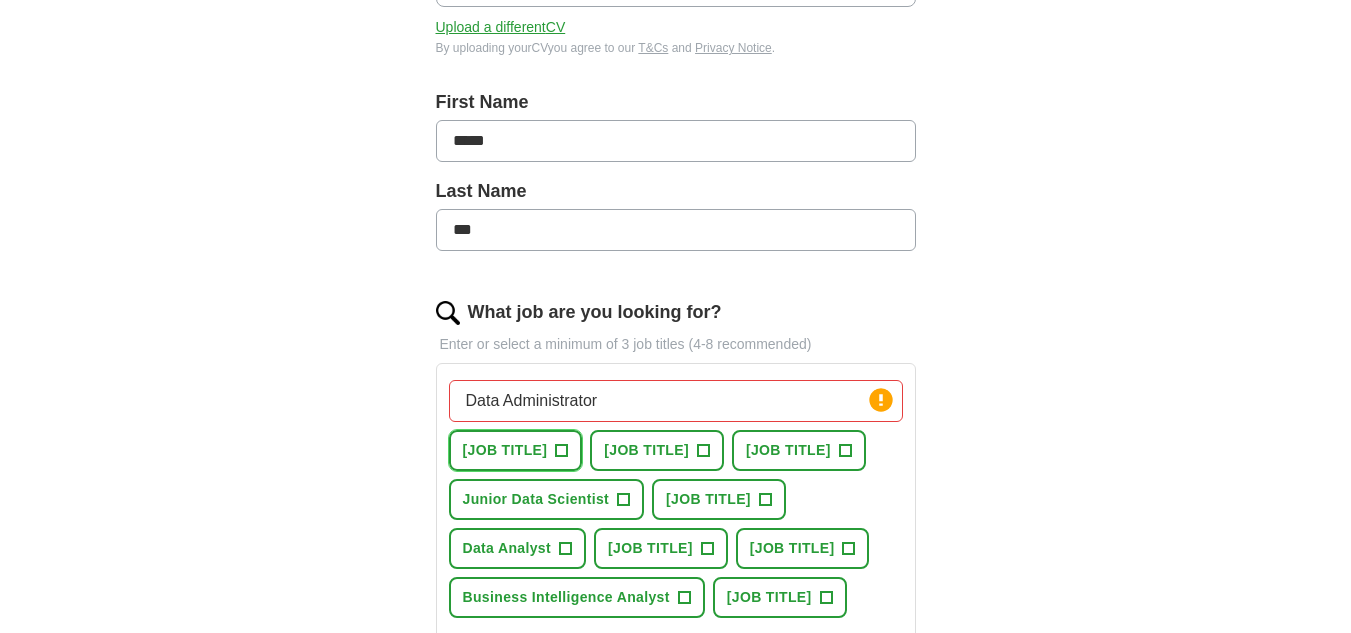 click on "Data Management Officer" at bounding box center [505, 450] 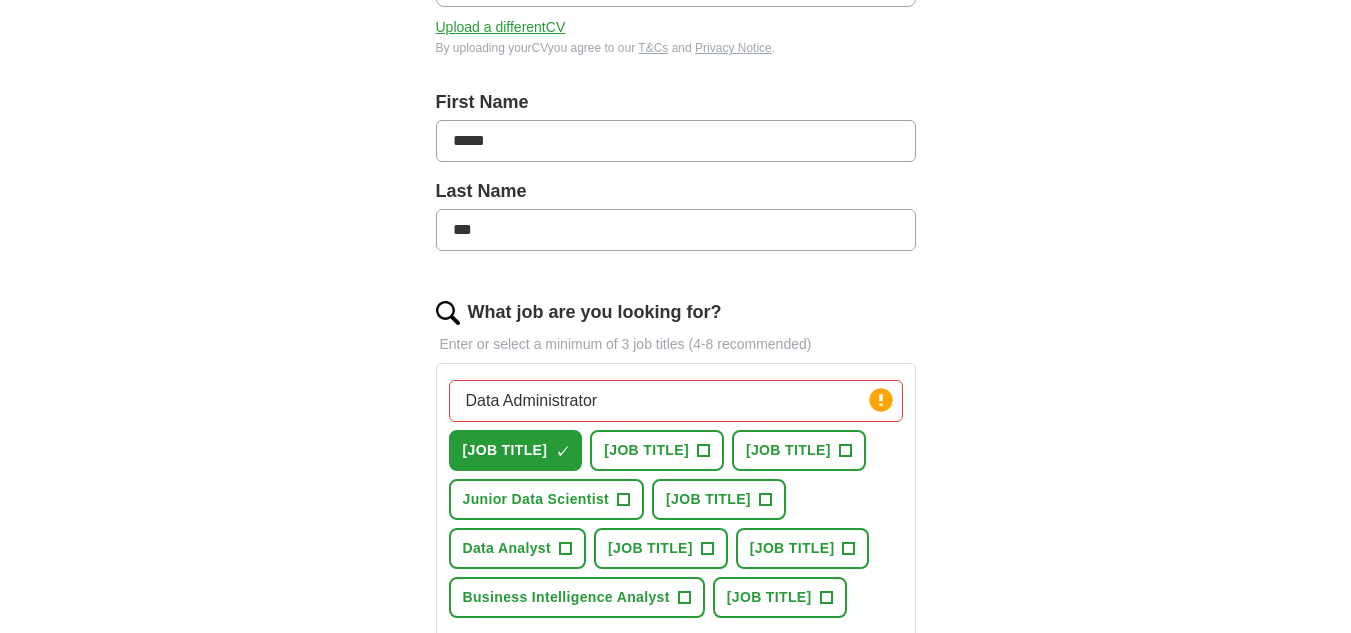 click on "Data Administrator" at bounding box center (676, 401) 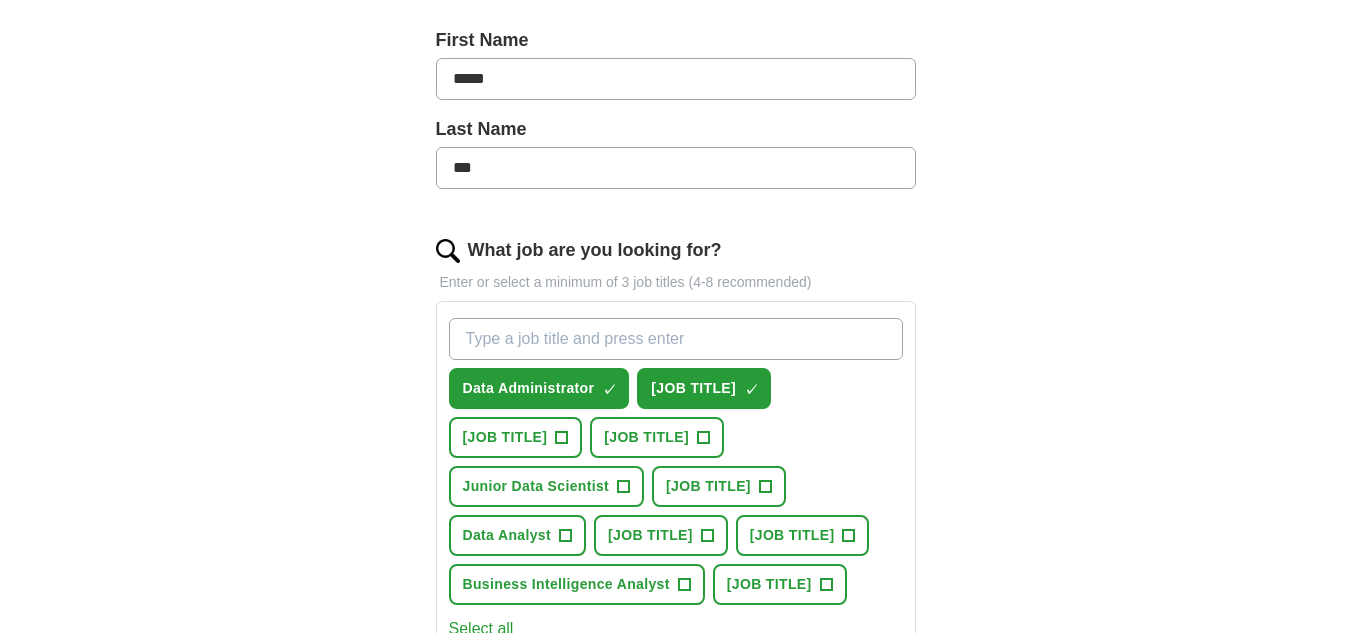 scroll, scrollTop: 438, scrollLeft: 0, axis: vertical 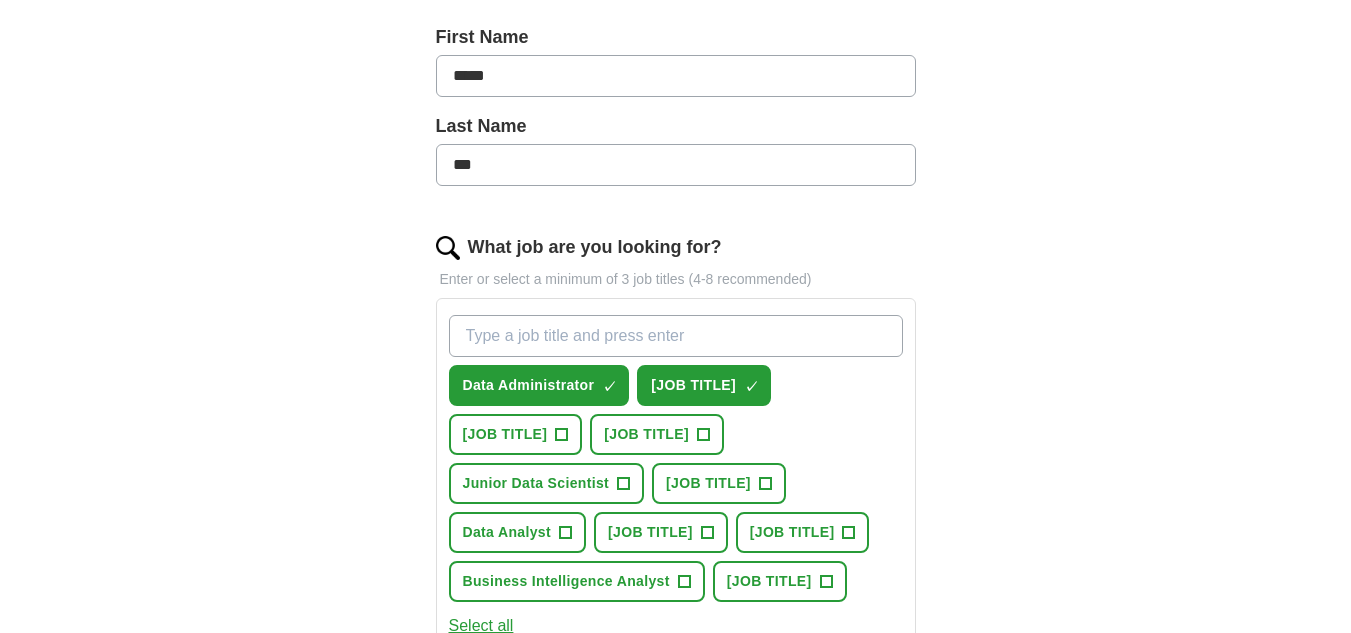 click on "What job are you looking for?" at bounding box center (676, 336) 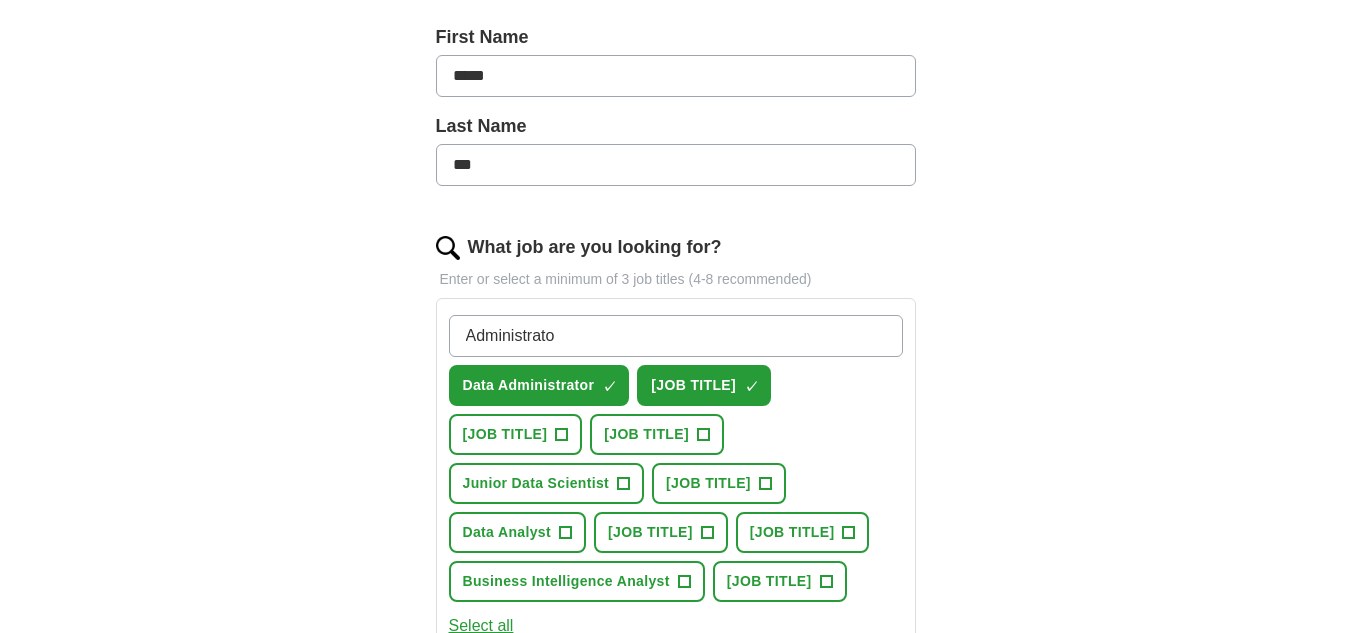 type on "Administrator" 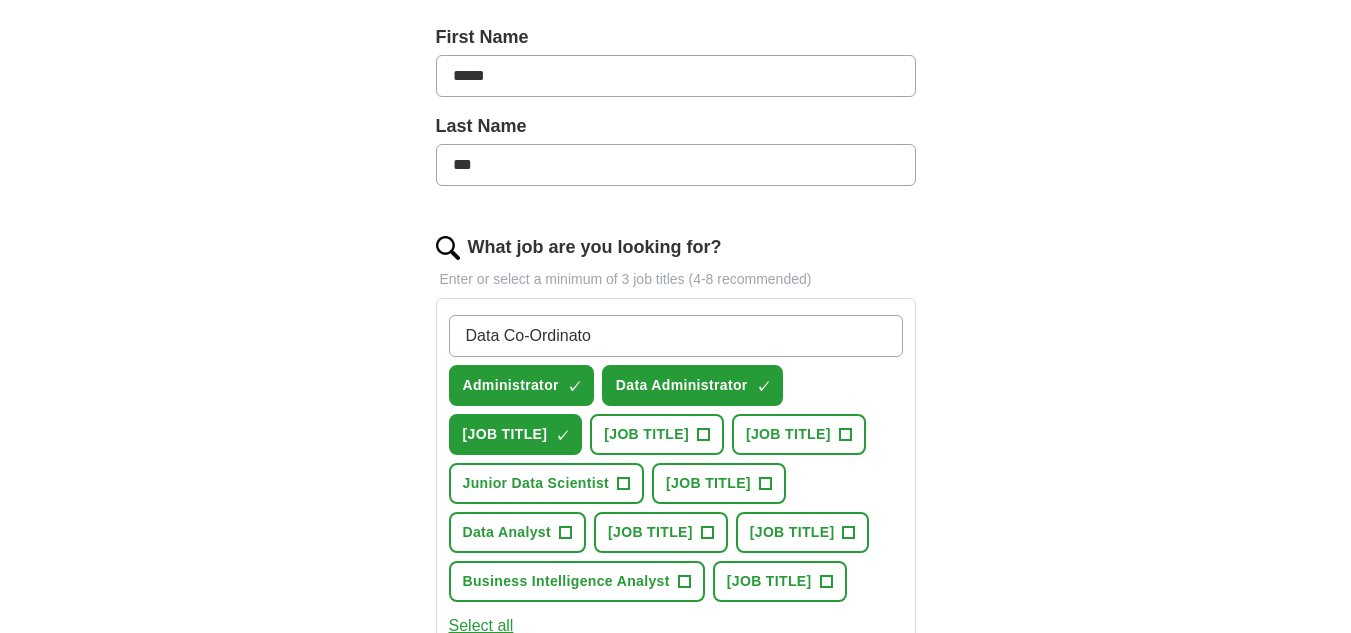 type on "Data Co-Ordinator" 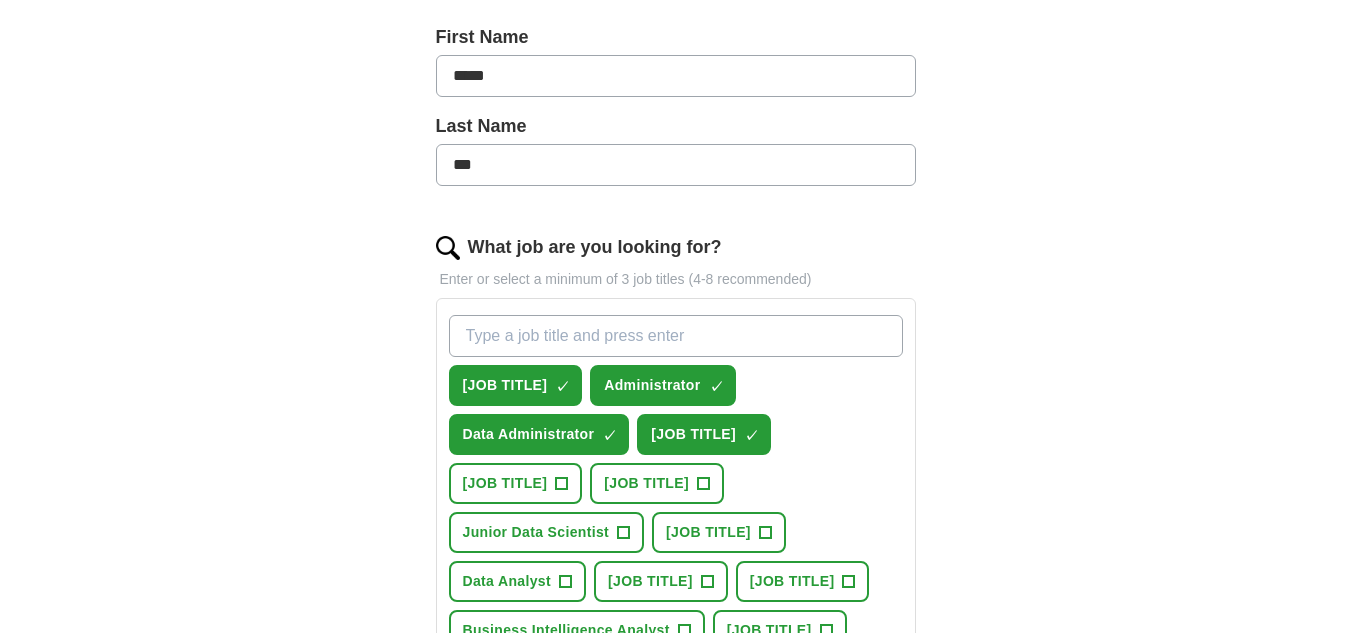 click on "What job are you looking for?" at bounding box center (676, 336) 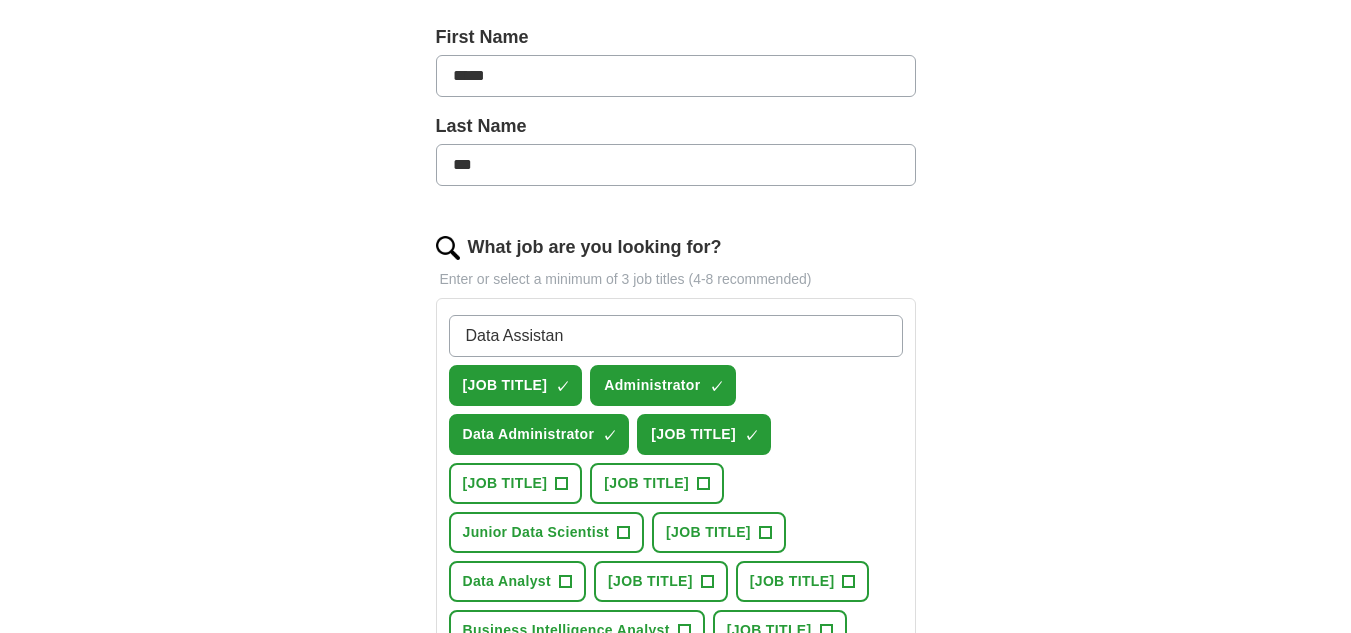 type on "Data Assistant" 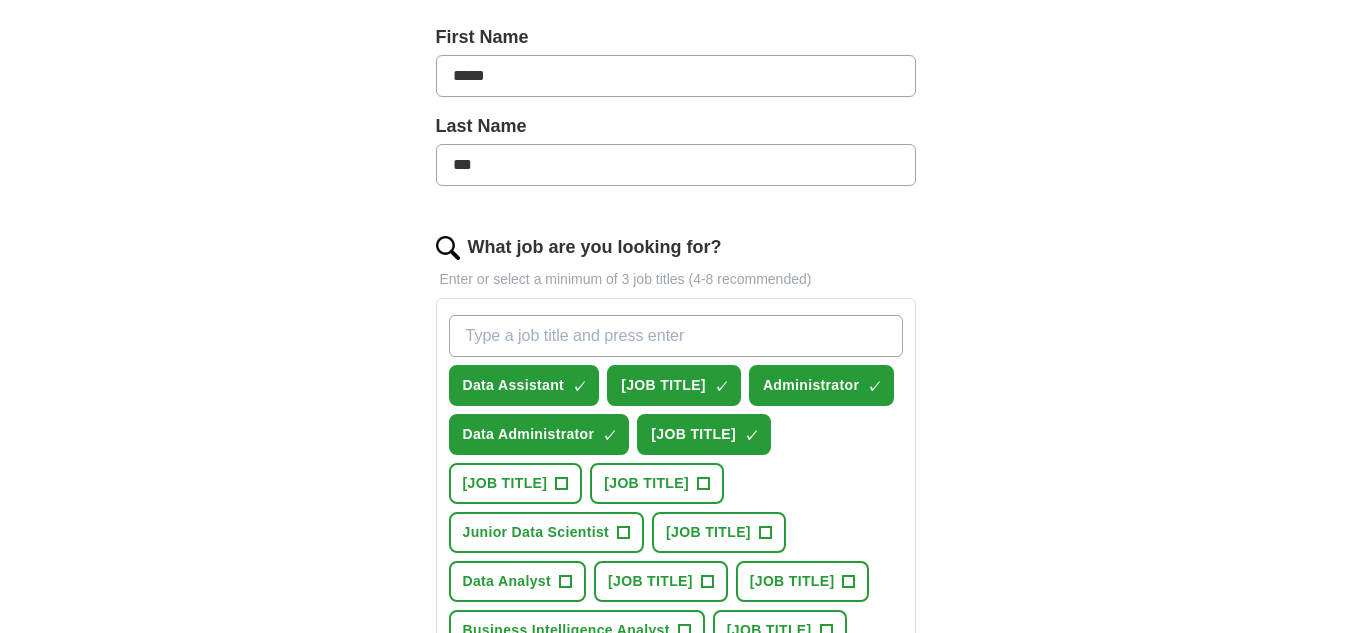 click on "What job are you looking for?" at bounding box center (676, 336) 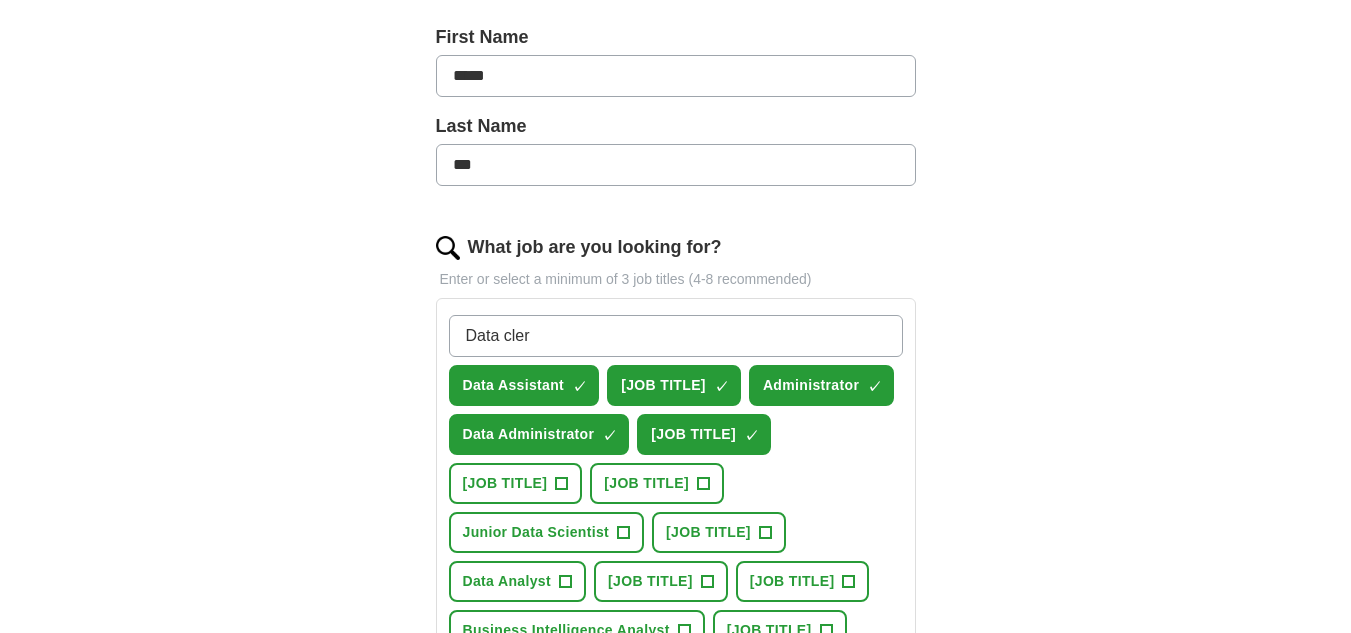 type on "Data clerk" 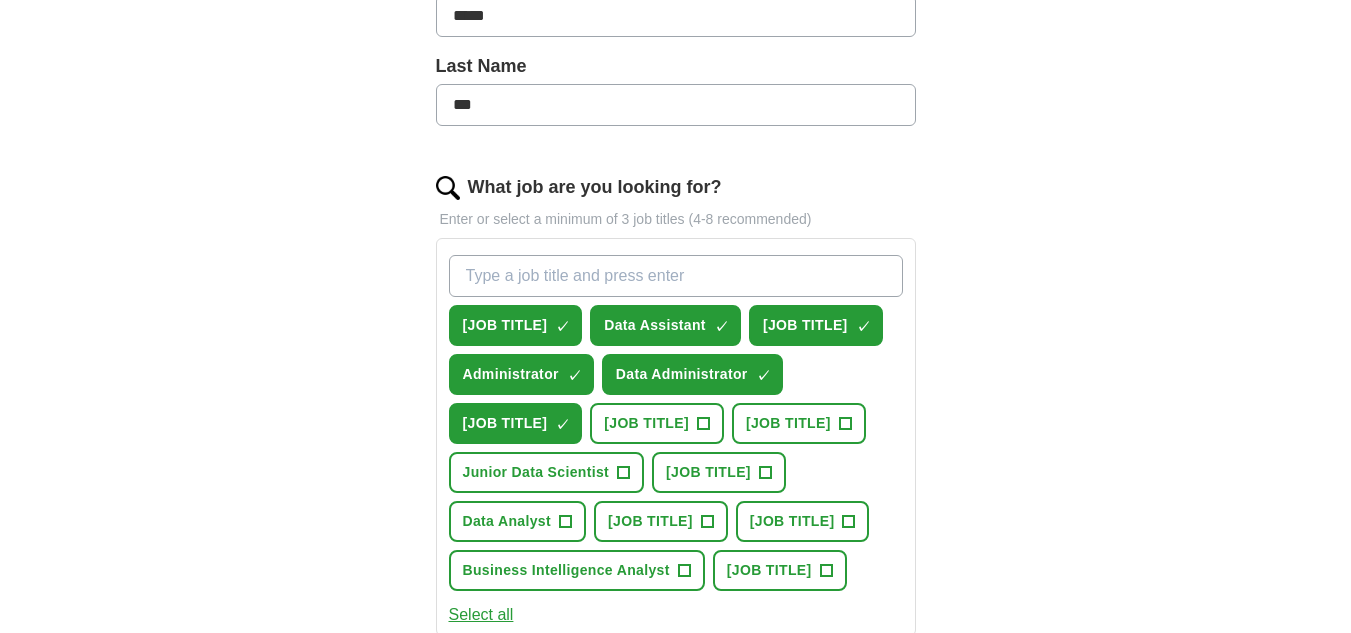 scroll, scrollTop: 433, scrollLeft: 0, axis: vertical 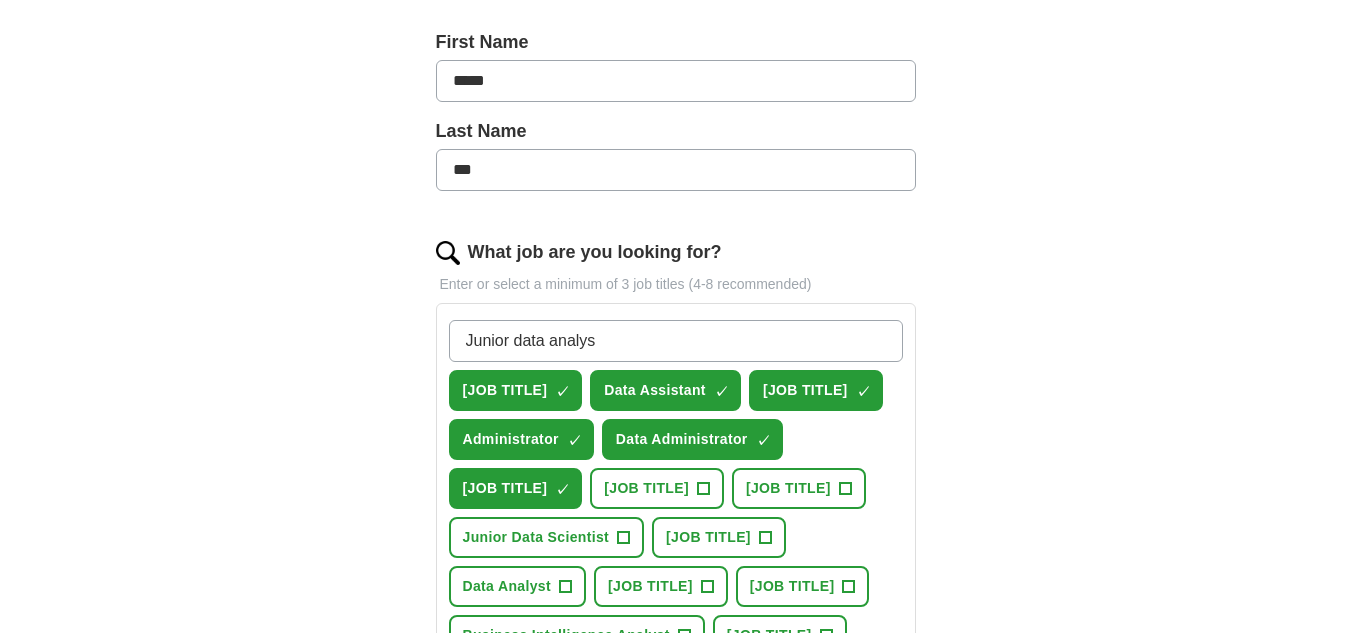 type on "Junior data analyst" 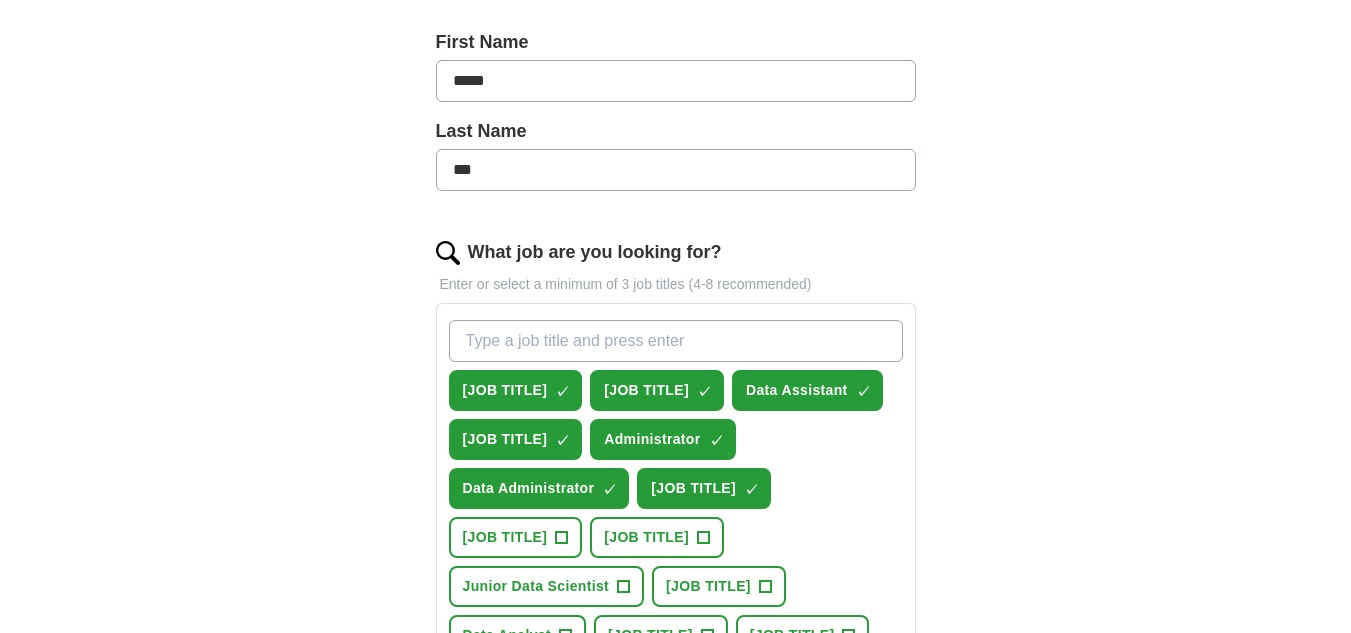 click on "What job are you looking for?" at bounding box center (676, 341) 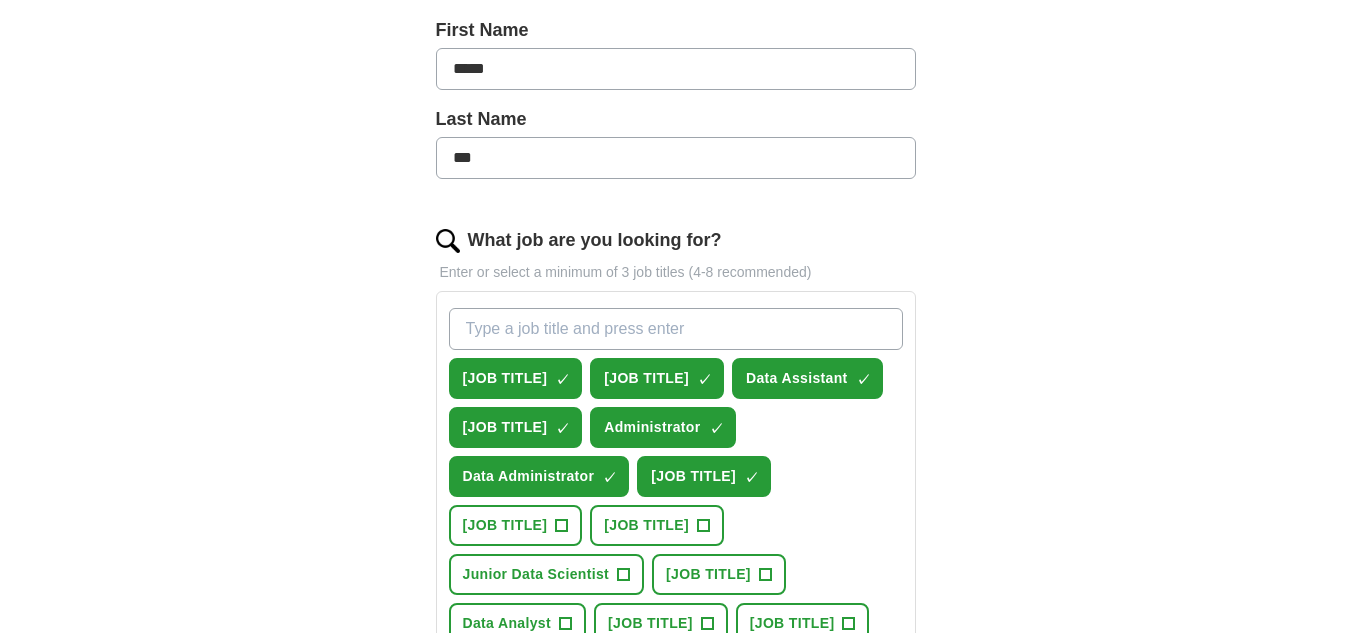 scroll, scrollTop: 446, scrollLeft: 0, axis: vertical 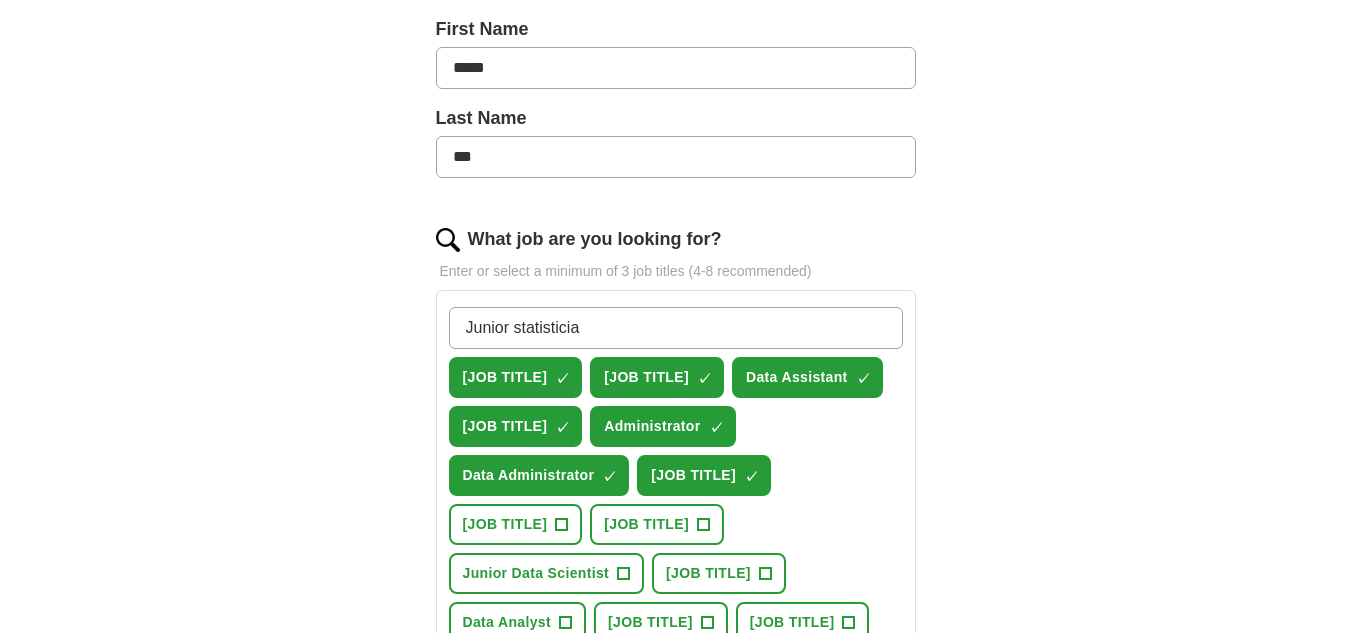 type on "Junior statistician" 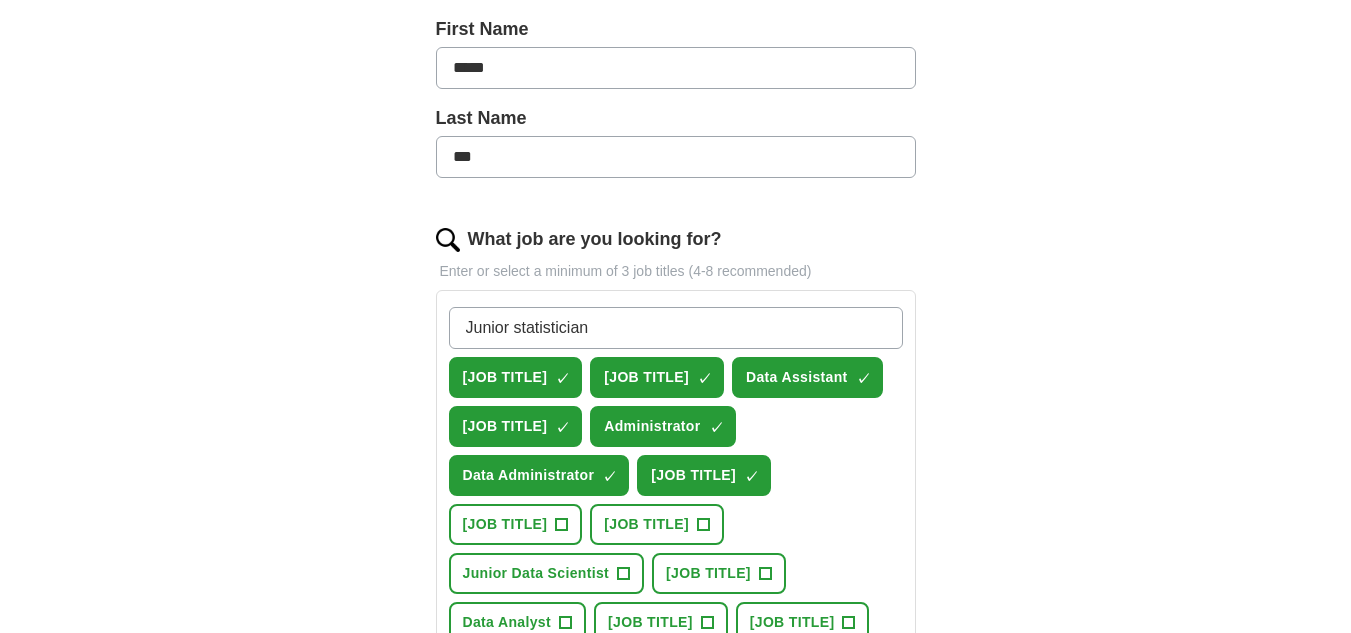 type 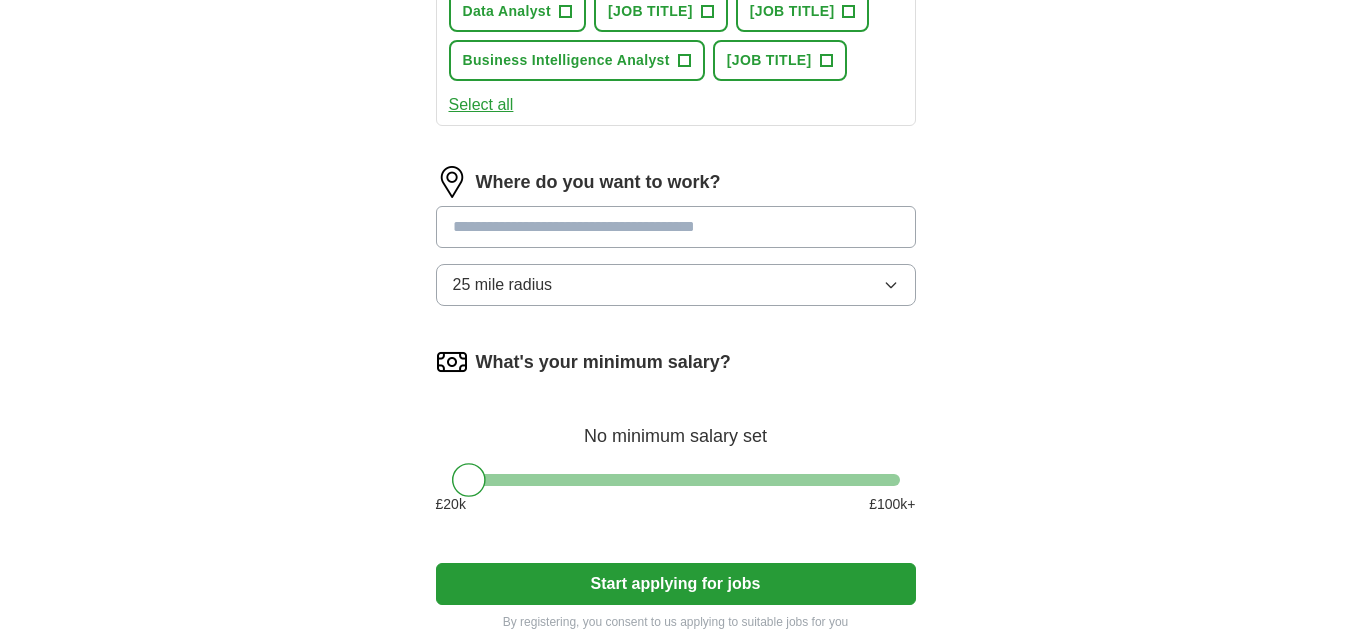scroll, scrollTop: 1058, scrollLeft: 0, axis: vertical 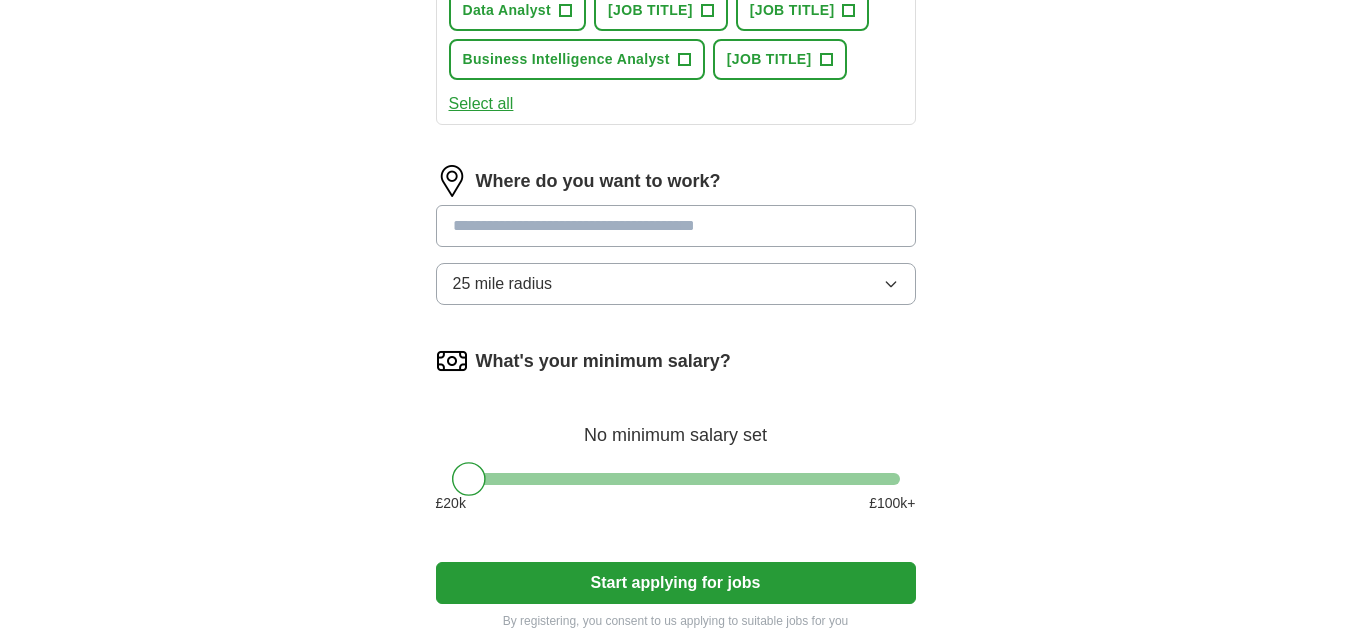 click at bounding box center [676, 226] 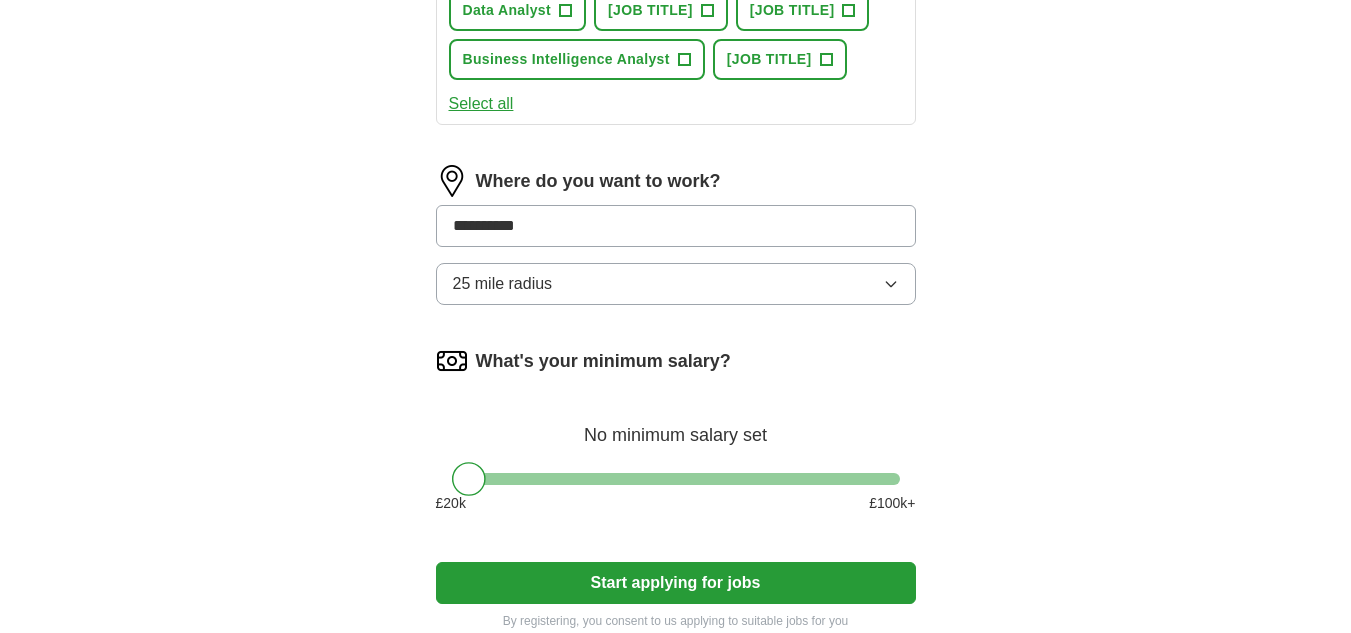 type on "**********" 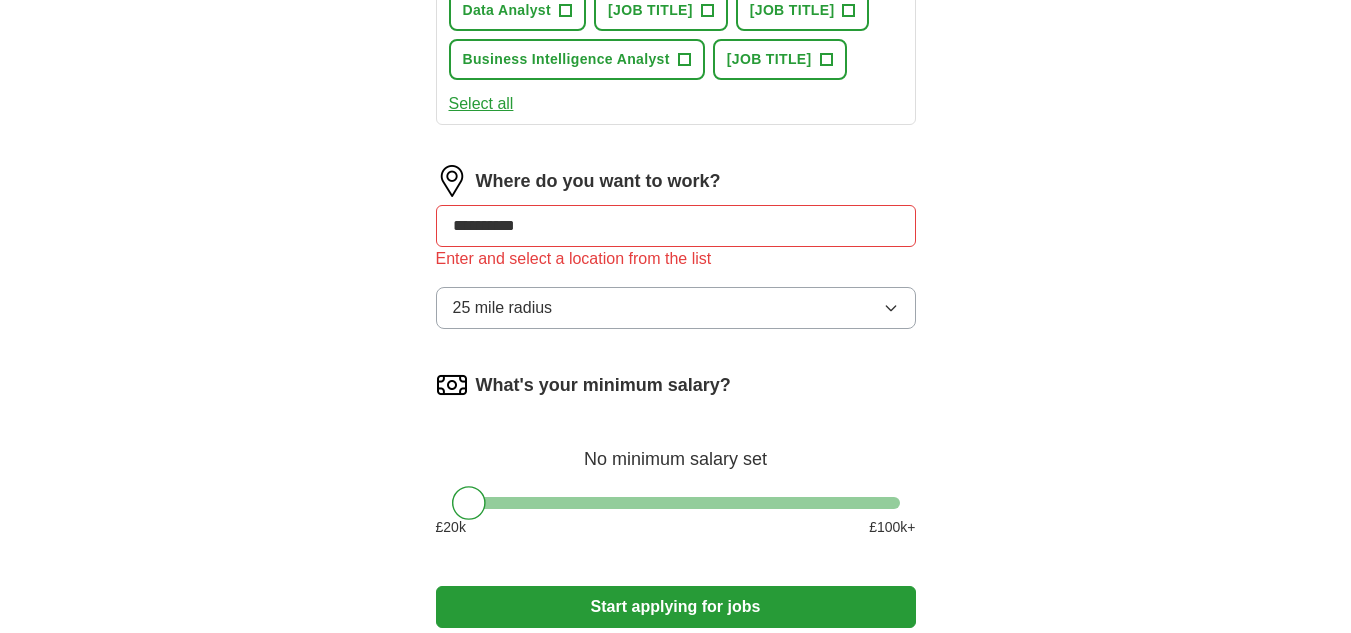 click on "**********" at bounding box center [676, 255] 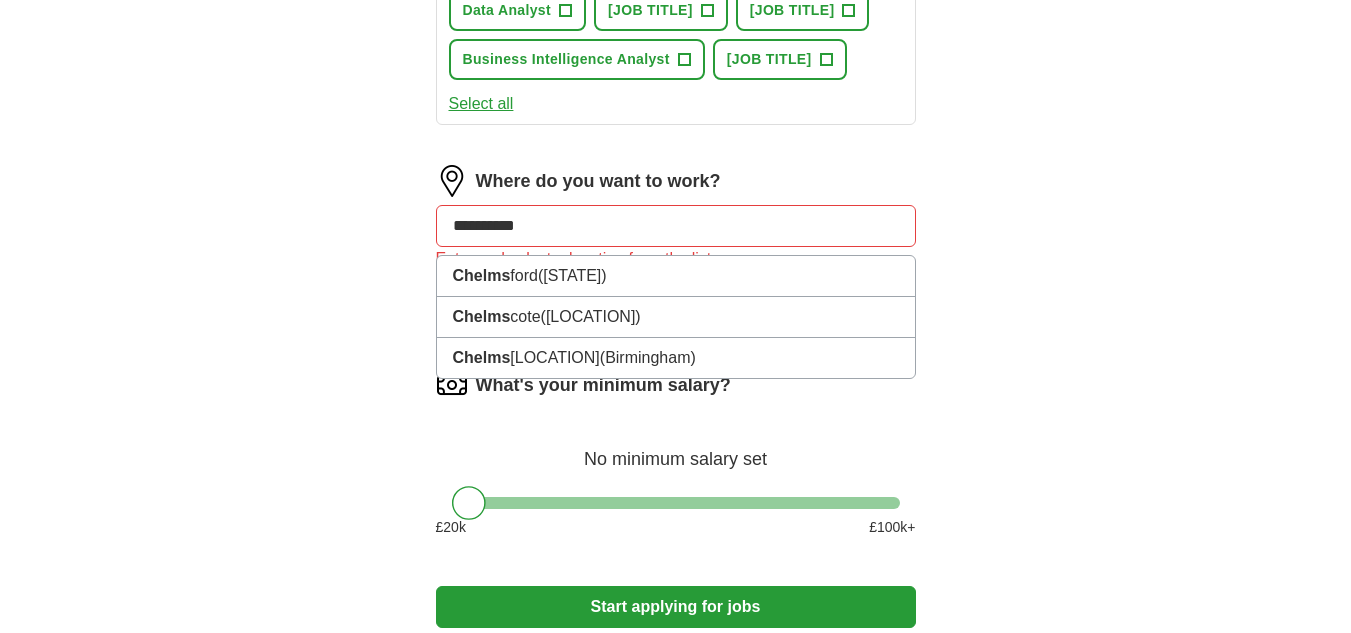 click on "**********" at bounding box center [676, 226] 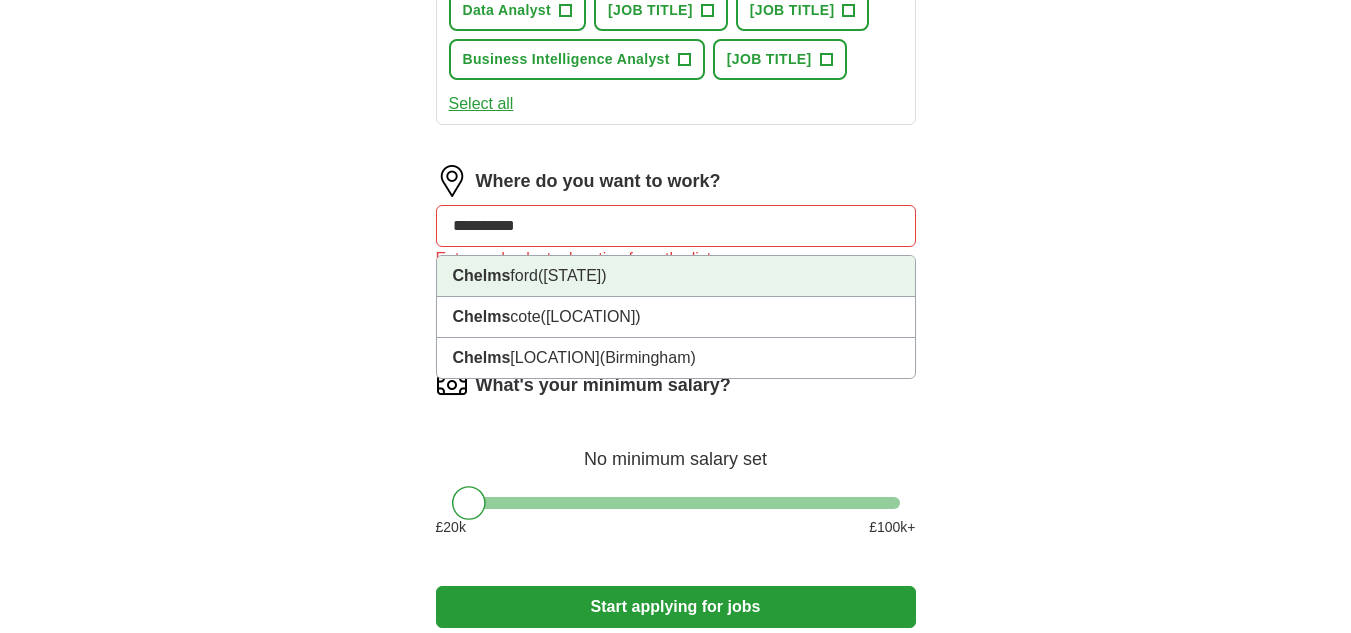 click on "Chelms ford  (Essex)" at bounding box center (676, 276) 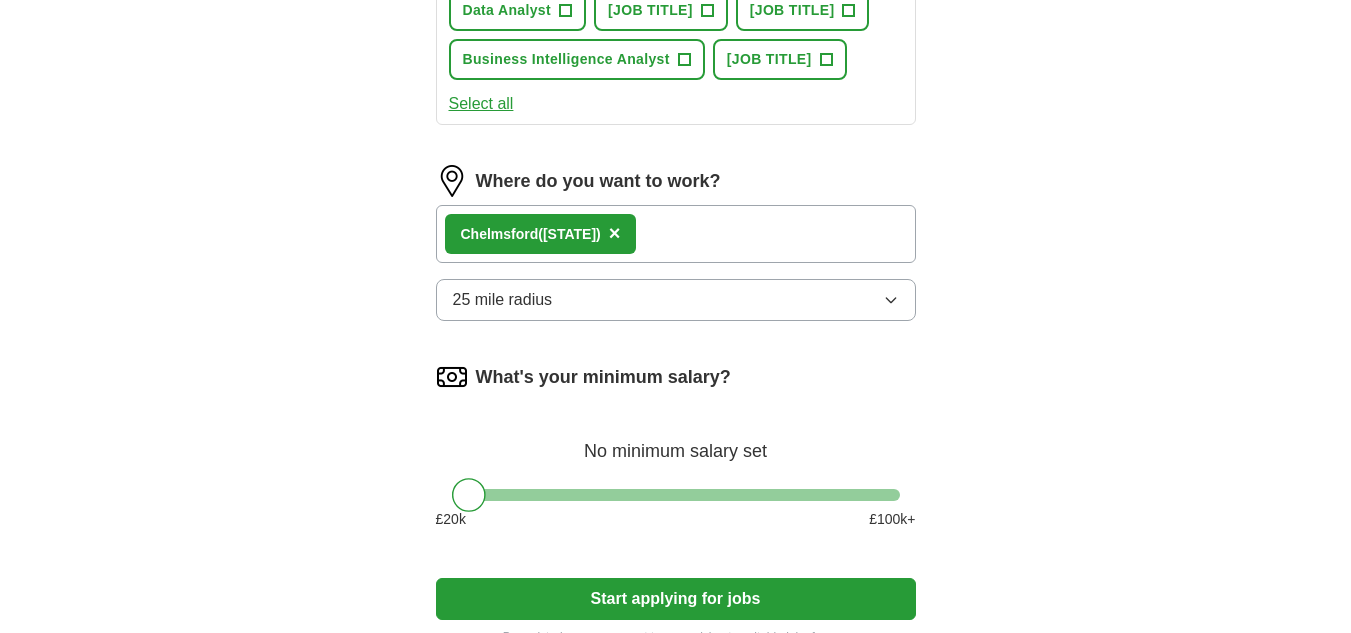 click on "25 mile radius" at bounding box center [676, 300] 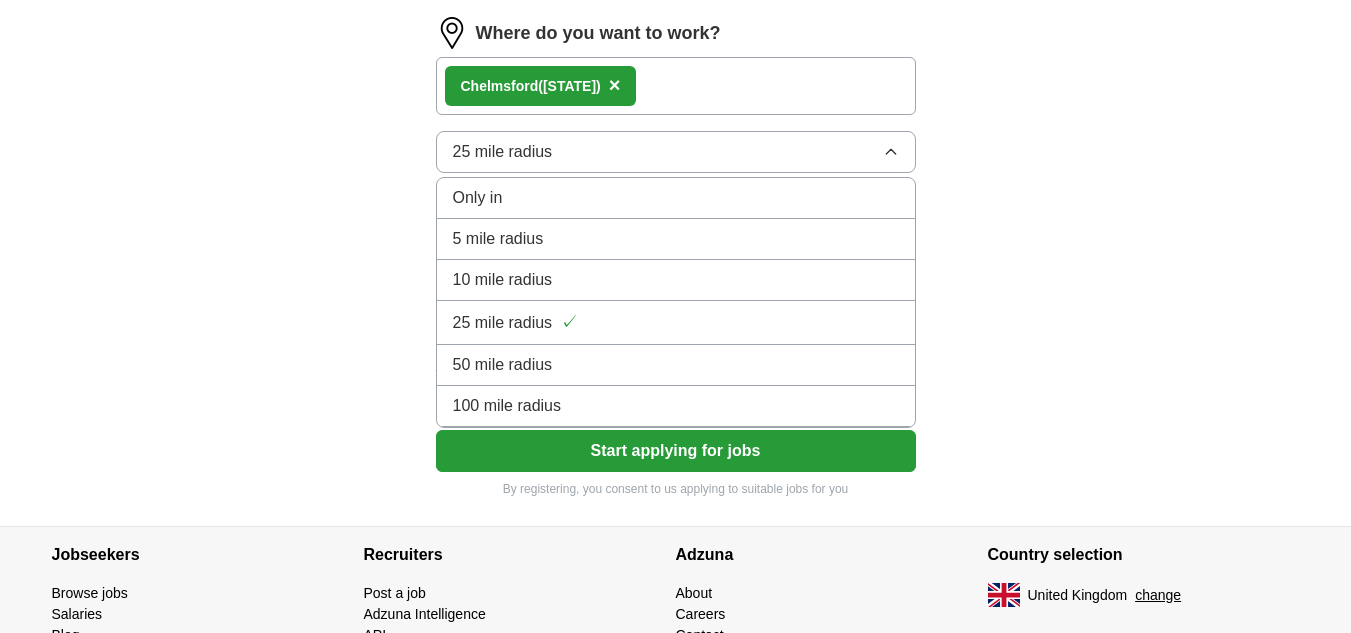 scroll, scrollTop: 1208, scrollLeft: 0, axis: vertical 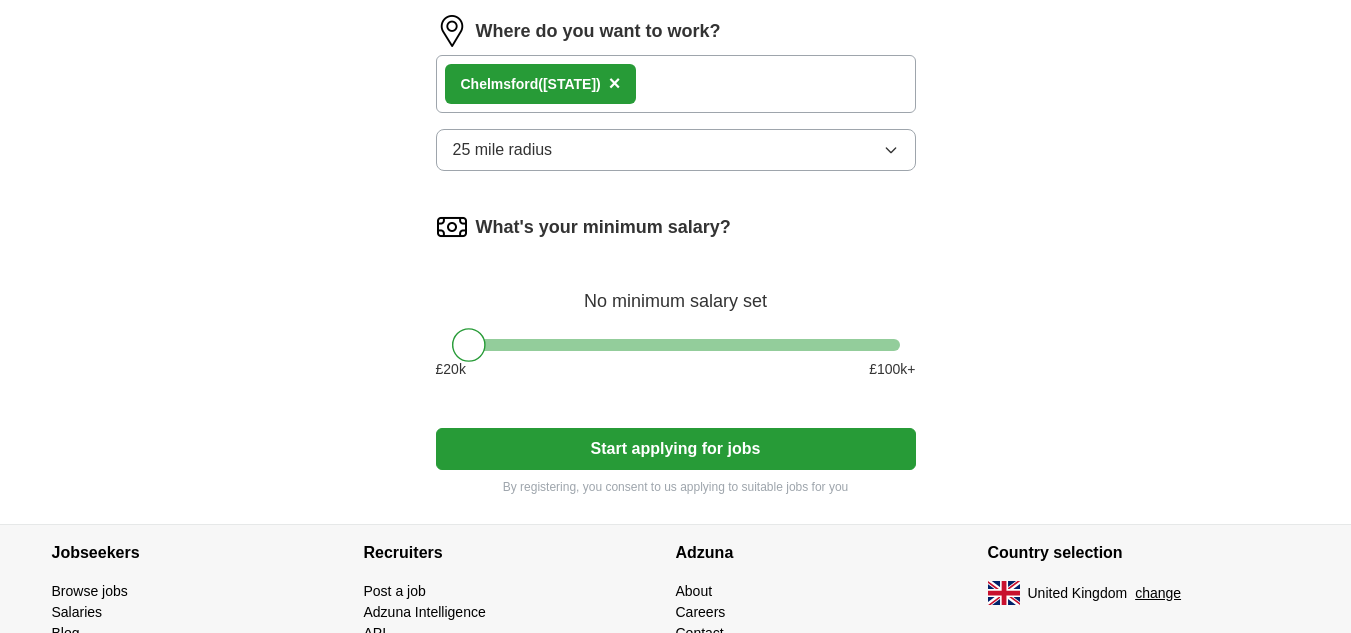 click on "Let  ApplyIQ  do the hard work of searching and applying for jobs. Just tell us what you're looking for, and we'll do the rest. Select a CV SINDA M CV.pdf.docx 04/08/2025, 12:54 Upload a different  CV By uploading your  CV  you agree to our   T&Cs   and   Privacy Notice . First Name ***** Last Name *** What job are you looking for? Enter or select a minimum of 3 job titles (4-8 recommended) Junior statistician ✓ × Junior data analyst ✓ × Data clerk ✓ × Data Assistant ✓ × Data Co-Ordinator ✓ × Administrator ✓ × Data Administrator ✓ × Data Management Officer ✓ × Data Reporting Analyst + Statistical Analyst + Junior Data Scientist + Human Resources Administrator + Data Analyst + Data Scientist + Machine Learning Analyst + Business Intelligence Analyst + Data Visualisation Specialist + Select all Where do you want to work? Chelms ford  (Essex) × 25 mile radius What's your minimum salary? No minimum salary set £ 20 k £ 100 k+ Start applying for jobs" at bounding box center [676, -256] 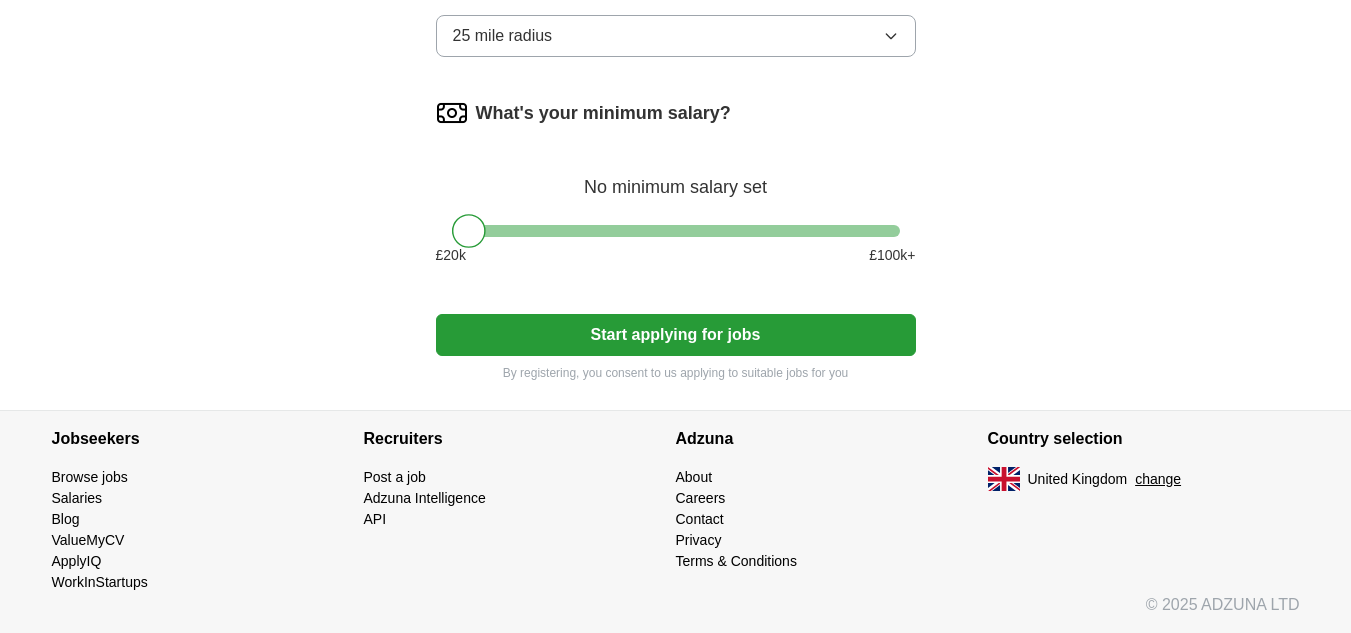 scroll, scrollTop: 1362, scrollLeft: 0, axis: vertical 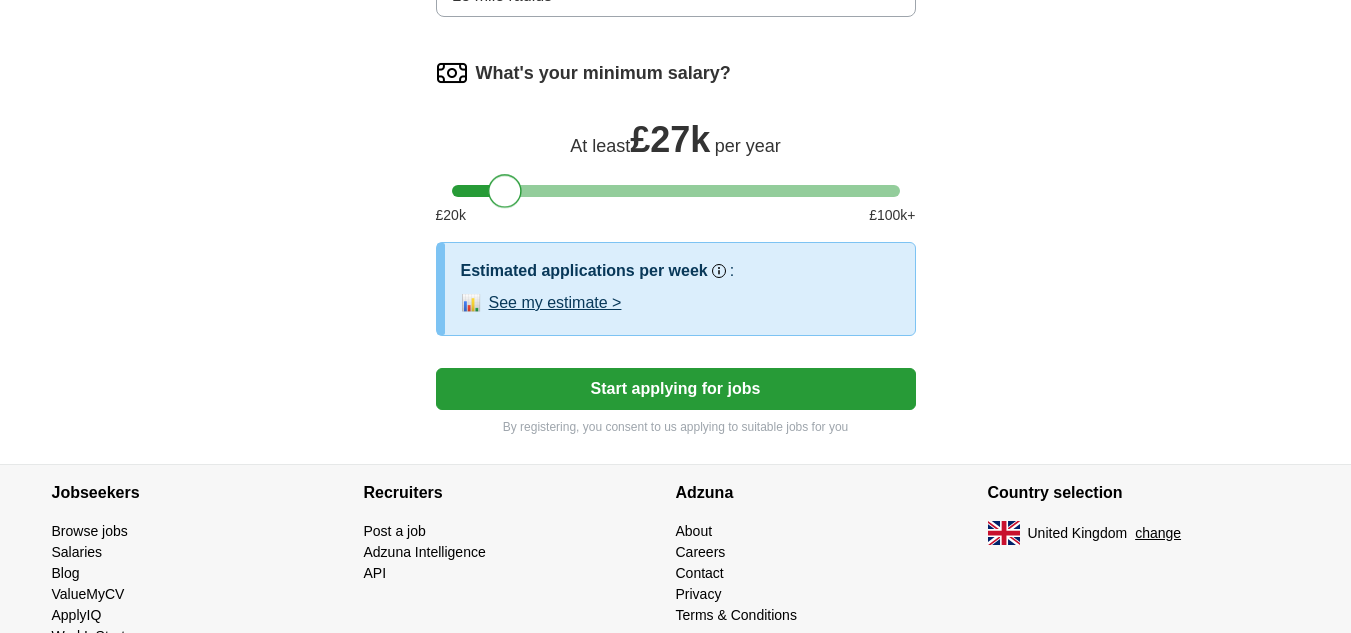 drag, startPoint x: 470, startPoint y: 340, endPoint x: 506, endPoint y: 355, distance: 39 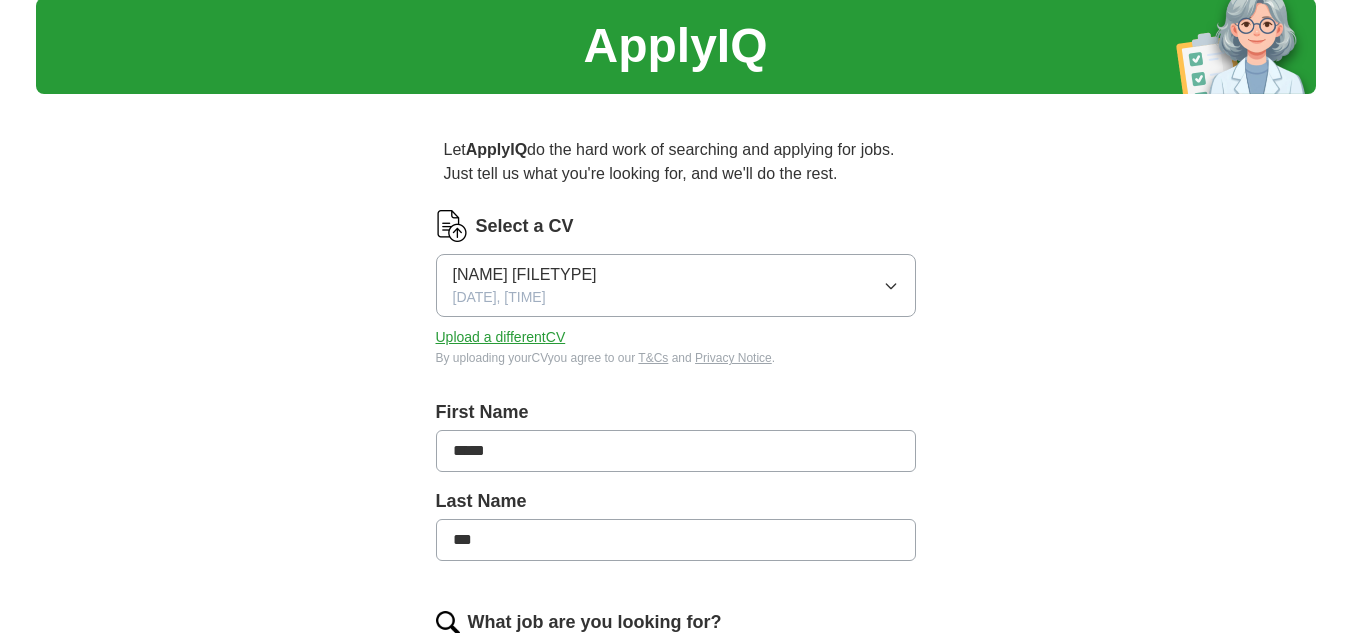 scroll, scrollTop: 62, scrollLeft: 0, axis: vertical 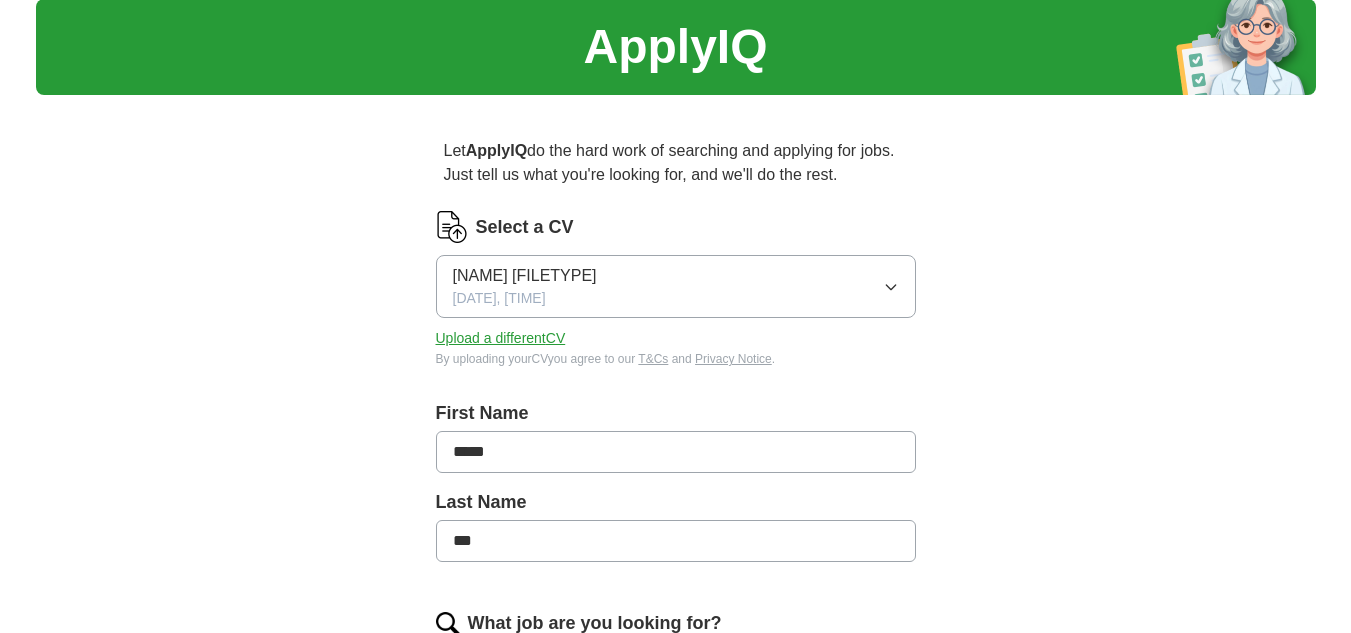 click 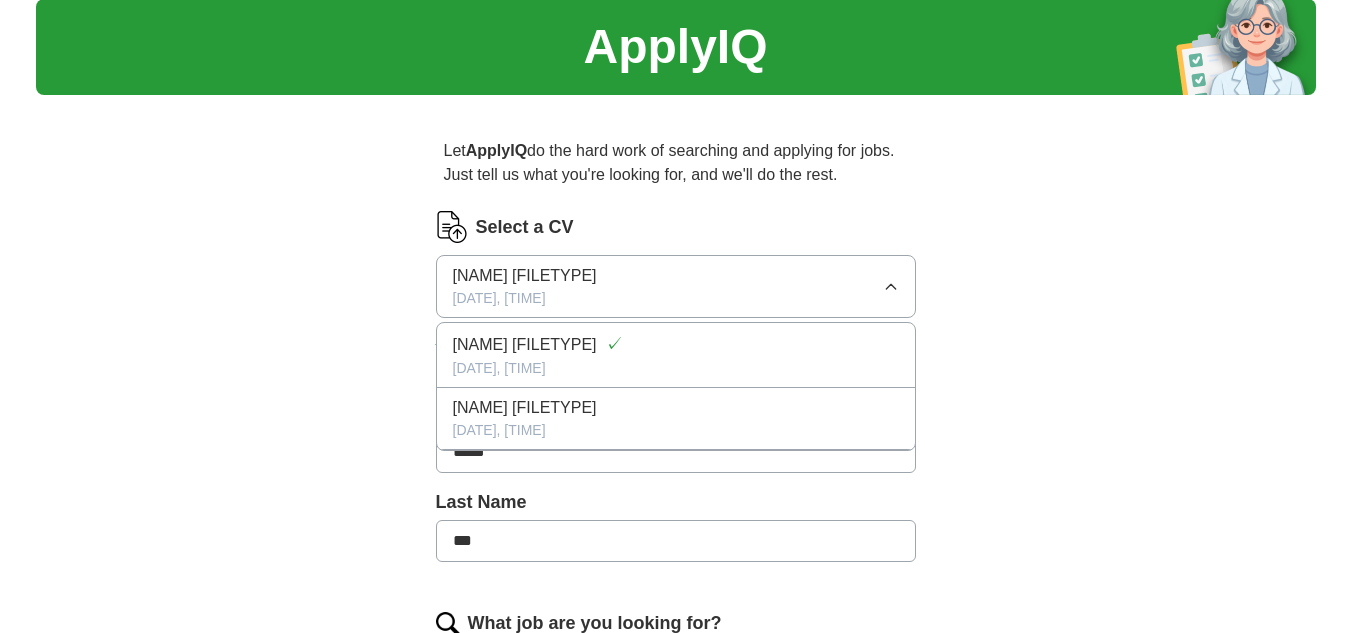 click on "SINDA M CV.pdf.docx 04/08/2025, 12:54" at bounding box center [676, 286] 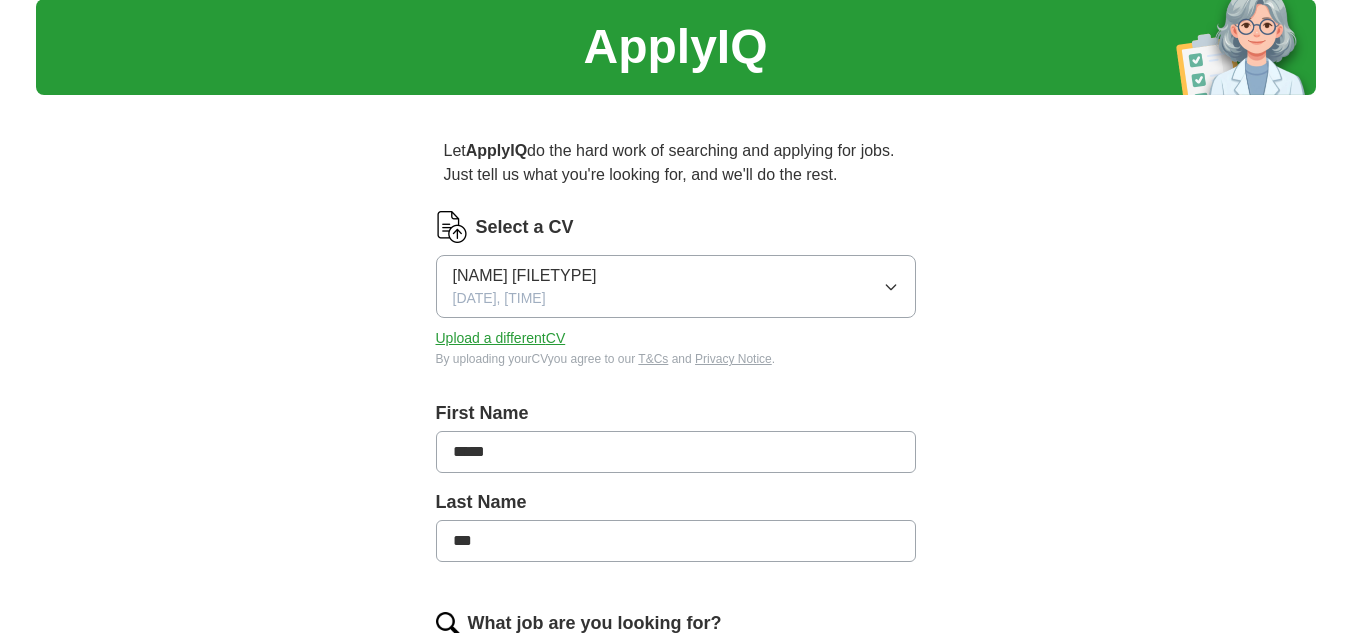 click on "Upload a different  CV" at bounding box center [501, 338] 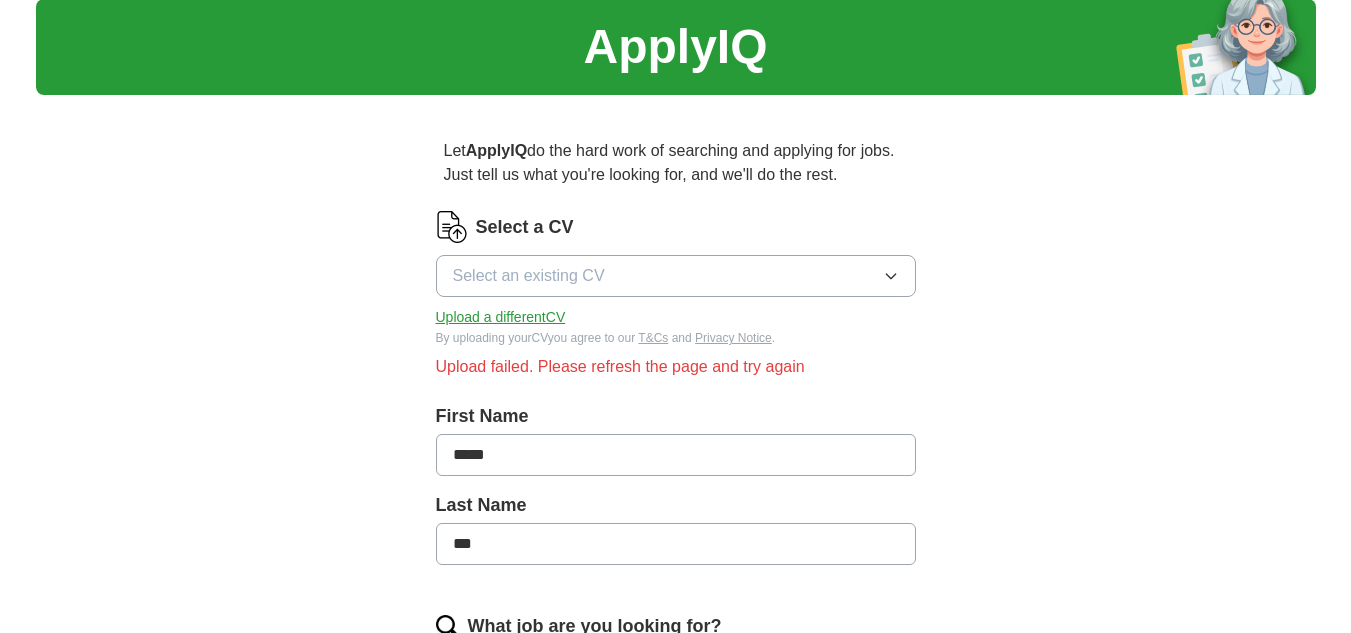 click on "Upload a different  CV" at bounding box center (501, 317) 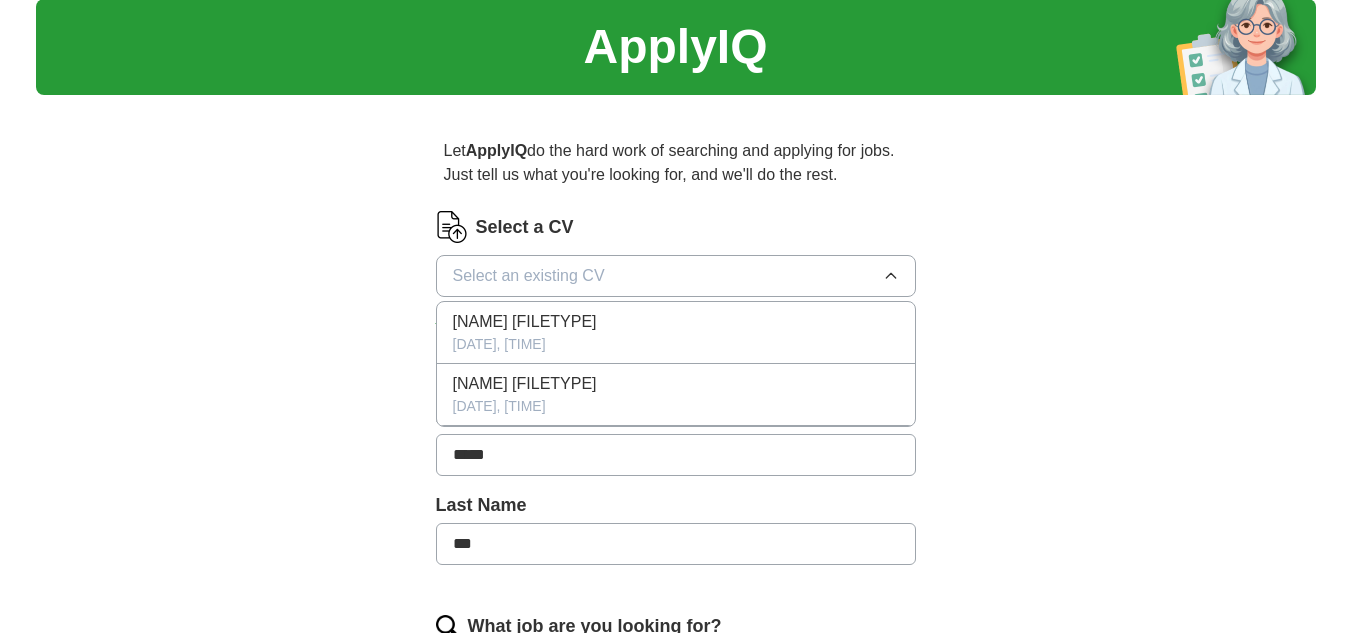 click 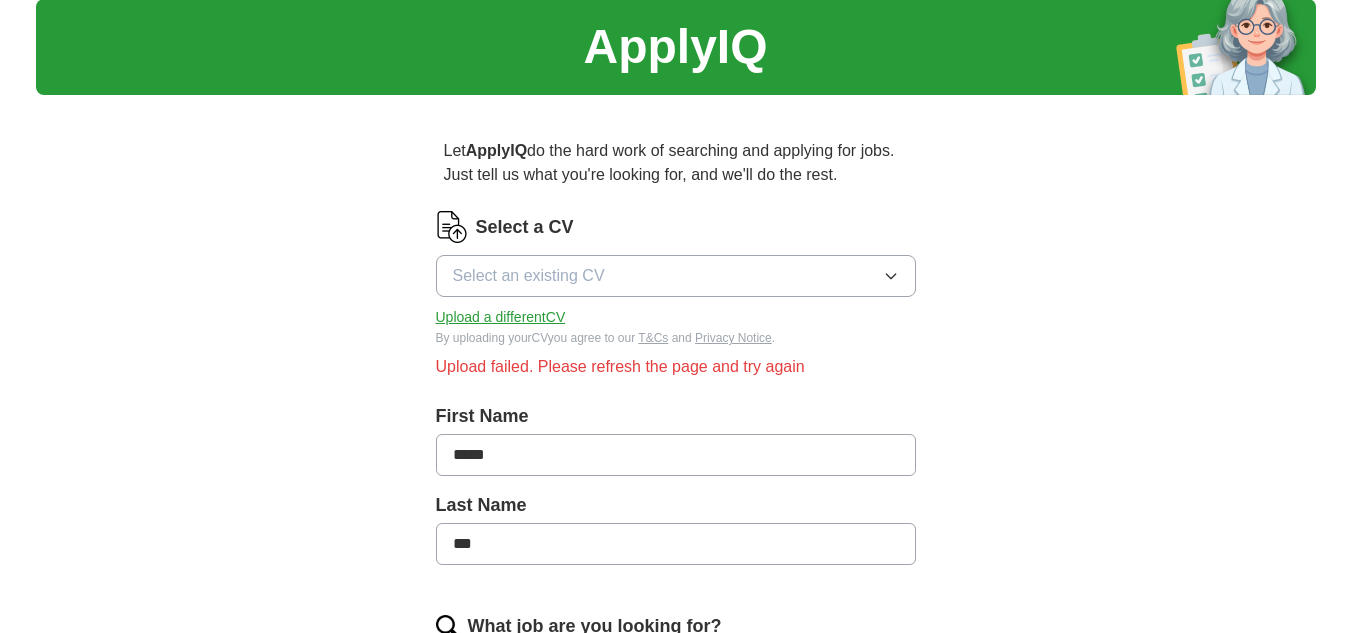 click 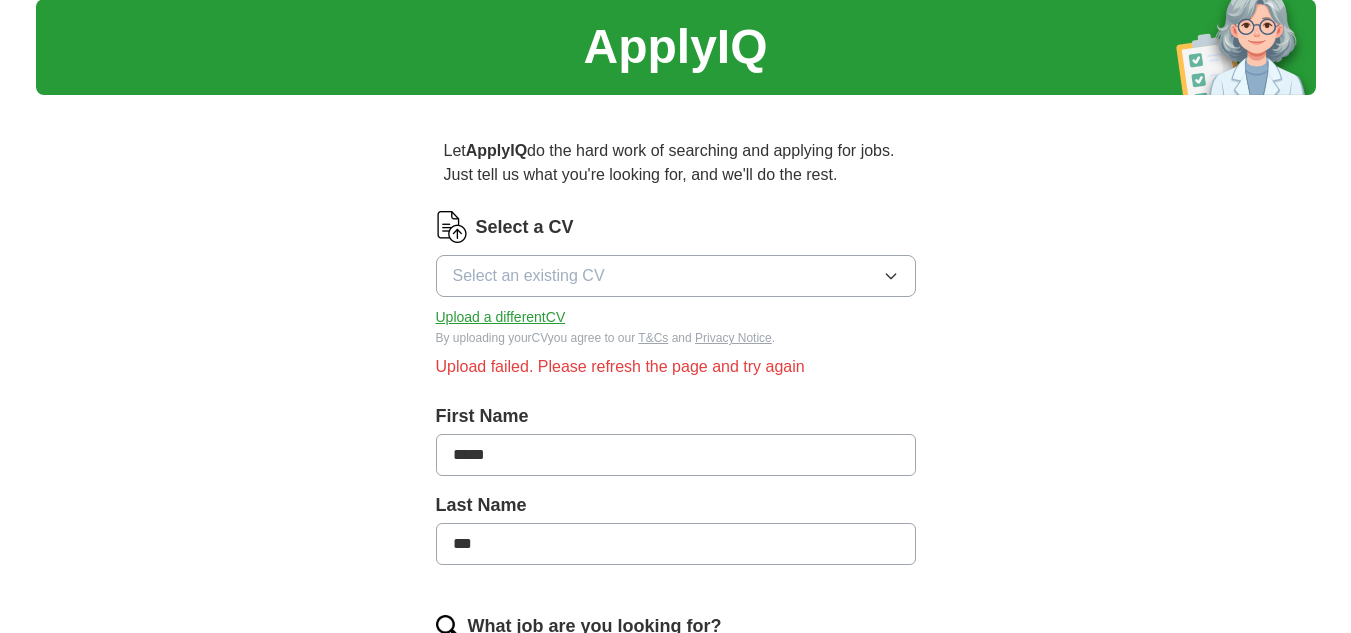 click on "ApplyIQ Let  ApplyIQ  do the hard work of searching and applying for jobs. Just tell us what you're looking for, and we'll do the rest. Select a CV Select an existing CV Upload a different  CV By uploading your  CV  you agree to our   T&Cs   and   Privacy Notice . Upload failed. Please refresh the page and try again First Name ***** Last Name *** What job are you looking for? Enter or select a minimum of 3 job titles (4-8 recommended) Junior statistician ✓ × Junior data analyst ✓ × Data clerk ✓ × Data Assistant ✓ × Data Co-Ordinator ✓ × Administrator ✓ × Data Administrator ✓ × Data Management Officer ✓ × Data Reporting Analyst + Statistical Analyst + Junior Data Scientist + Human Resources Administrator + Data Analyst + Data Scientist + Machine Learning Analyst + Business Intelligence Analyst + Data Visualisation Specialist + Select all Where do you want to work? Chelms ford  (Essex) × 25 mile radius What's your minimum salary? At least  £ 27k   per year £ 20 k £ 100 k+" at bounding box center [676, 836] 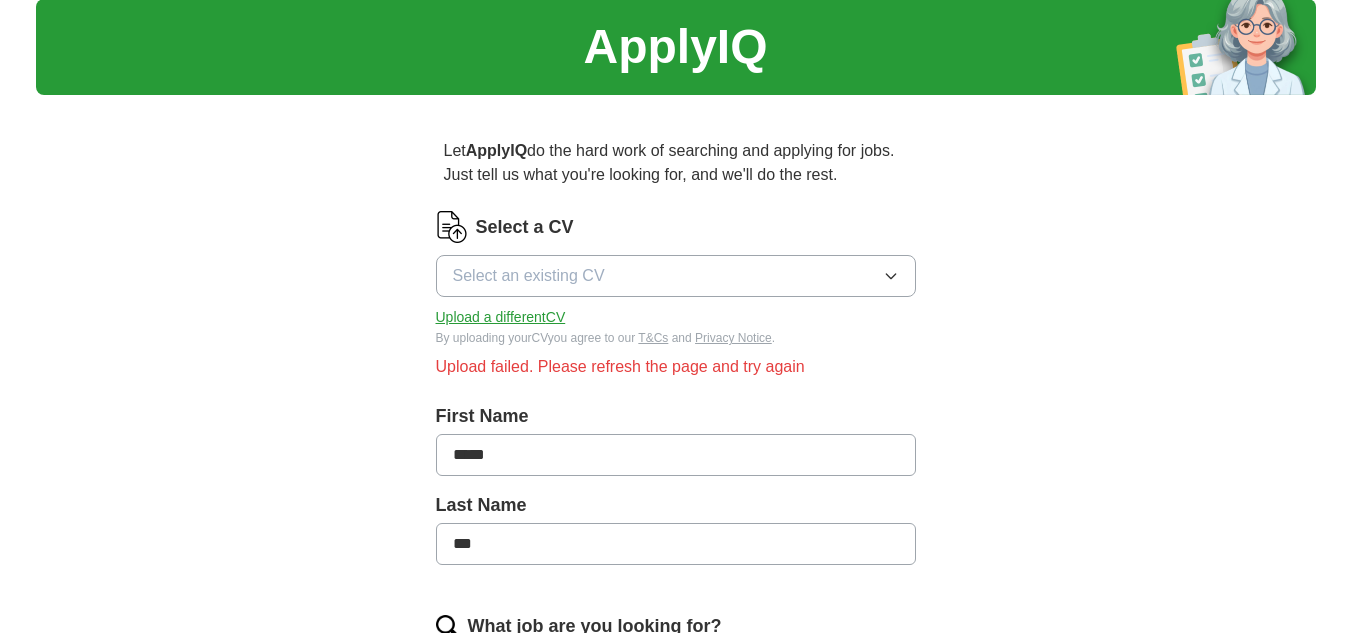 click on "Upload a different  CV" at bounding box center (501, 317) 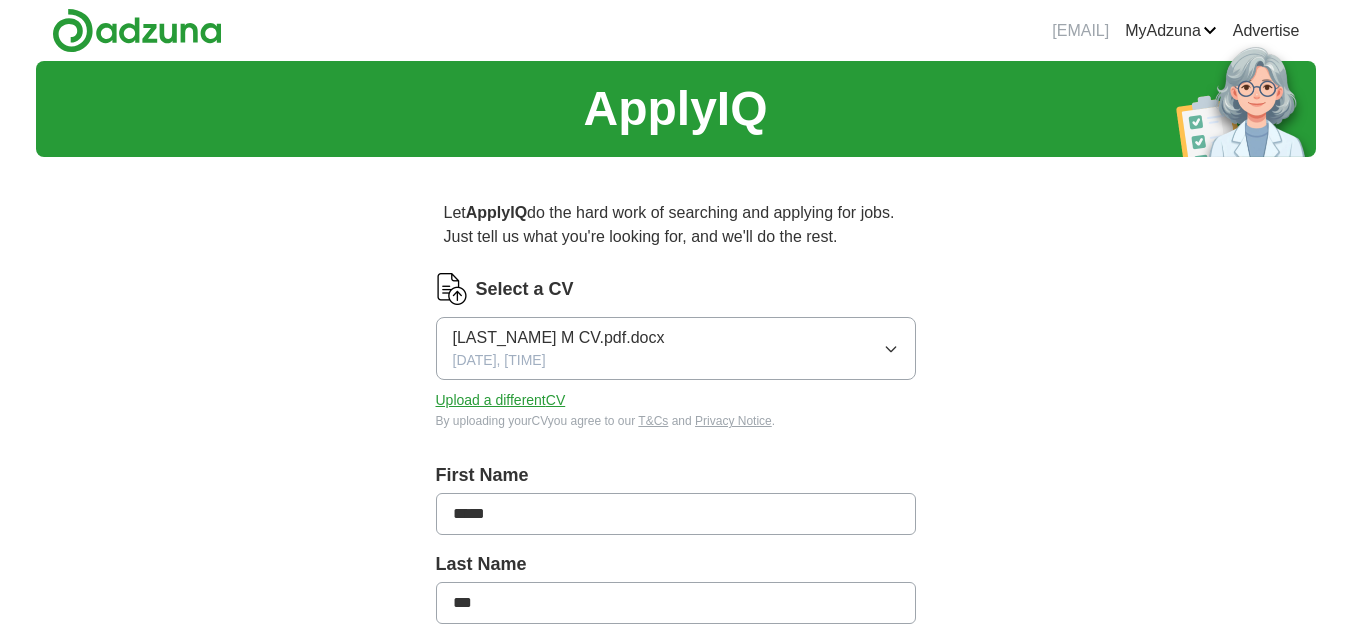 scroll, scrollTop: 89, scrollLeft: 0, axis: vertical 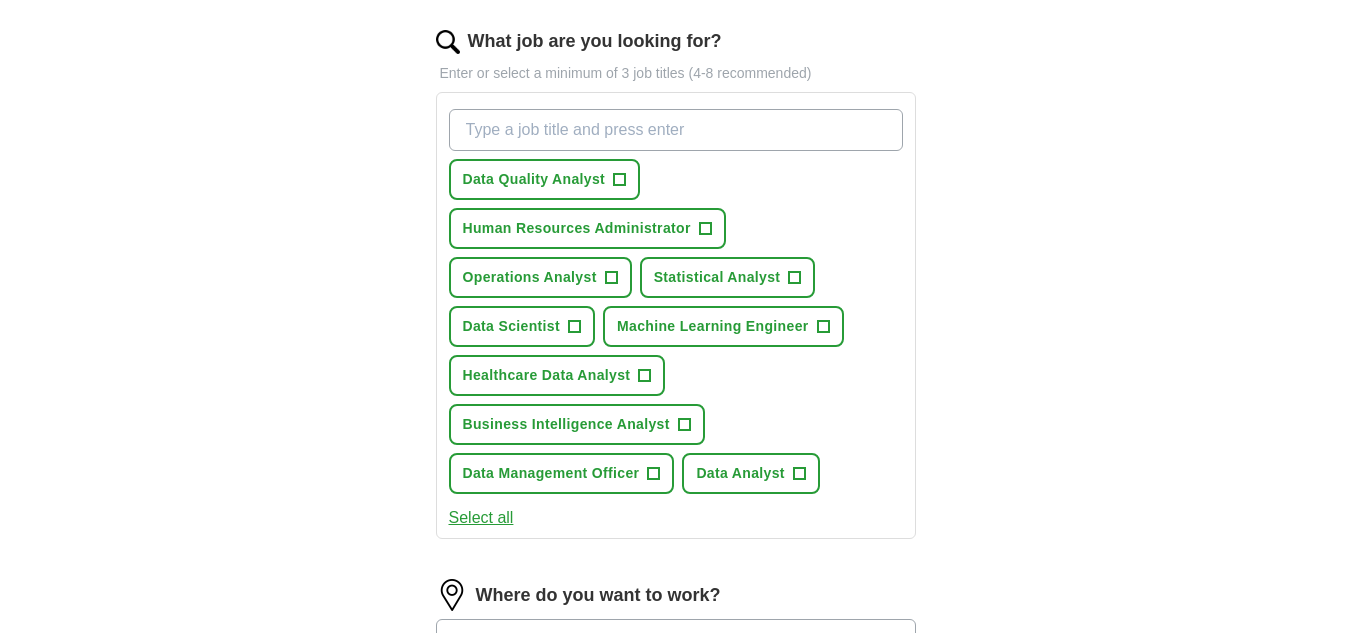 click on "What job are you looking for?" at bounding box center (676, 130) 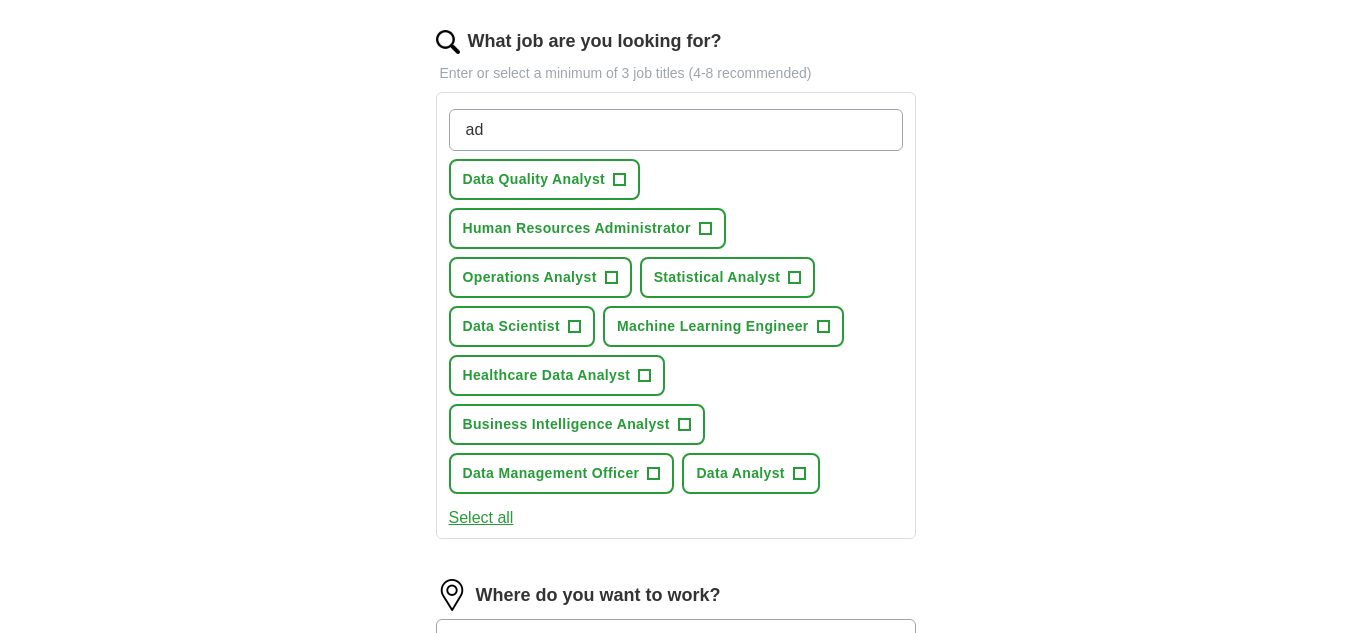 type on "a" 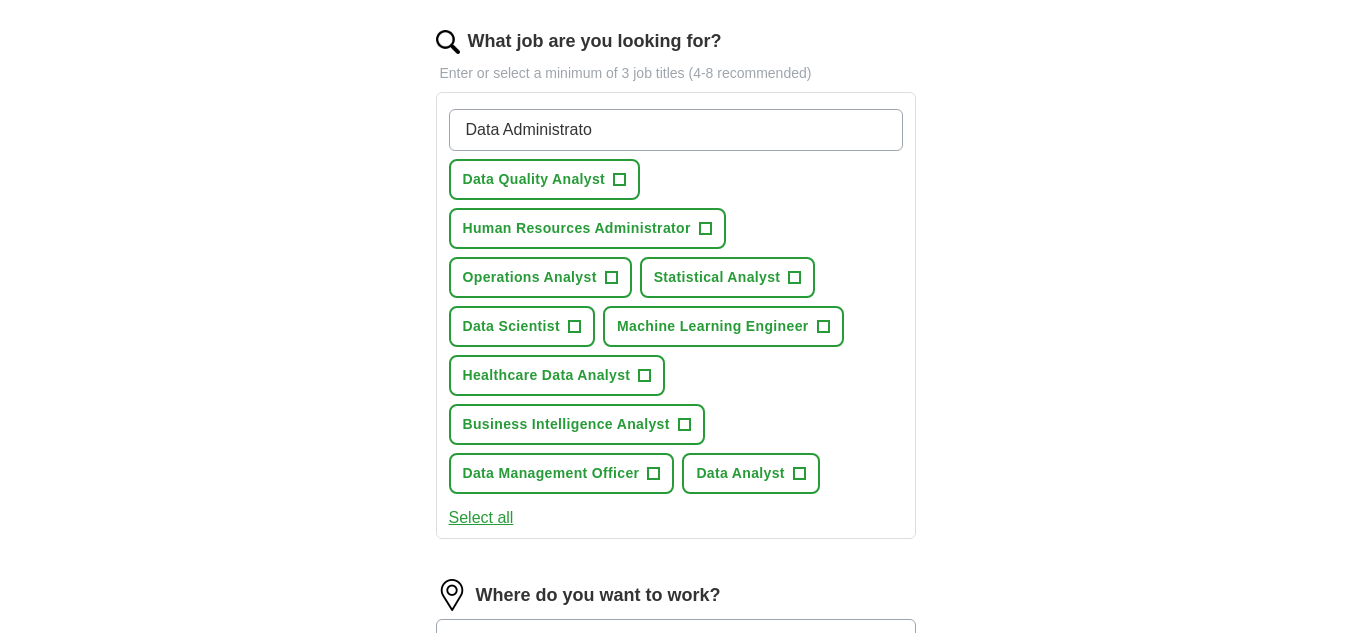 type on "Data Administrator" 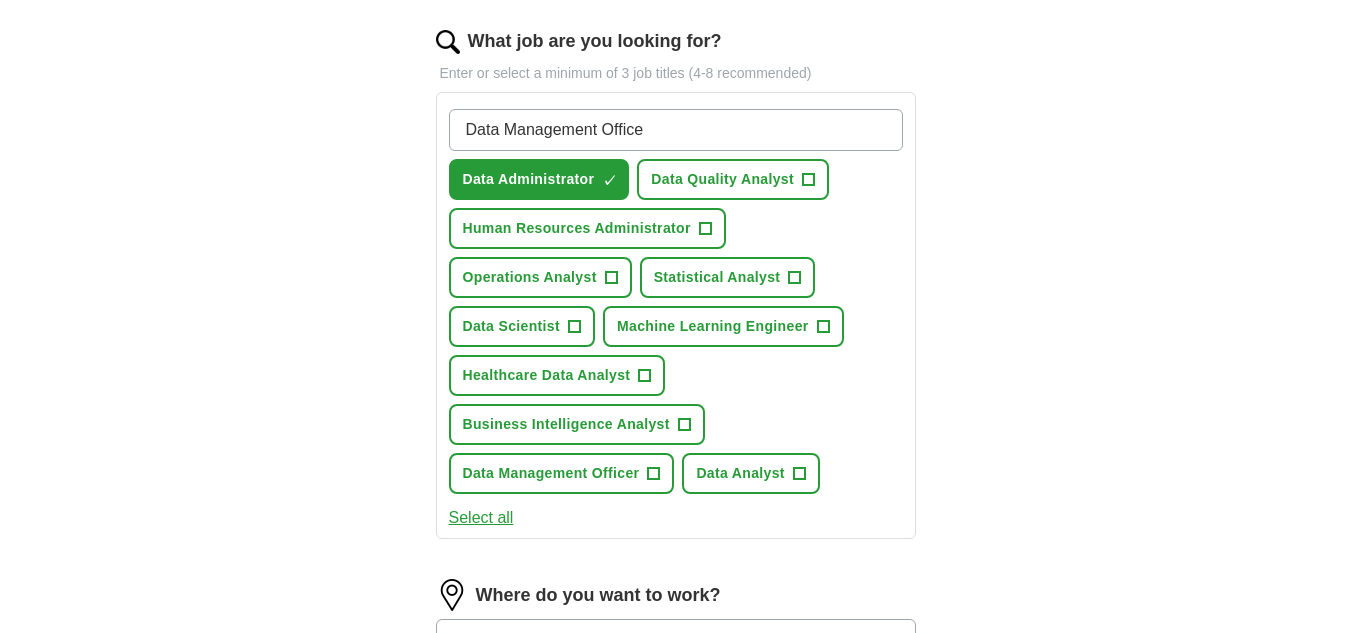 type on "Data Management Officer" 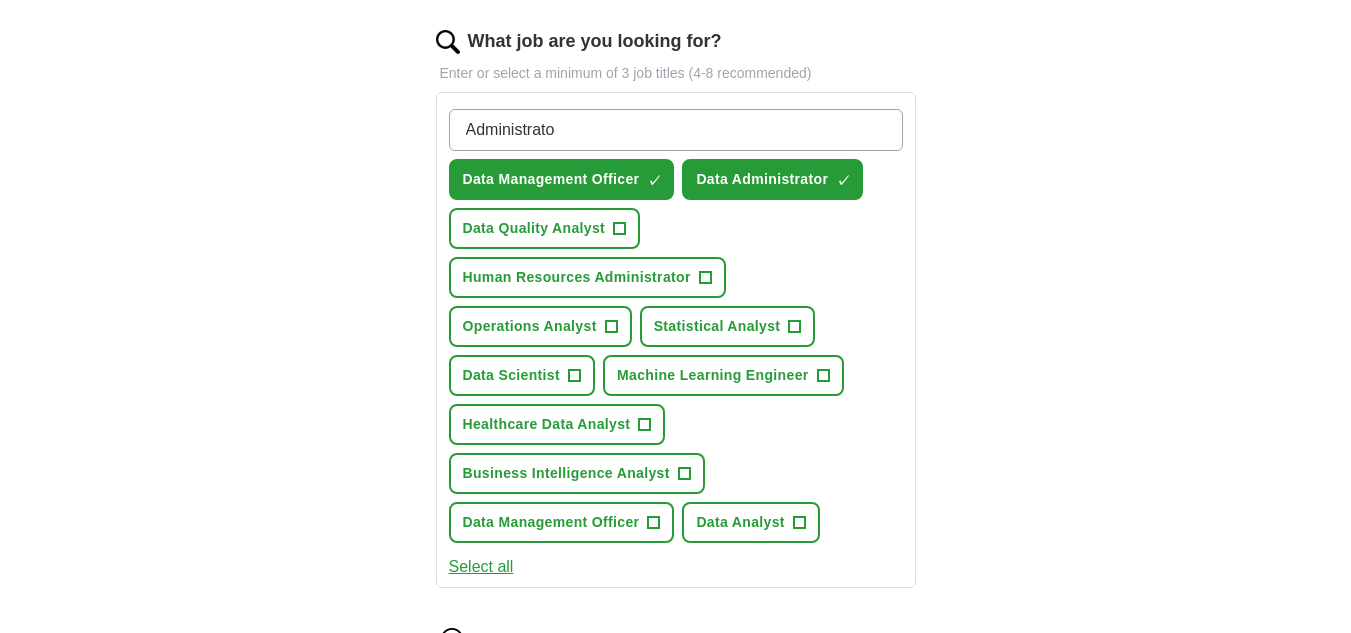 type on "Administrator" 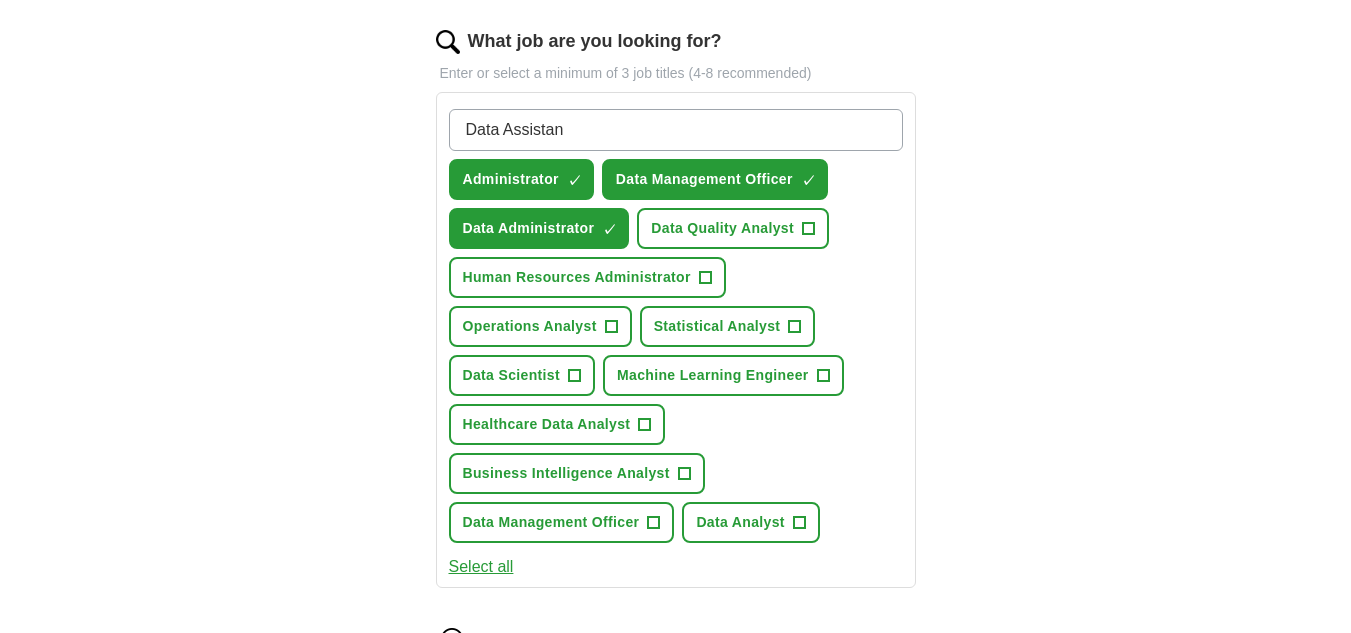 type on "Data Assistant" 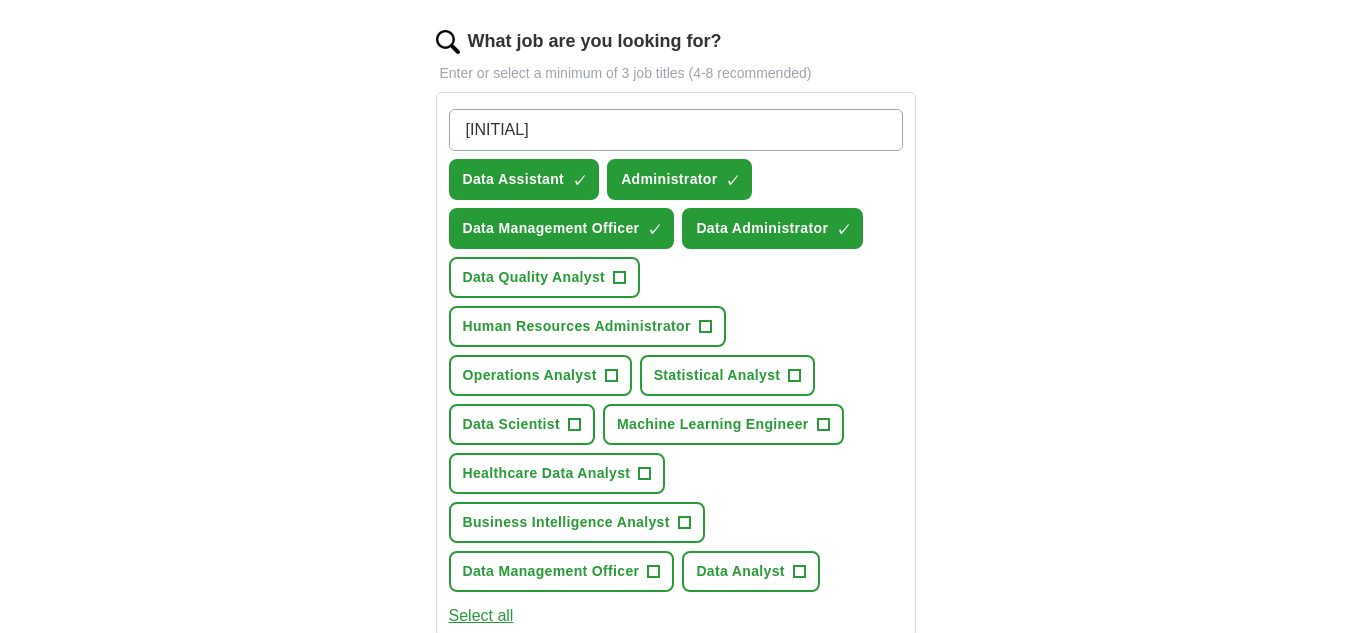 type on "[INITIAL]" 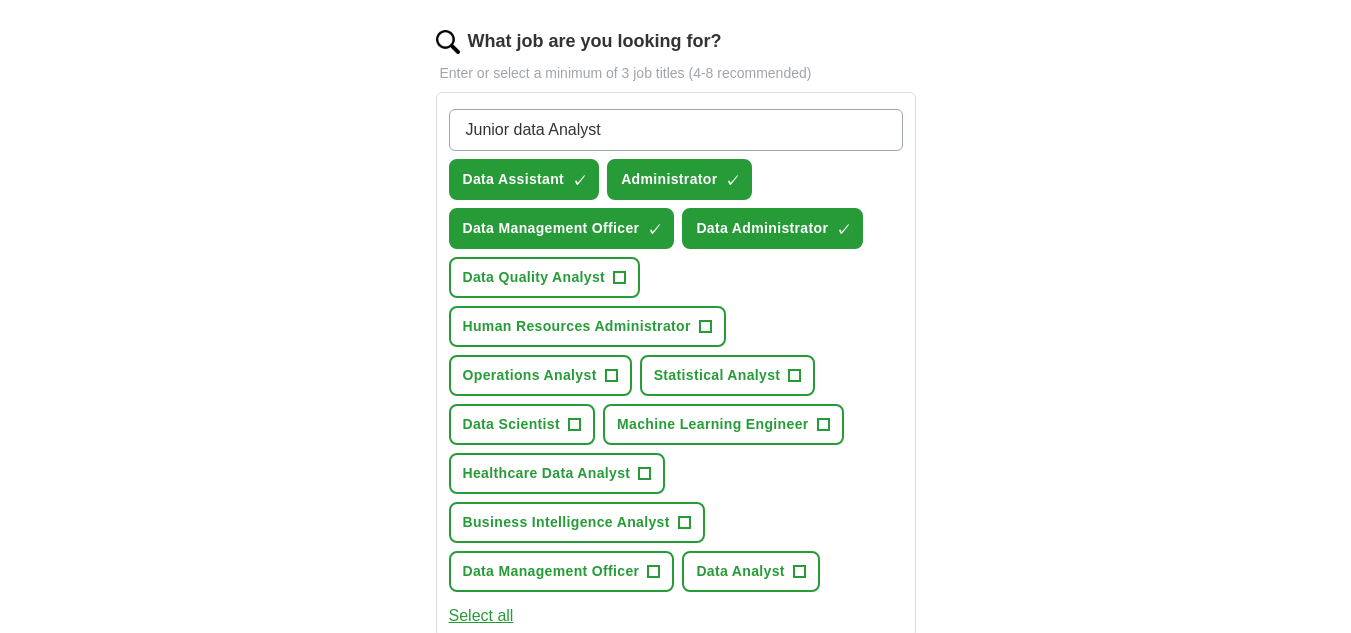 click on "Junior data Analyst" at bounding box center [676, 130] 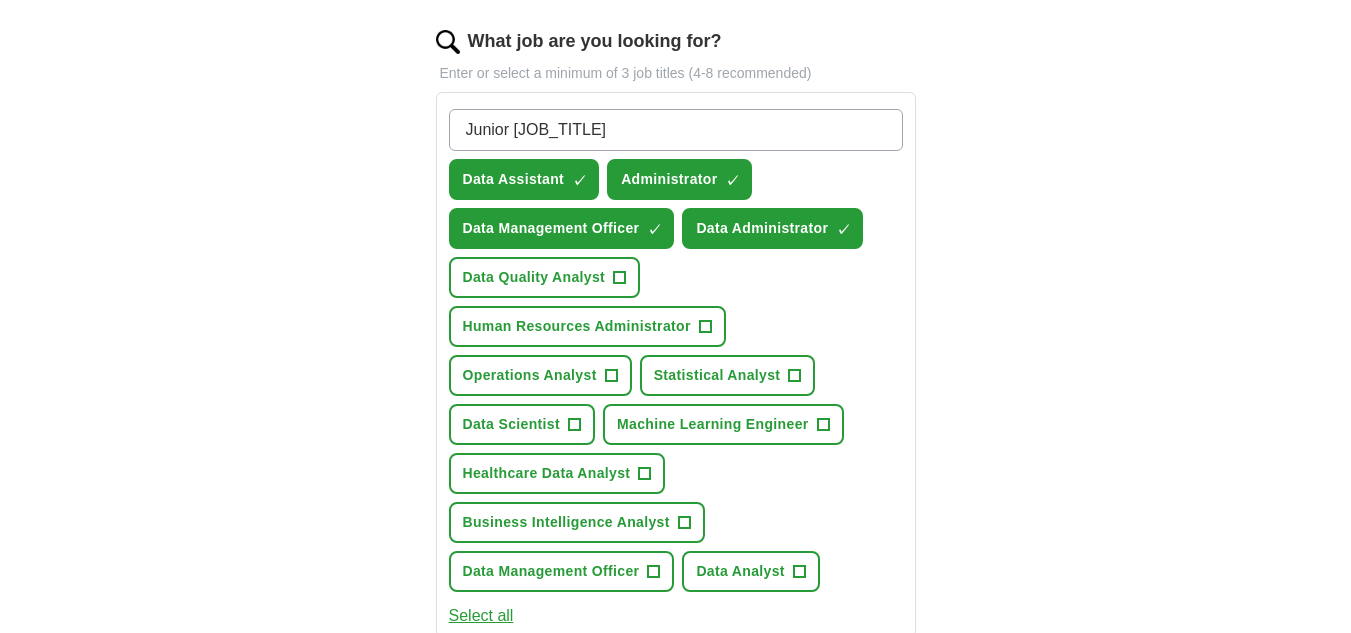 type on "Junior Data Analyst" 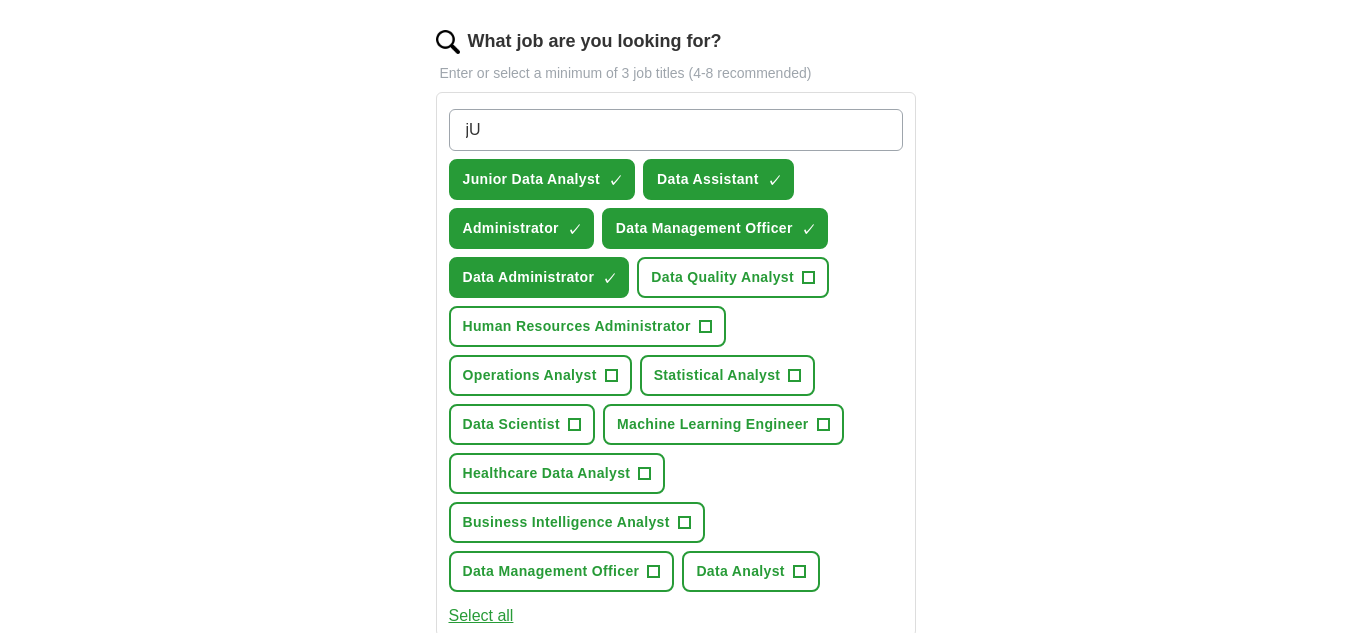 type on "[INITIAL]" 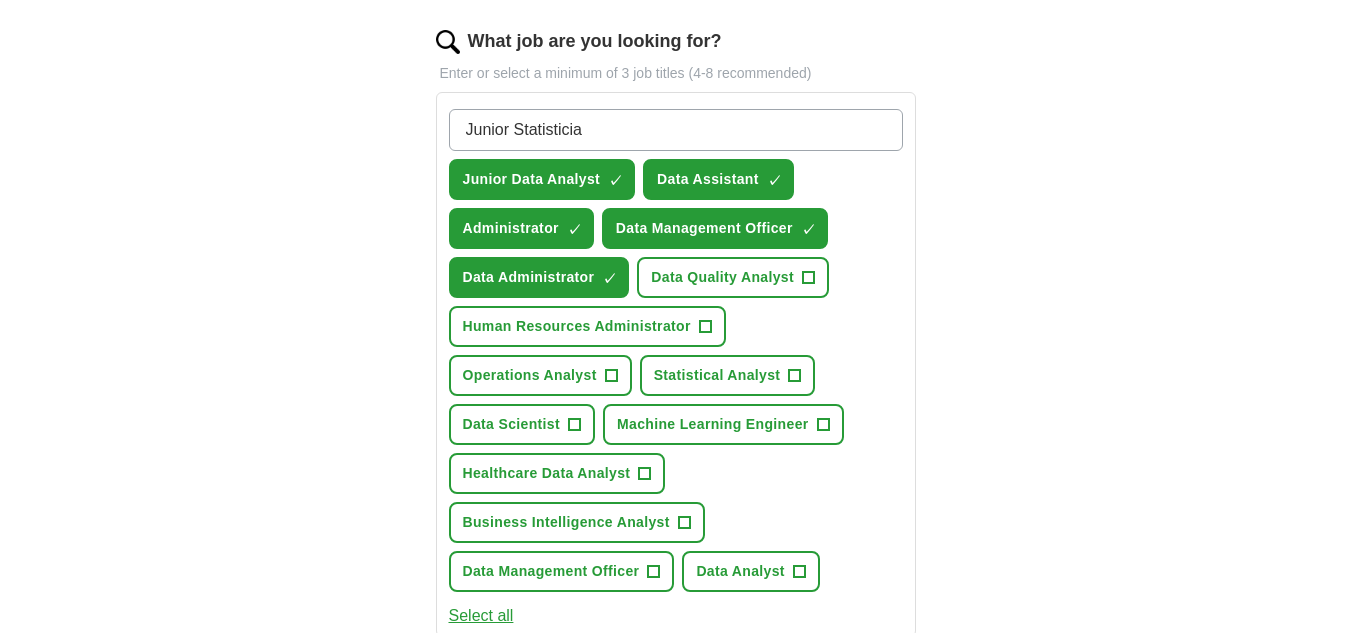type on "Junior Statistician" 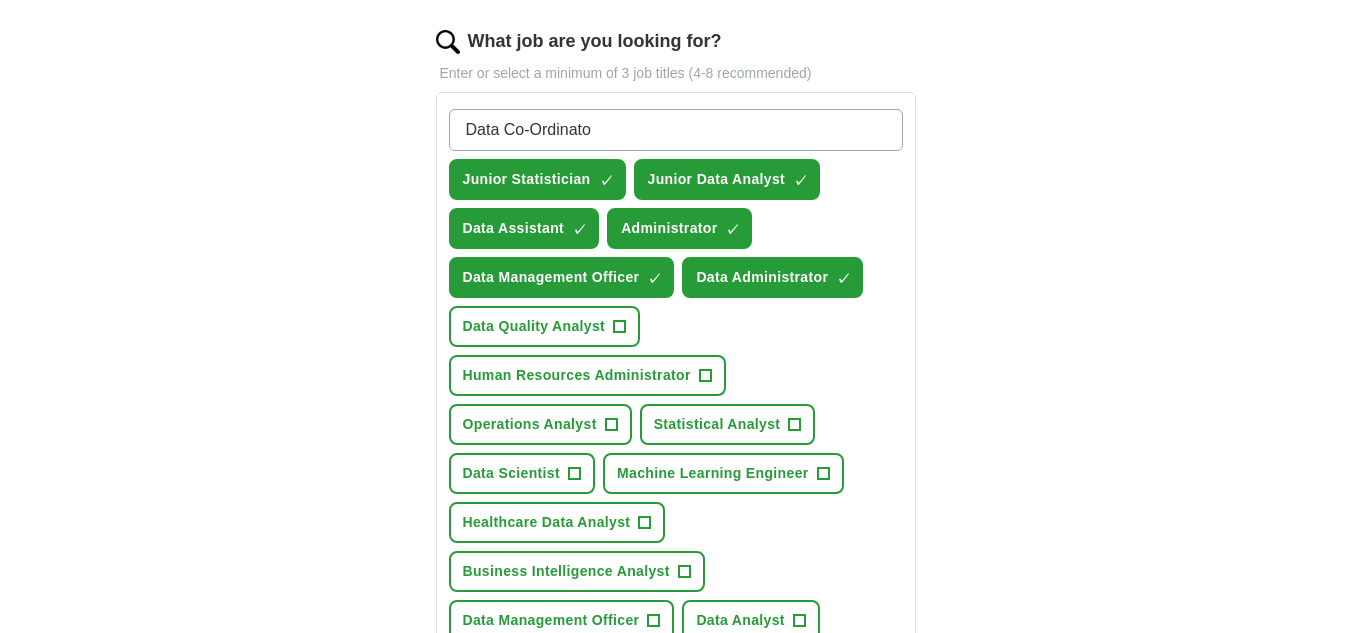 type on "Data Co-Ordinator" 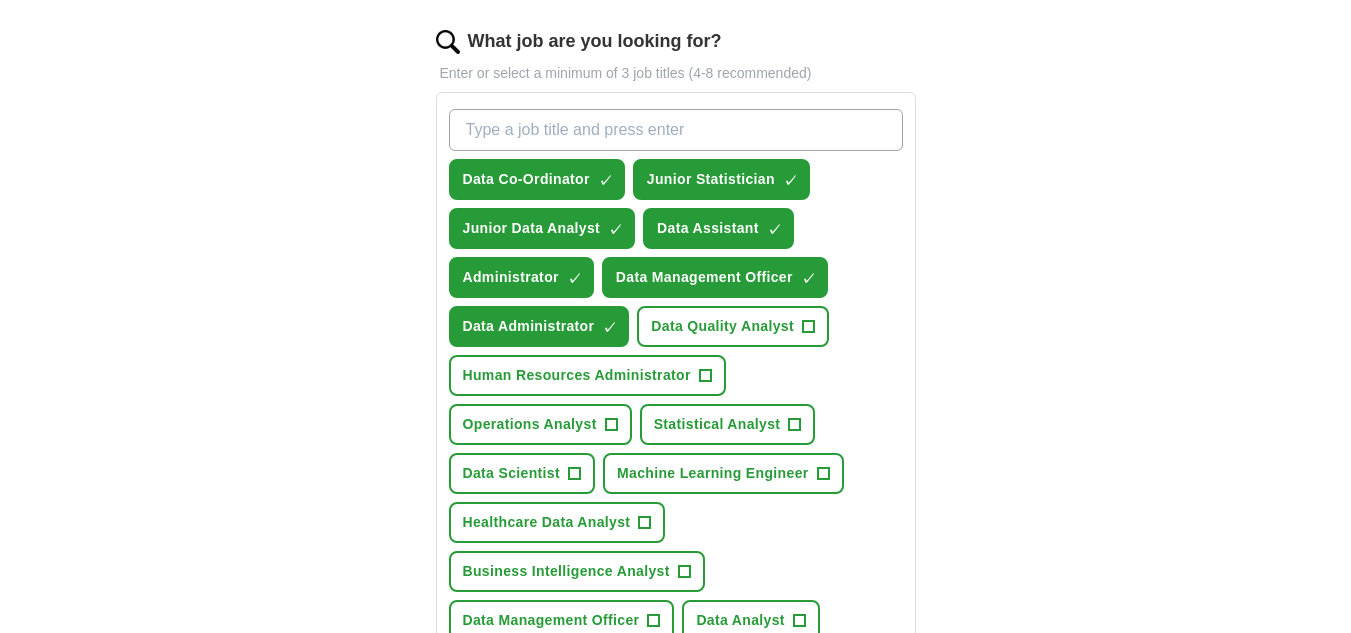 click on "What job are you looking for?" at bounding box center (676, 130) 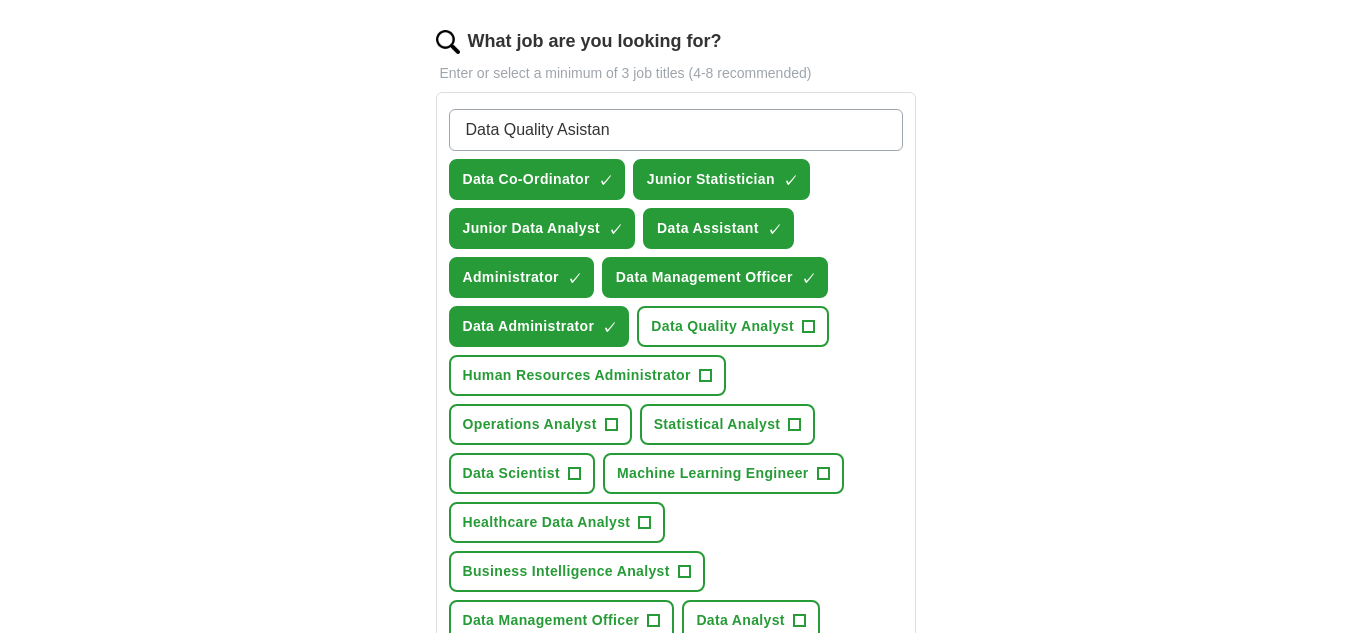 type on "Data Quality Asistant" 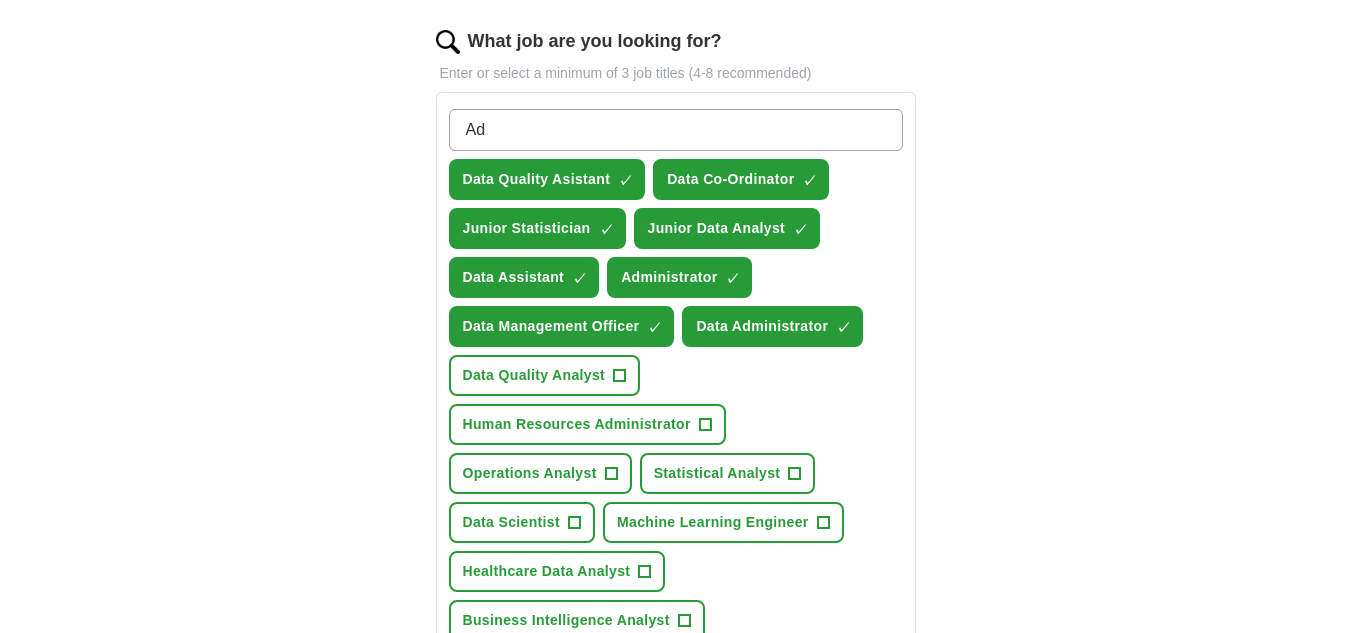 type on "A" 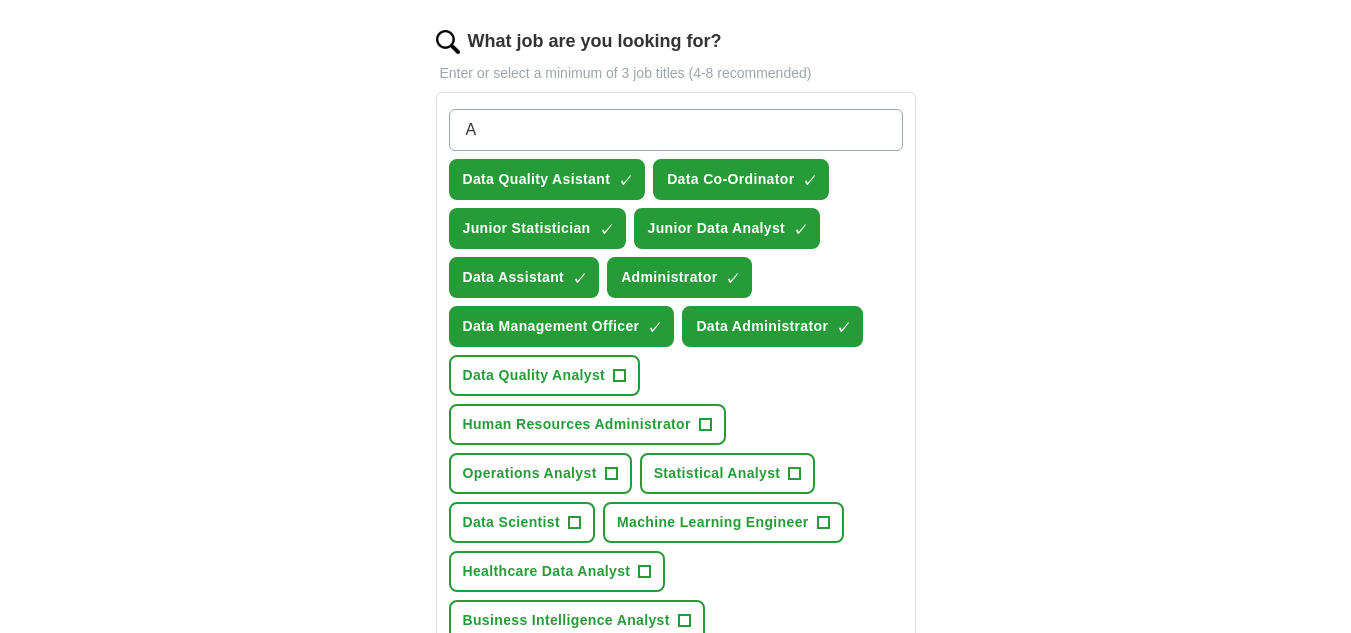 type 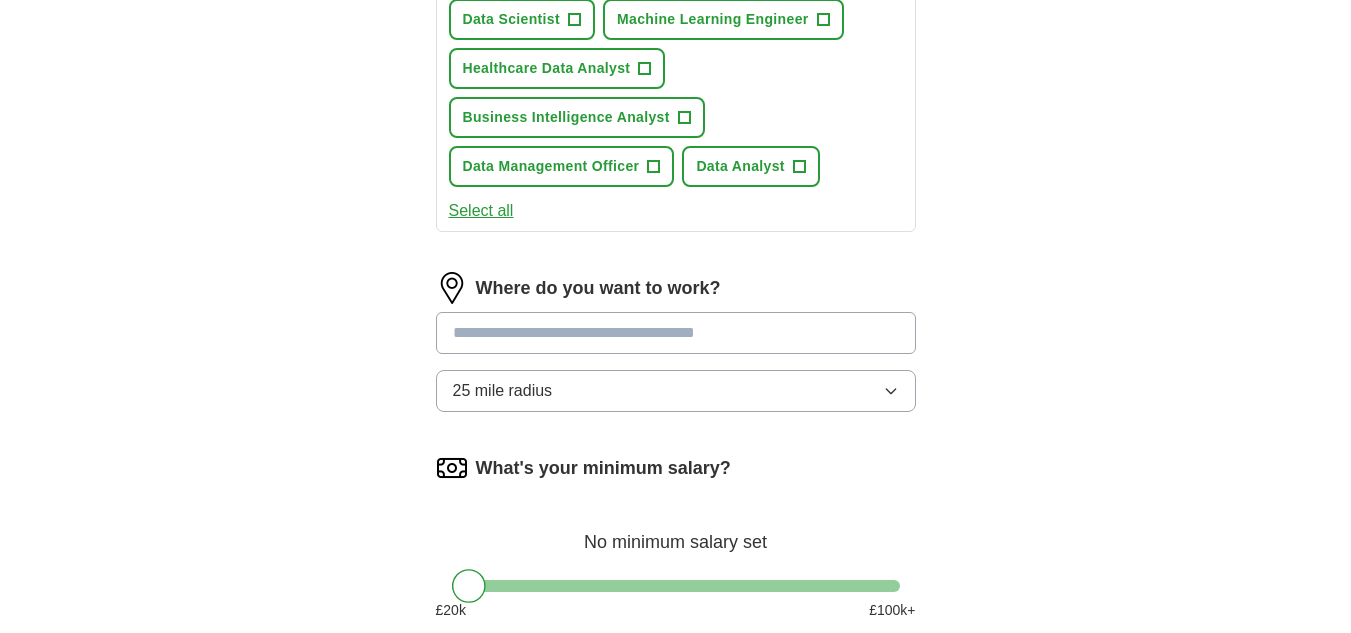 scroll, scrollTop: 1233, scrollLeft: 0, axis: vertical 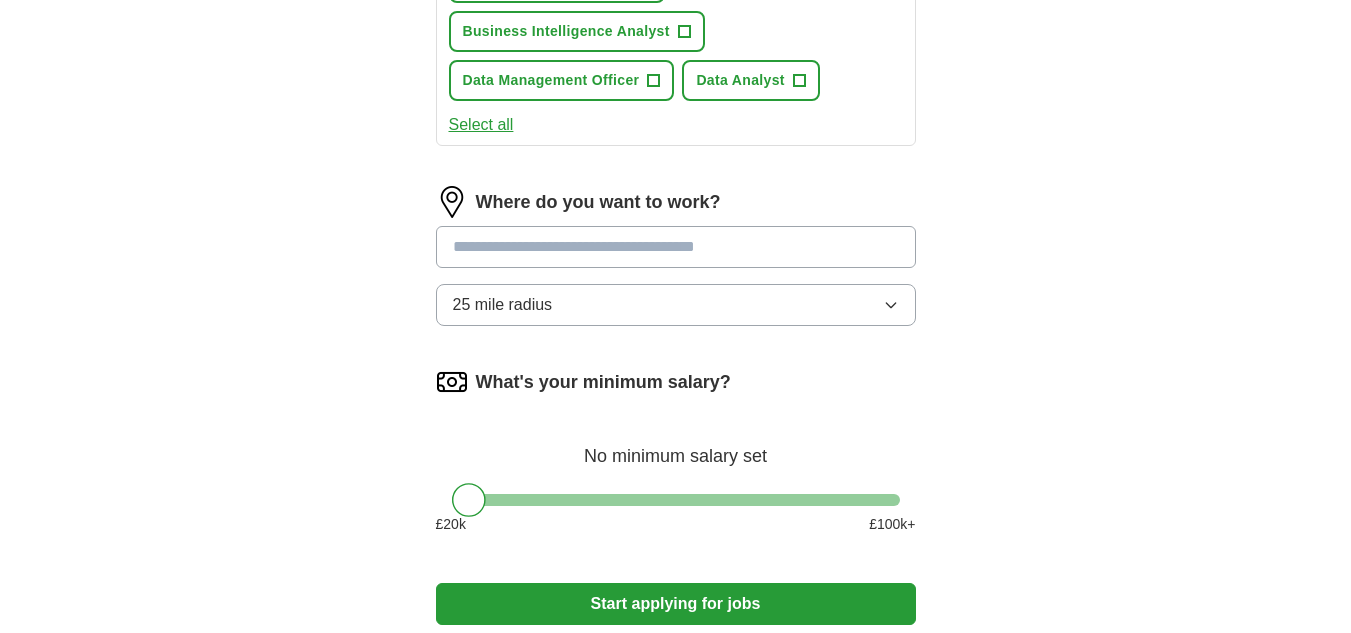 click at bounding box center [676, 247] 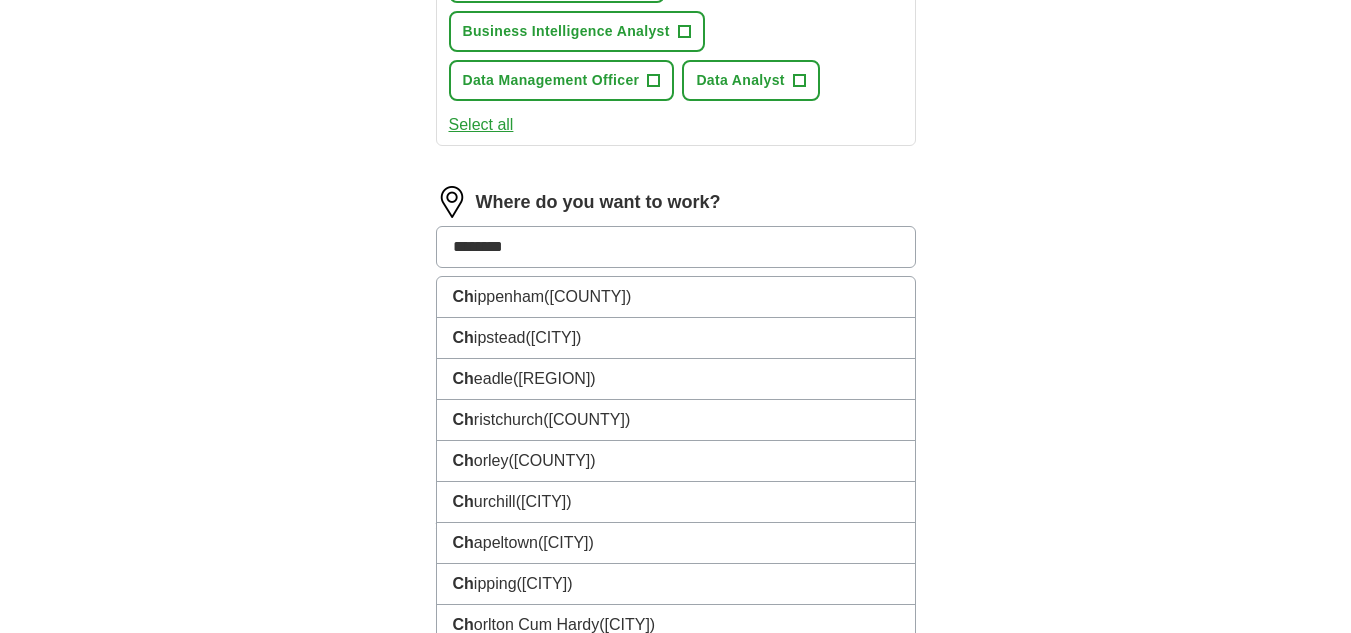 type on "*********" 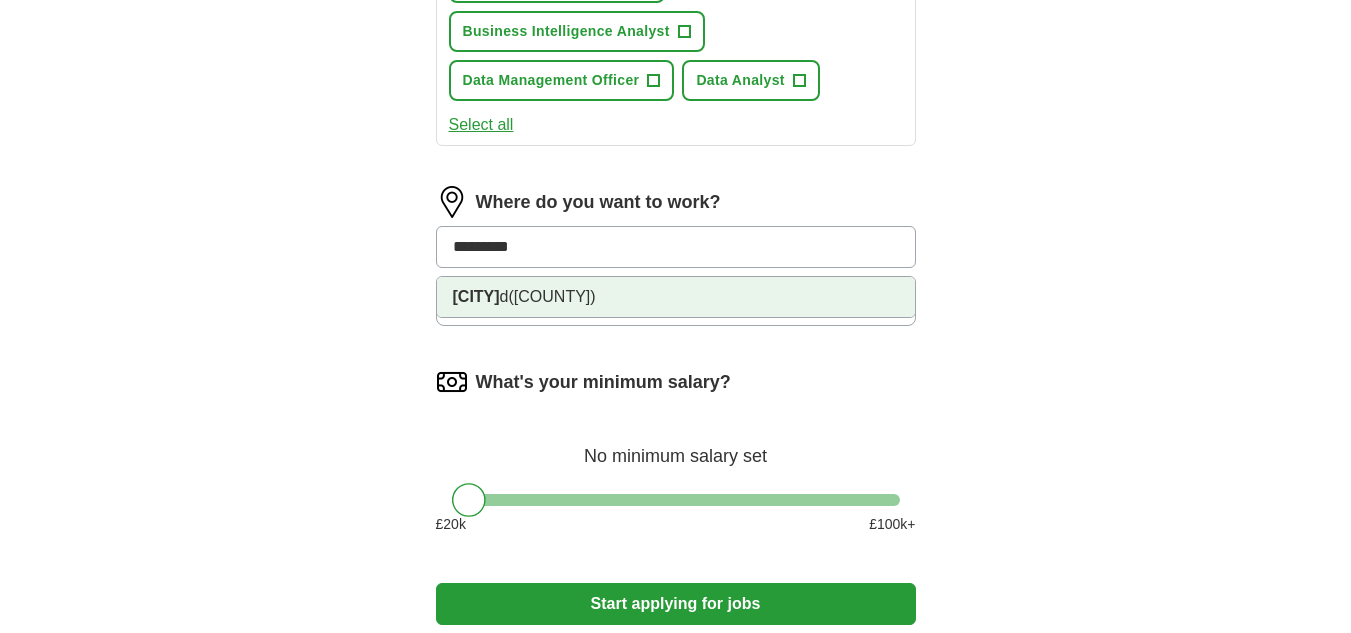 click on "([COUNTY])" at bounding box center [552, 296] 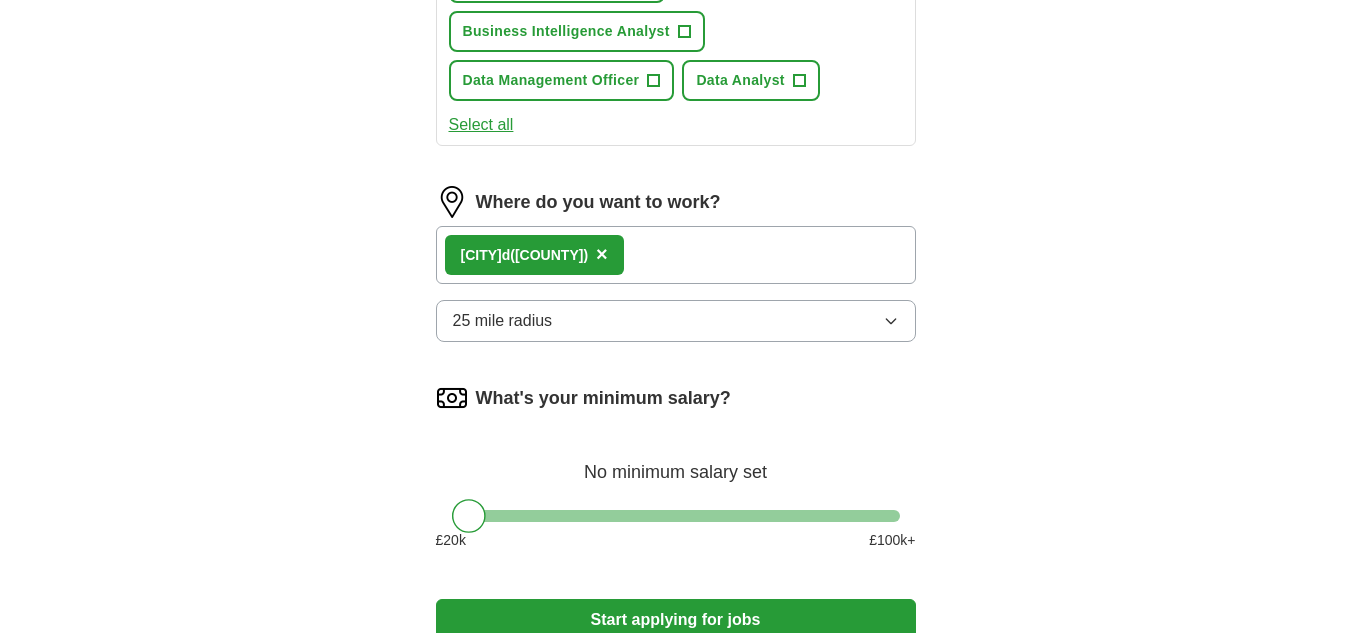 scroll, scrollTop: 1518, scrollLeft: 0, axis: vertical 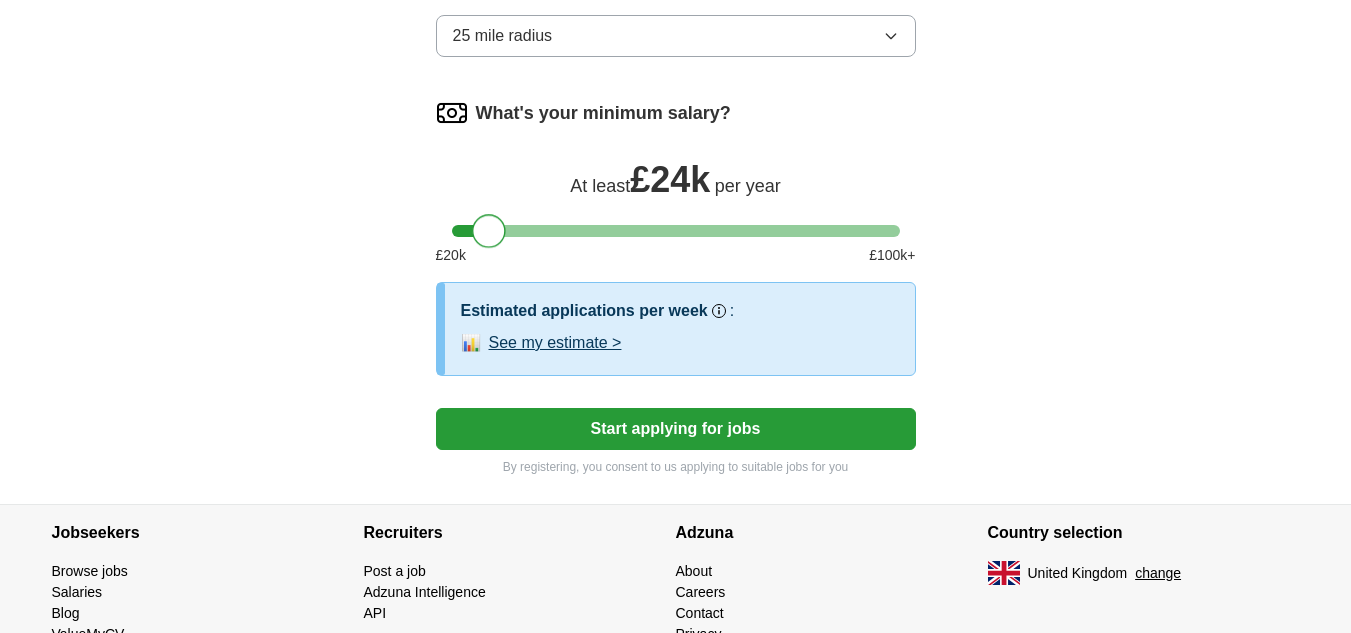 click at bounding box center (676, 231) 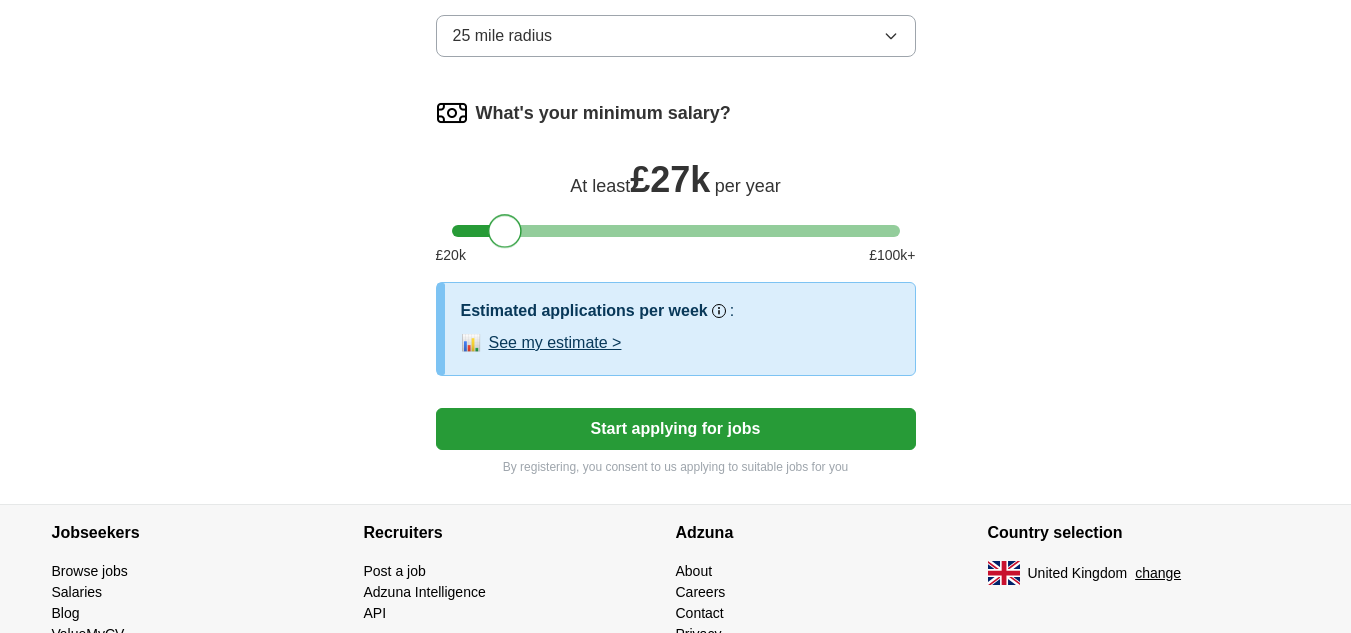 drag, startPoint x: 503, startPoint y: 231, endPoint x: 516, endPoint y: 235, distance: 13.601471 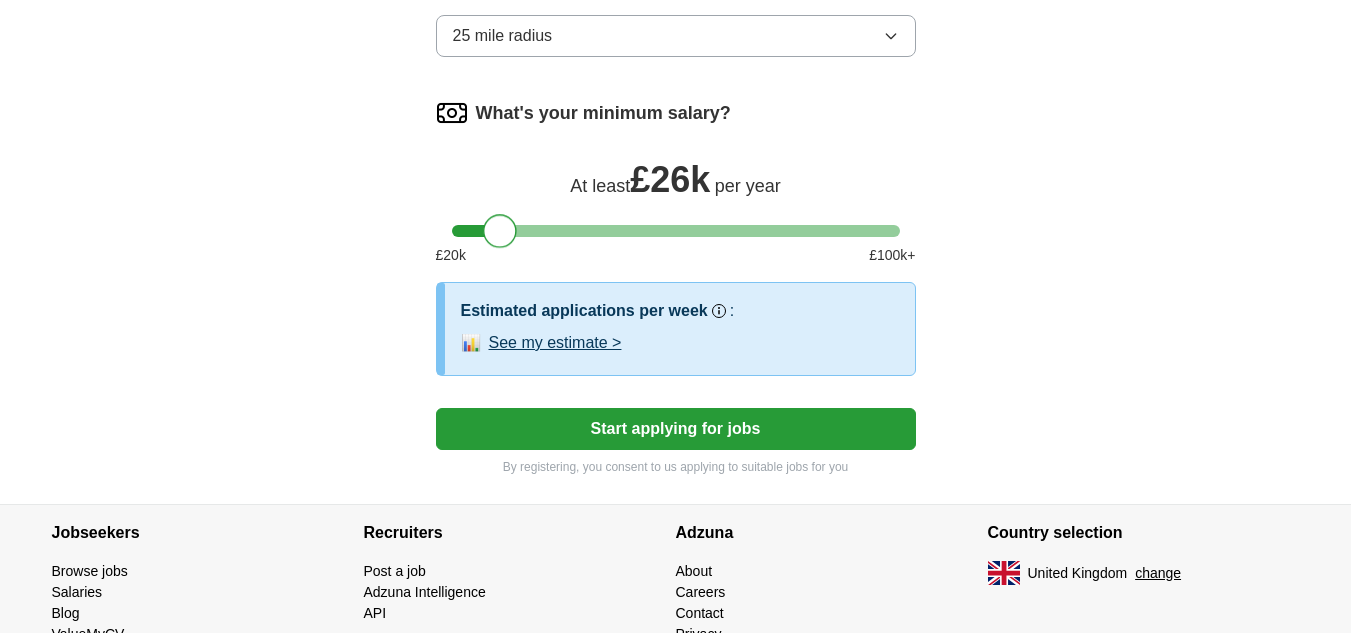 click at bounding box center [500, 231] 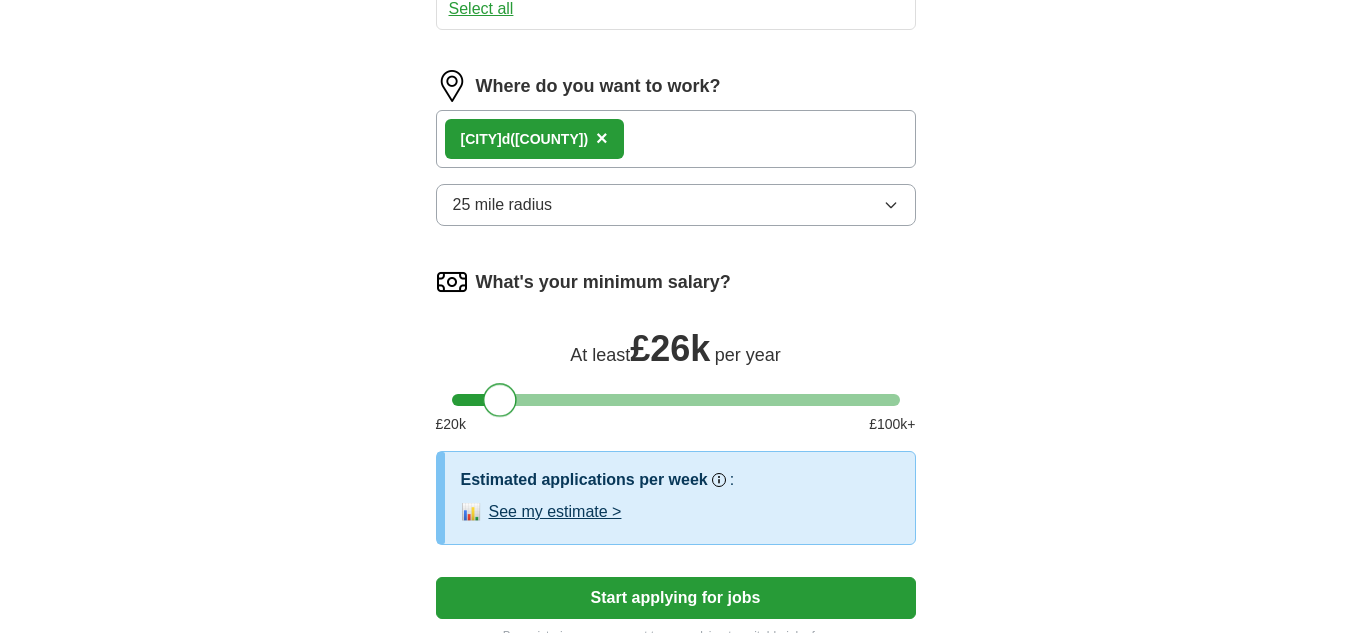 scroll, scrollTop: 1414, scrollLeft: 0, axis: vertical 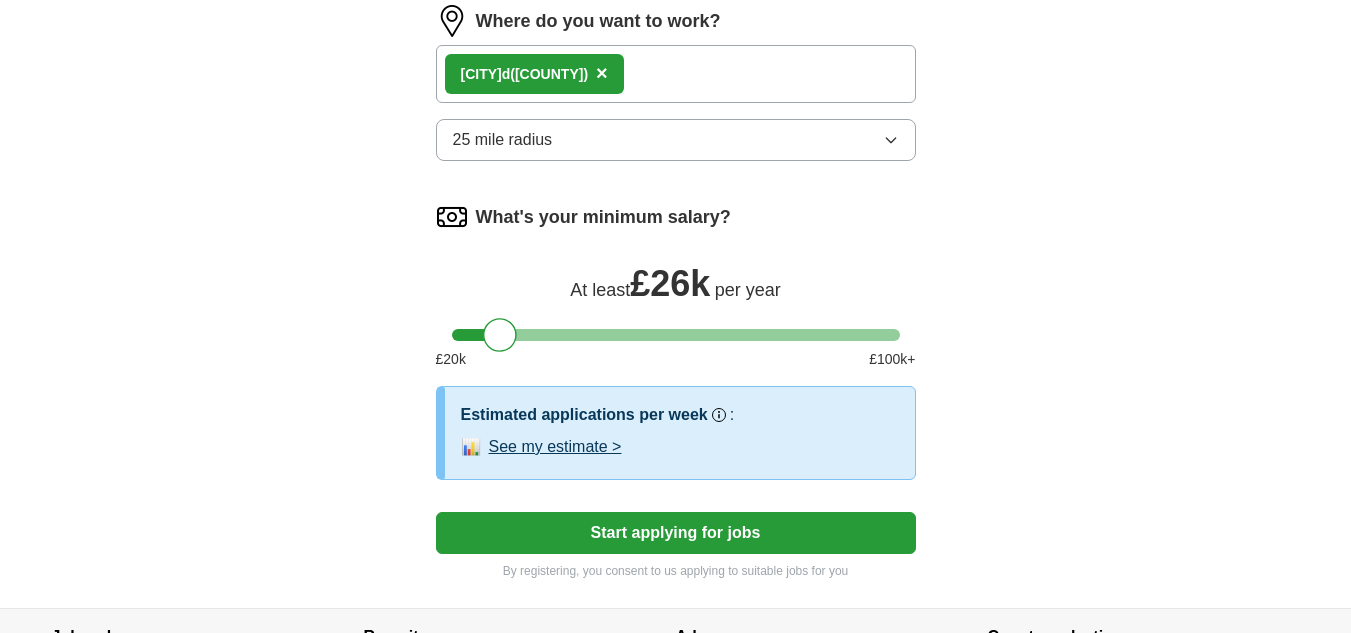 click on "Start applying for jobs" at bounding box center [676, 533] 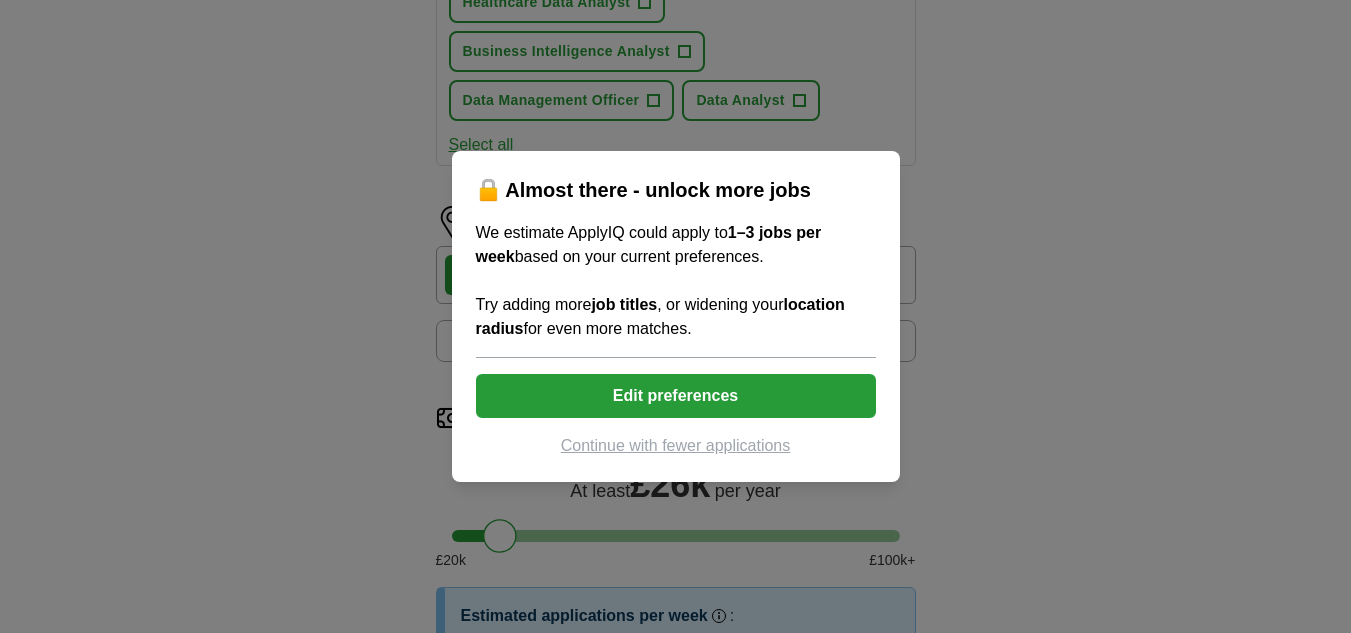 scroll, scrollTop: 1212, scrollLeft: 0, axis: vertical 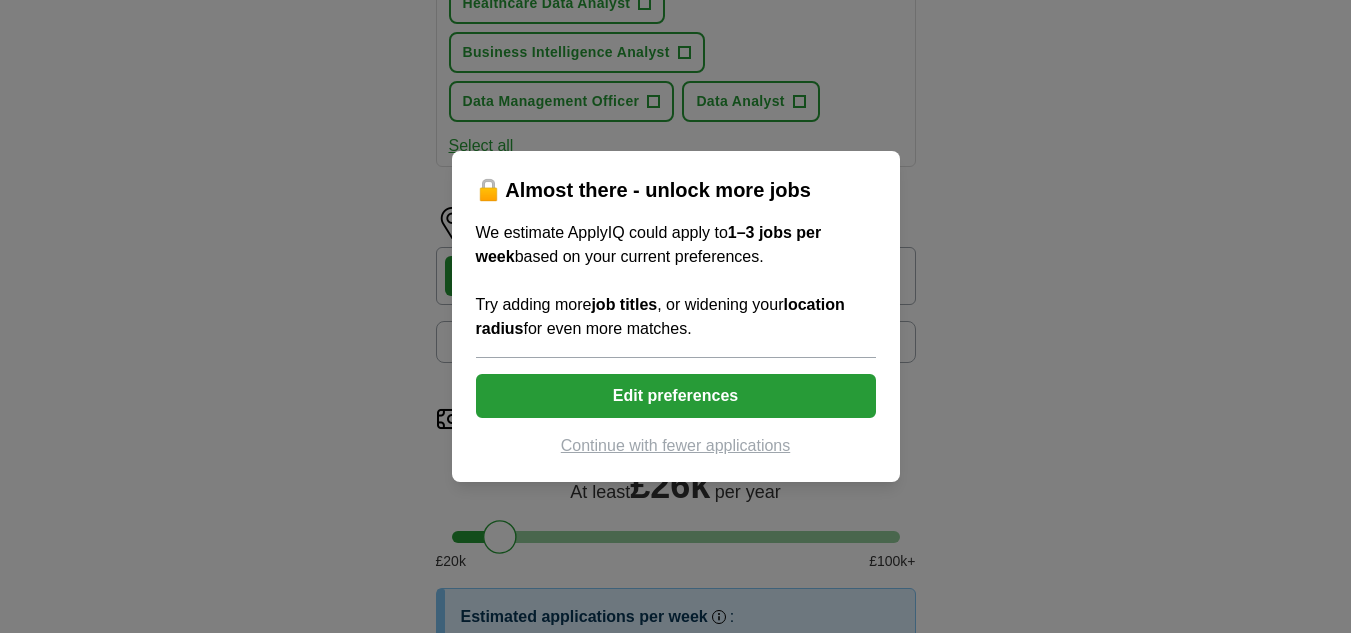 click on "Edit preferences" at bounding box center (676, 396) 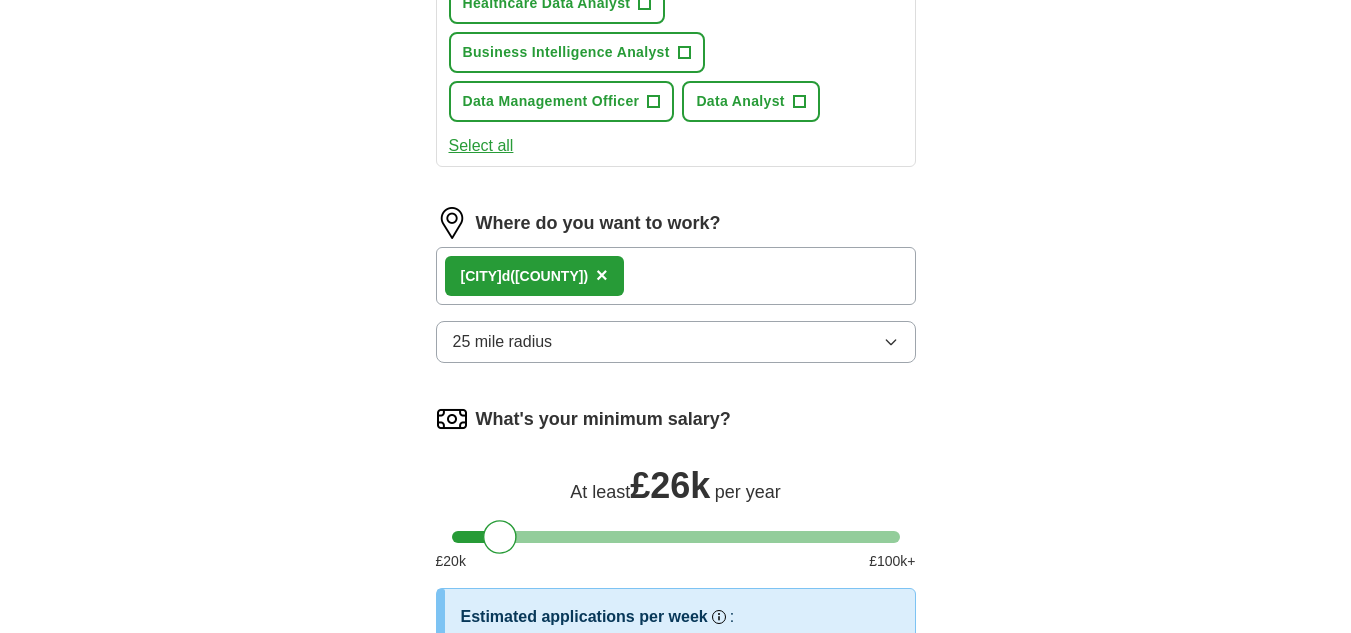 click on "[CITY], [COUNTY] has been selected." at bounding box center (676, 276) 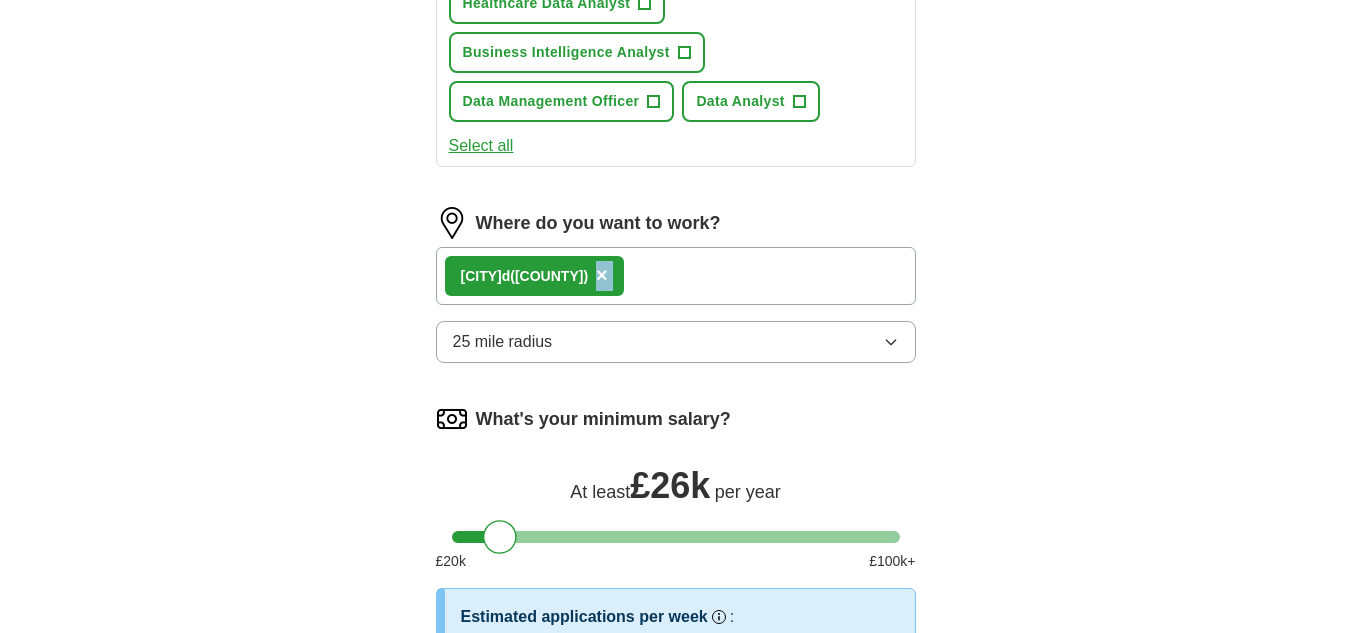 click on "[CITY], [COUNTY] has been selected." at bounding box center [676, 276] 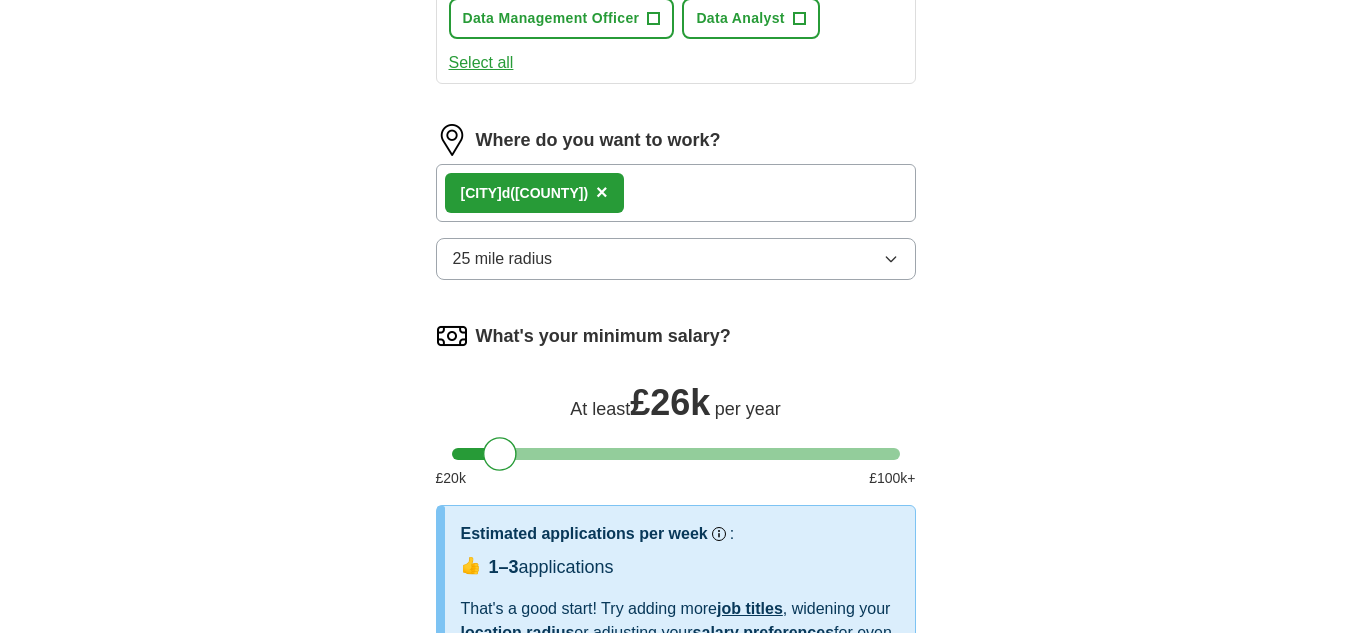 scroll, scrollTop: 1180, scrollLeft: 0, axis: vertical 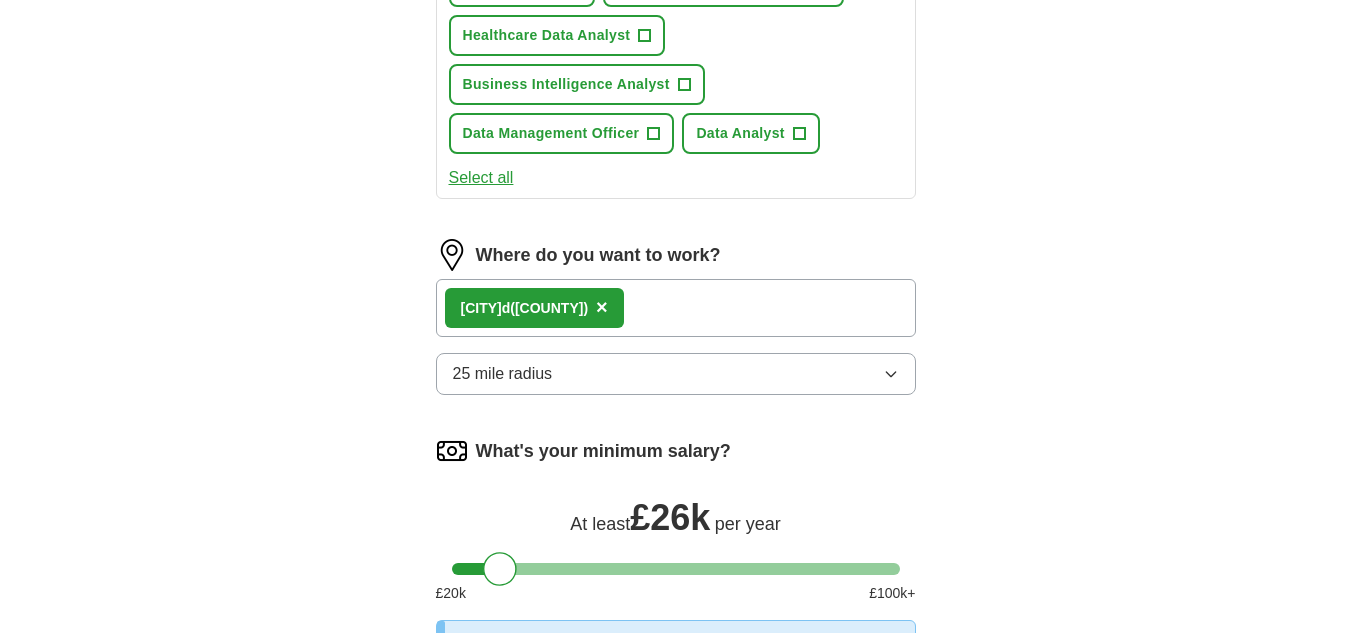 click on "[CITY], [COUNTY] has been selected." at bounding box center (676, 308) 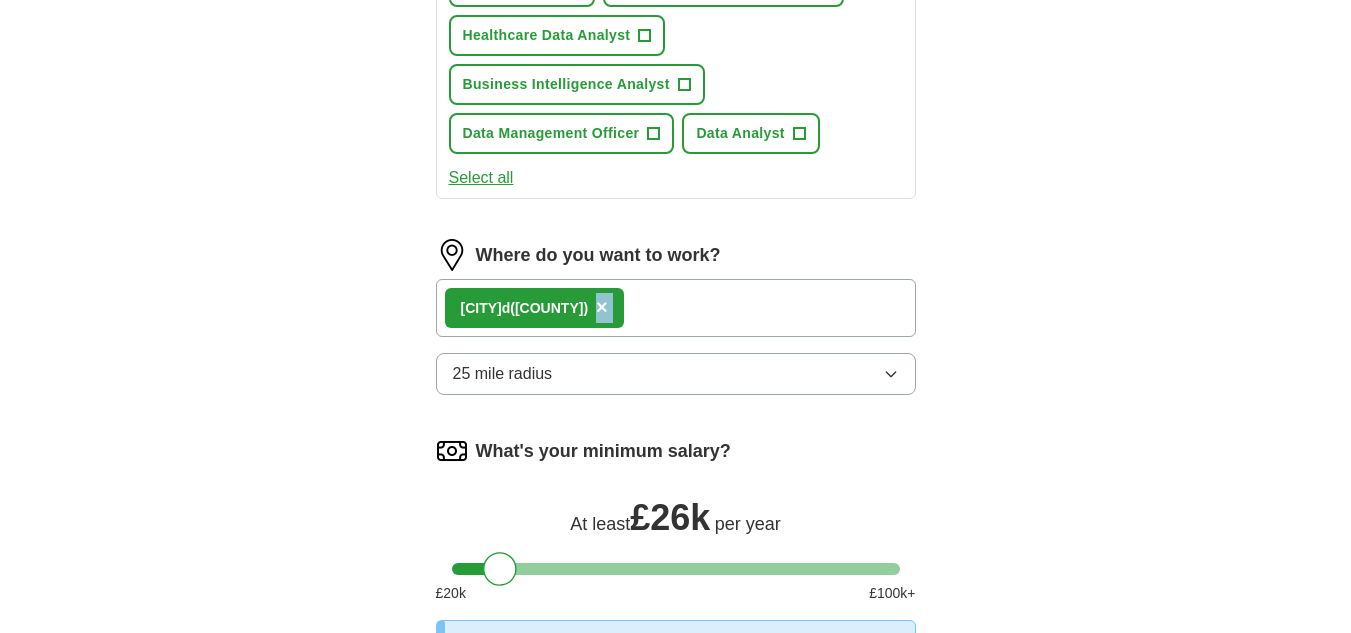 click on "[CITY], [COUNTY] has been selected." at bounding box center (676, 308) 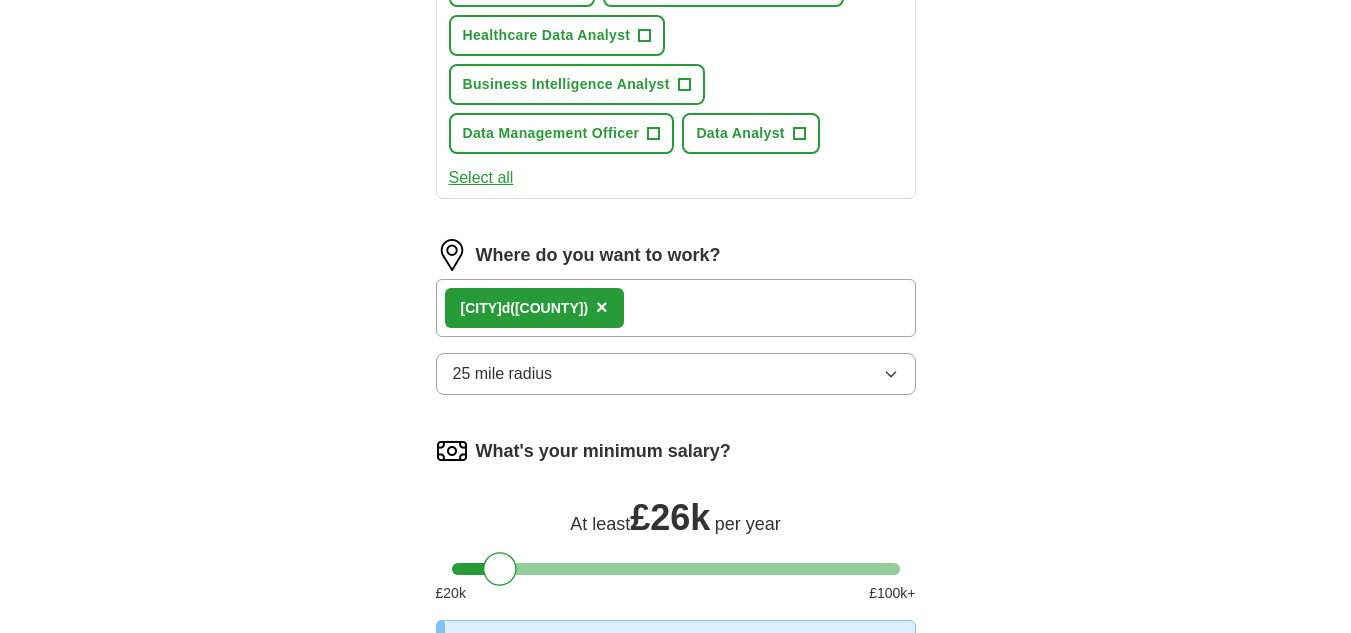 click on "[CITY], [COUNTY] has been selected." at bounding box center [676, 308] 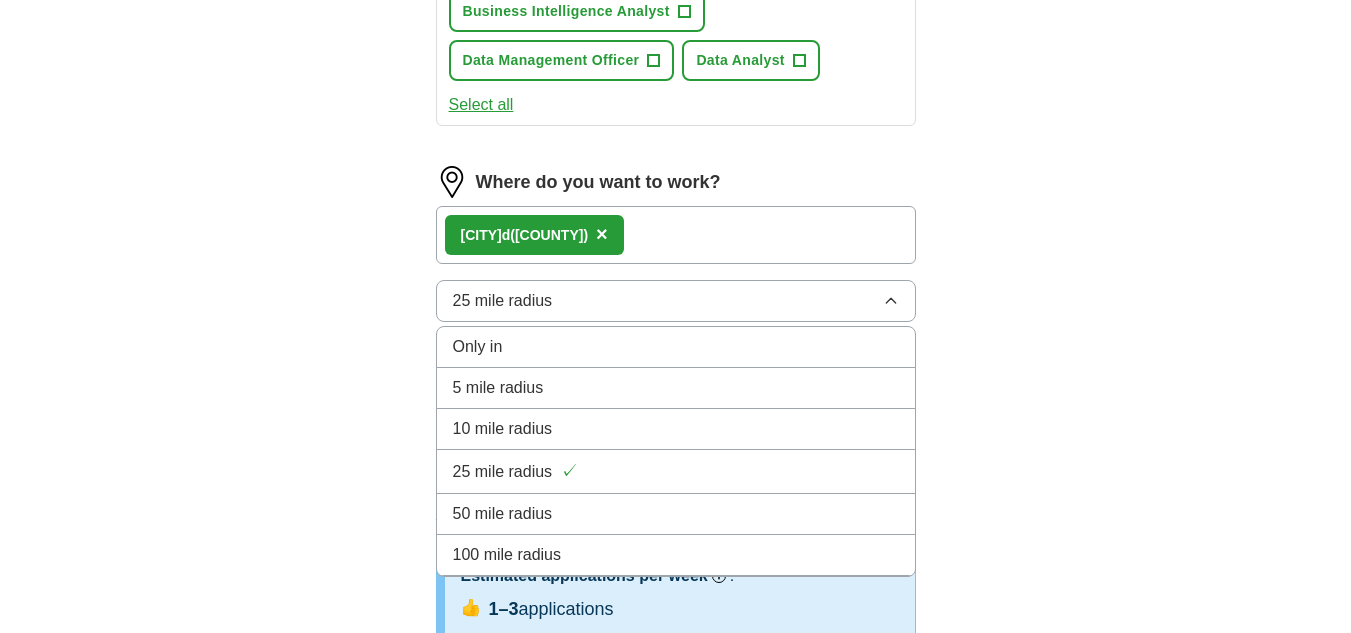 scroll, scrollTop: 1255, scrollLeft: 0, axis: vertical 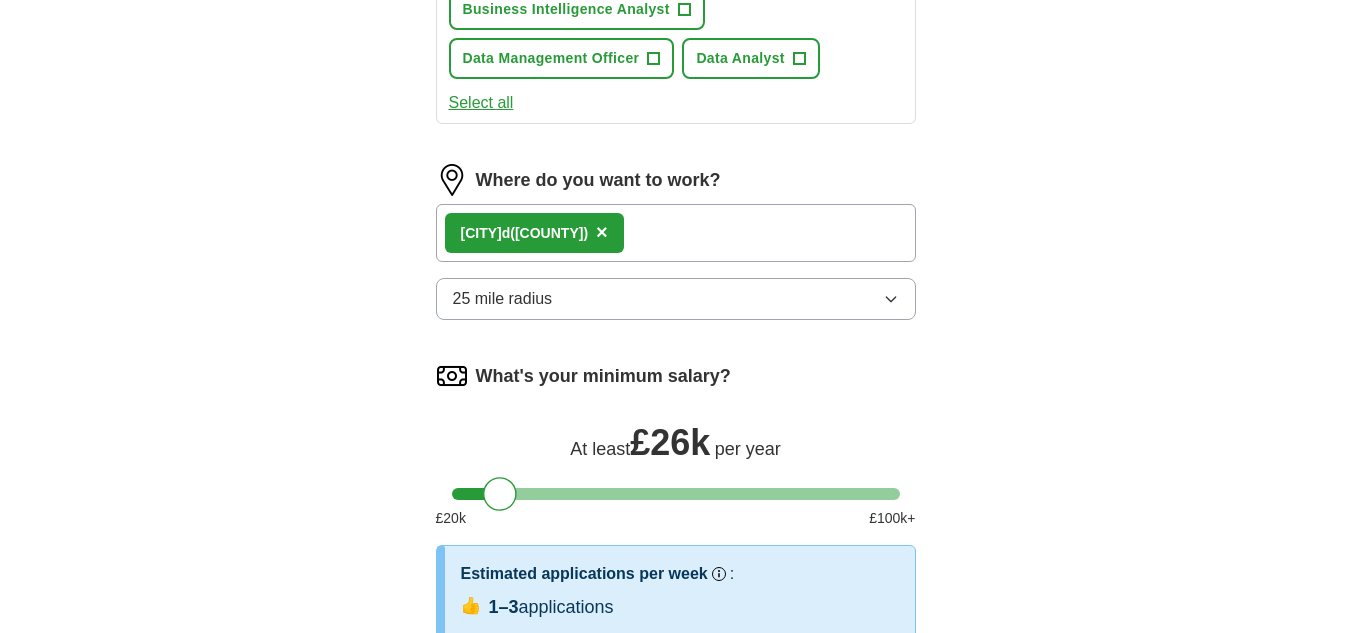click on "[CITY], [COUNTY] has been selected." at bounding box center [676, 233] 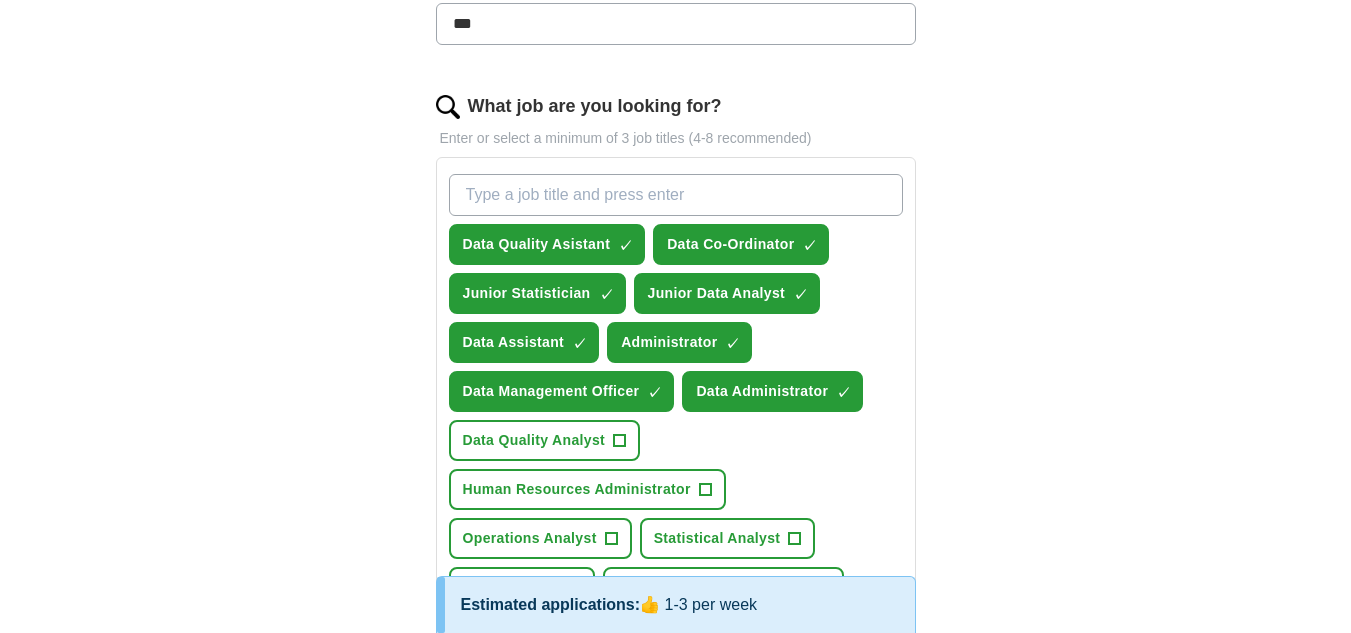 scroll, scrollTop: 597, scrollLeft: 0, axis: vertical 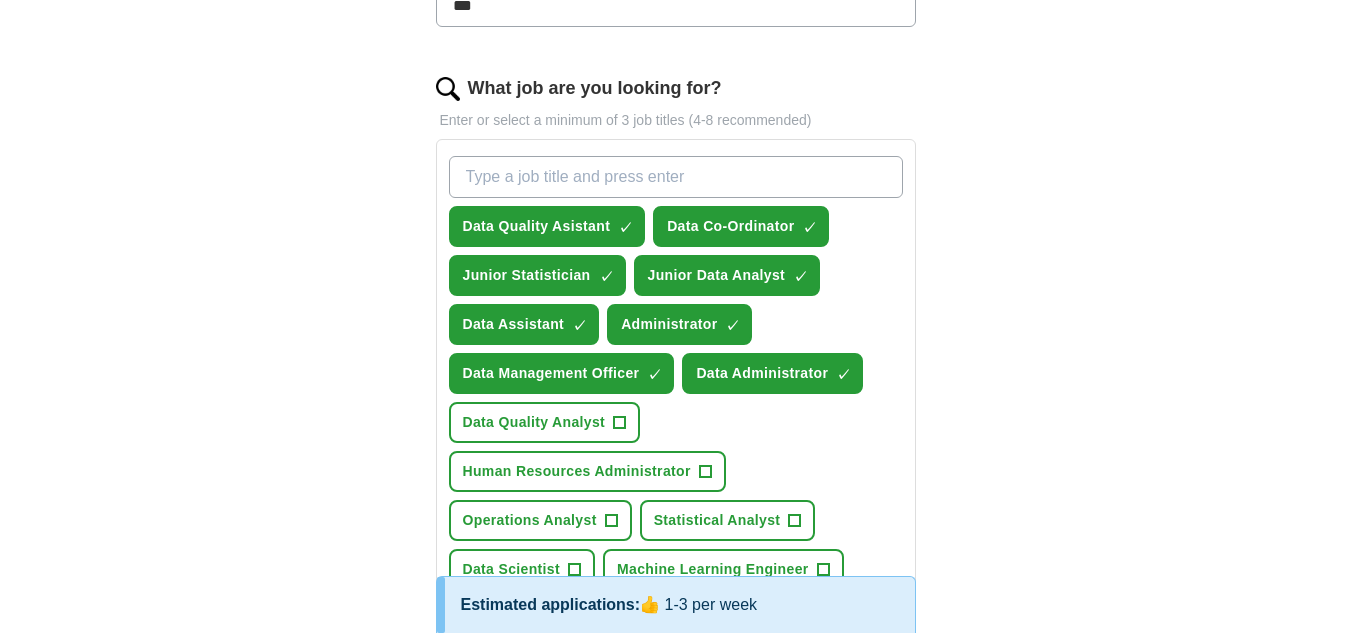 click on "What job are you looking for?" at bounding box center [676, 177] 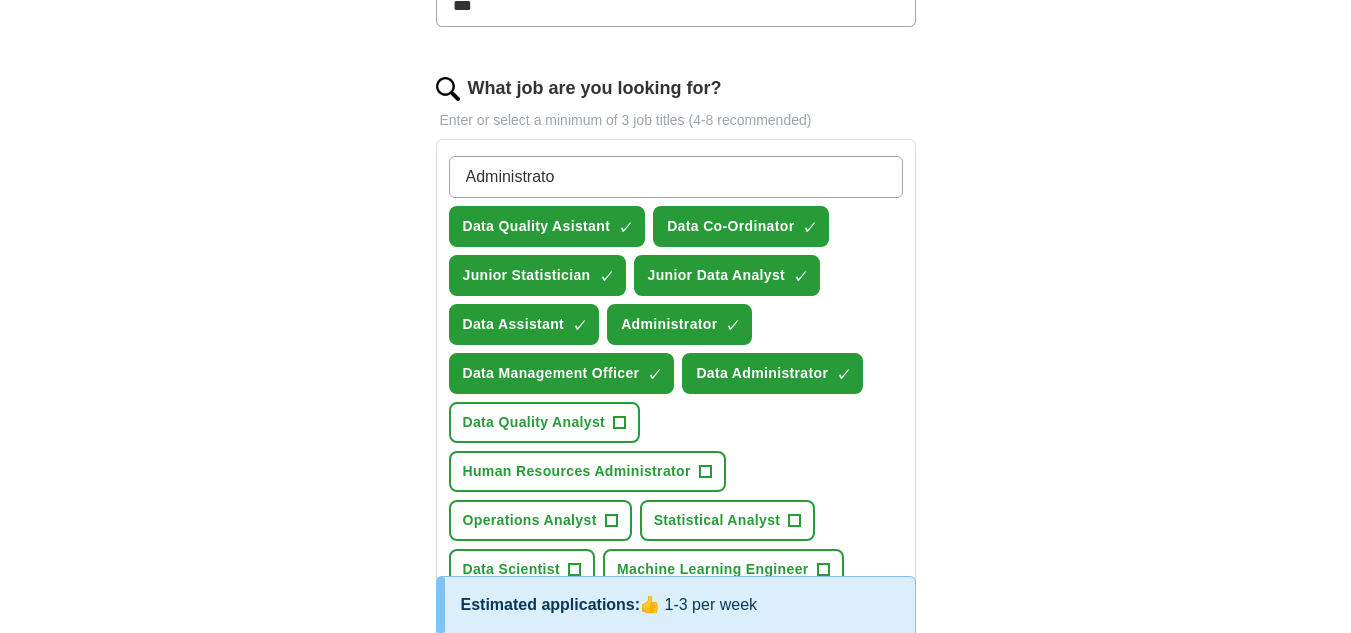 type on "Administrator" 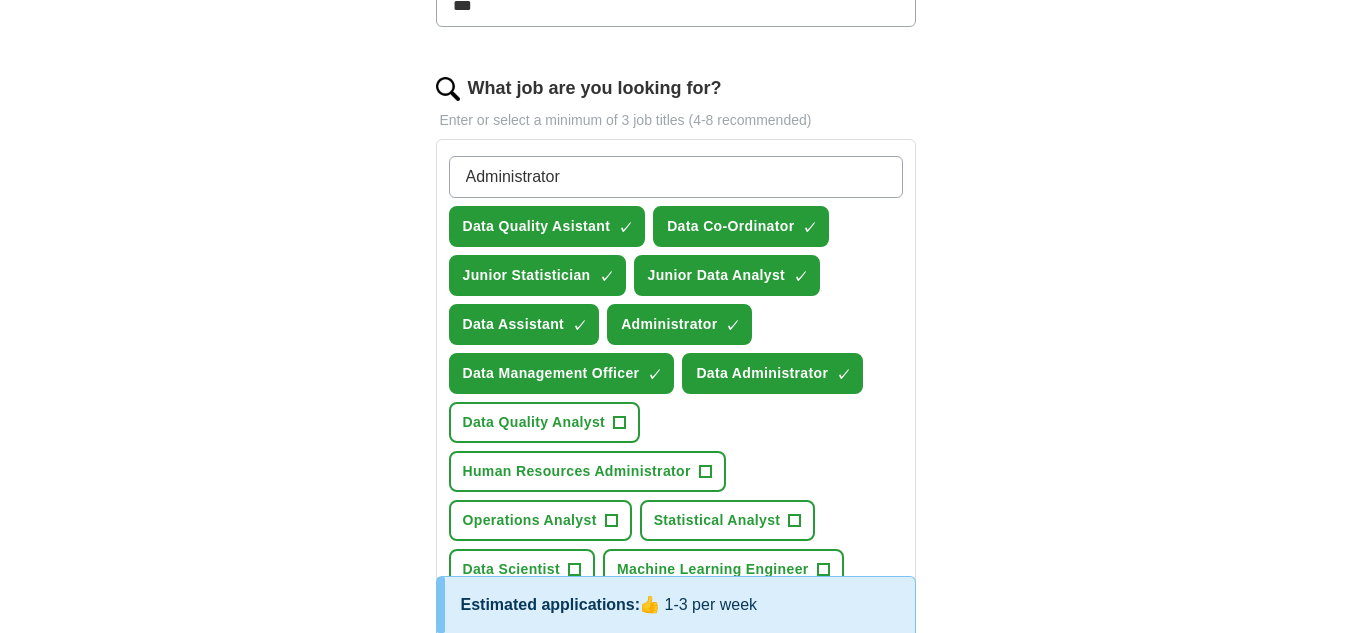 type 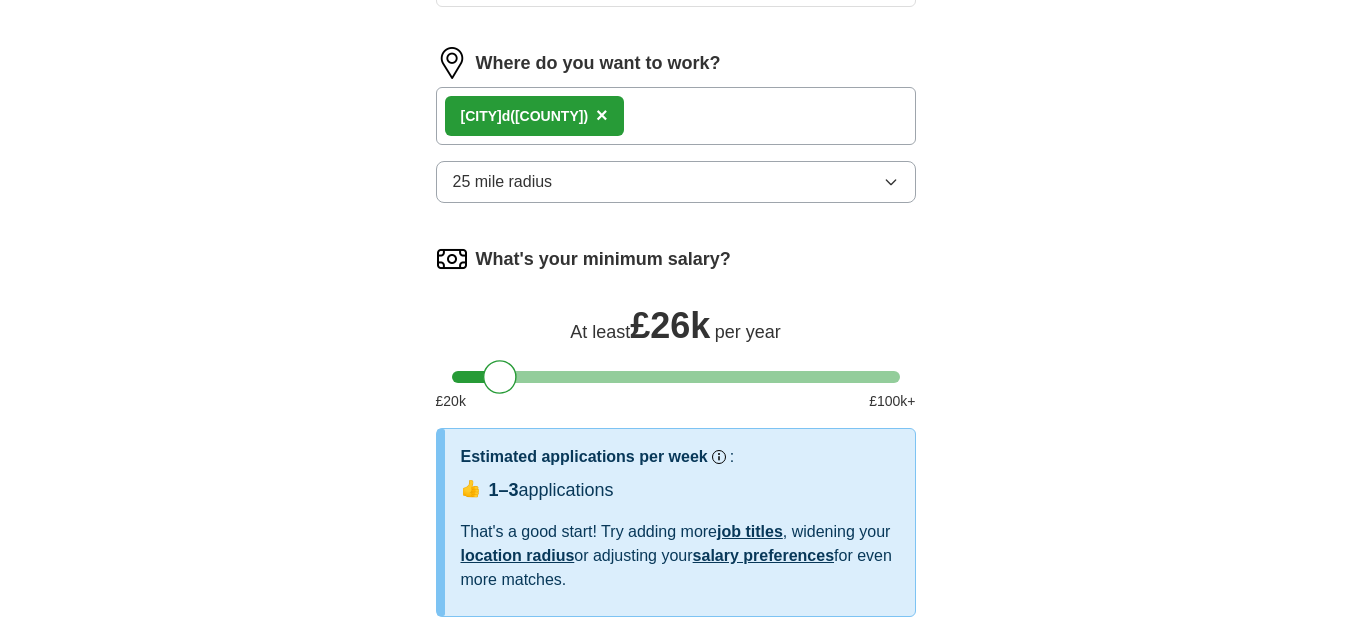 scroll, scrollTop: 1371, scrollLeft: 0, axis: vertical 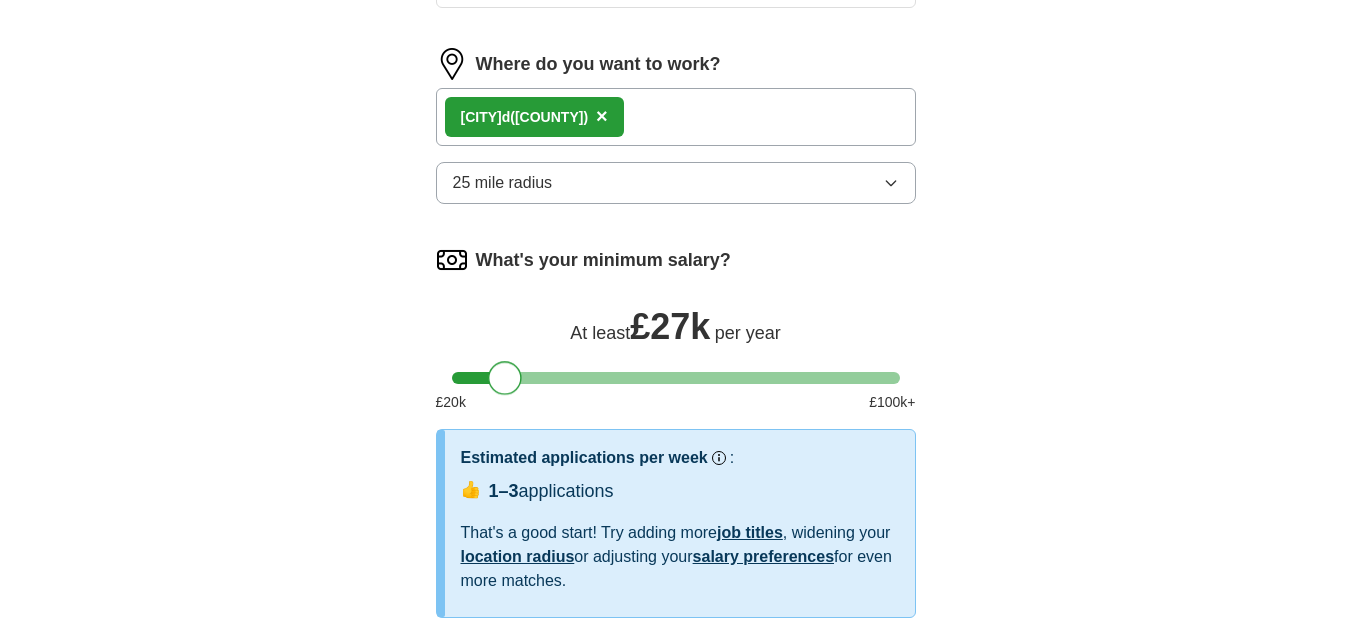 click at bounding box center (505, 378) 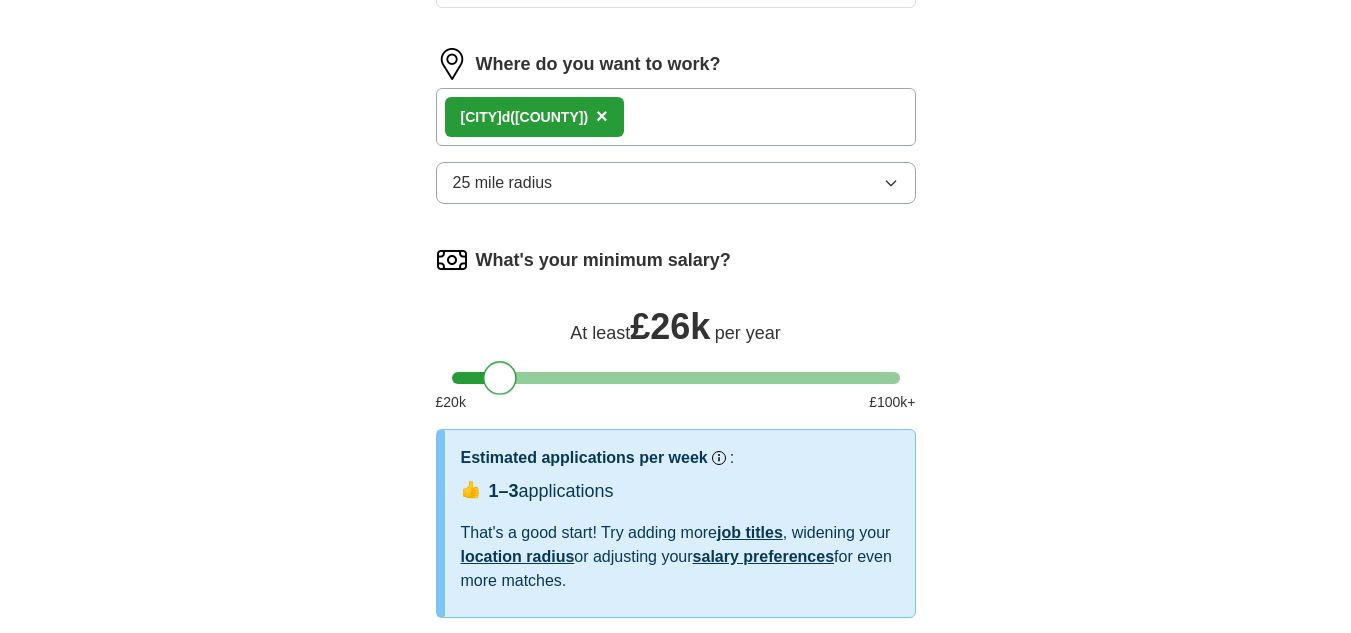 click at bounding box center [500, 378] 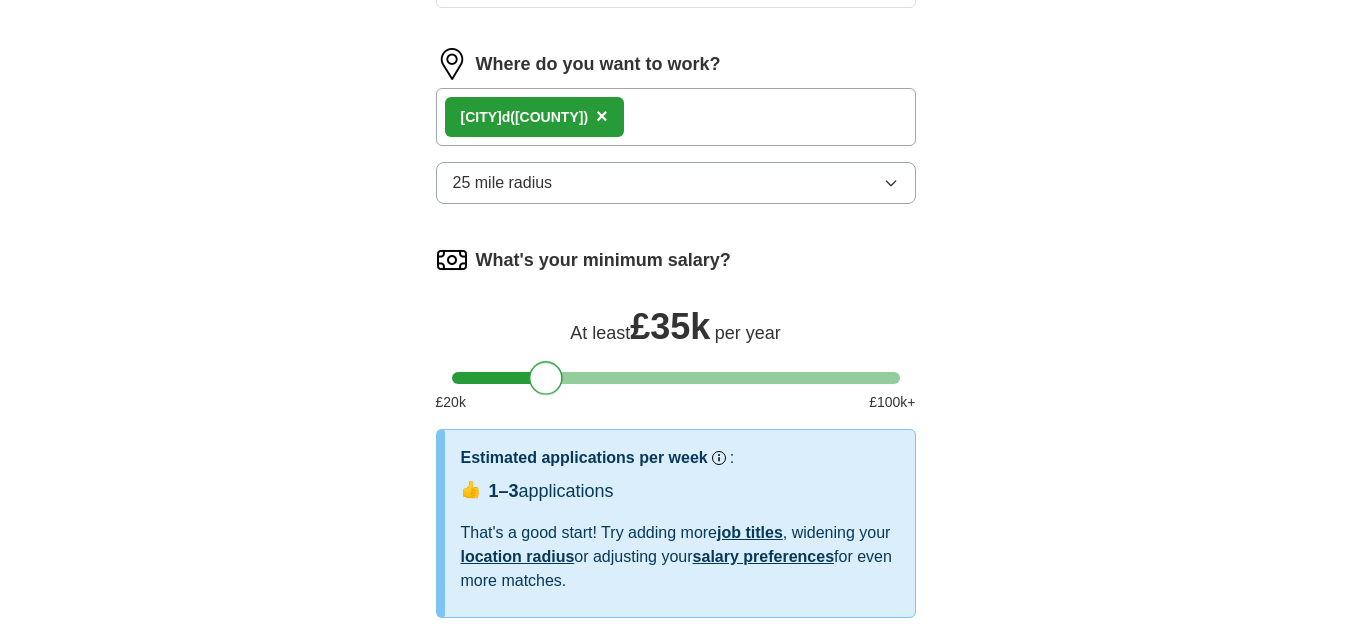 drag, startPoint x: 499, startPoint y: 384, endPoint x: 548, endPoint y: 385, distance: 49.010204 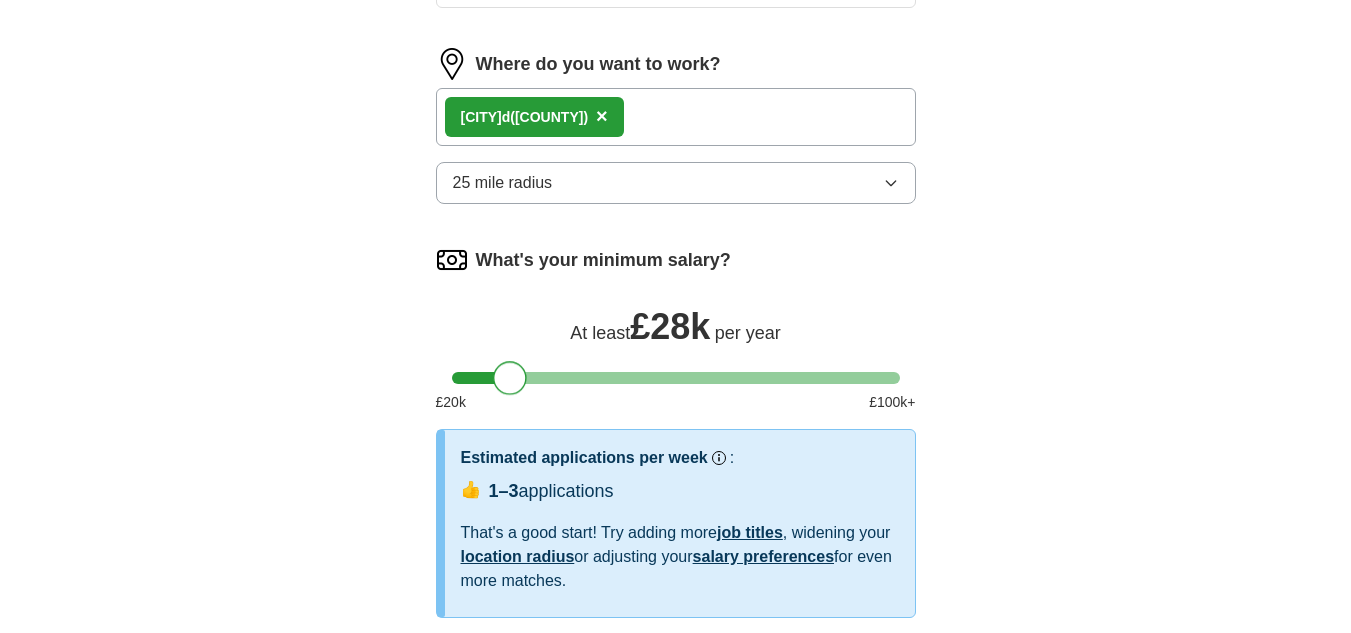 drag, startPoint x: 548, startPoint y: 385, endPoint x: 510, endPoint y: 400, distance: 40.853397 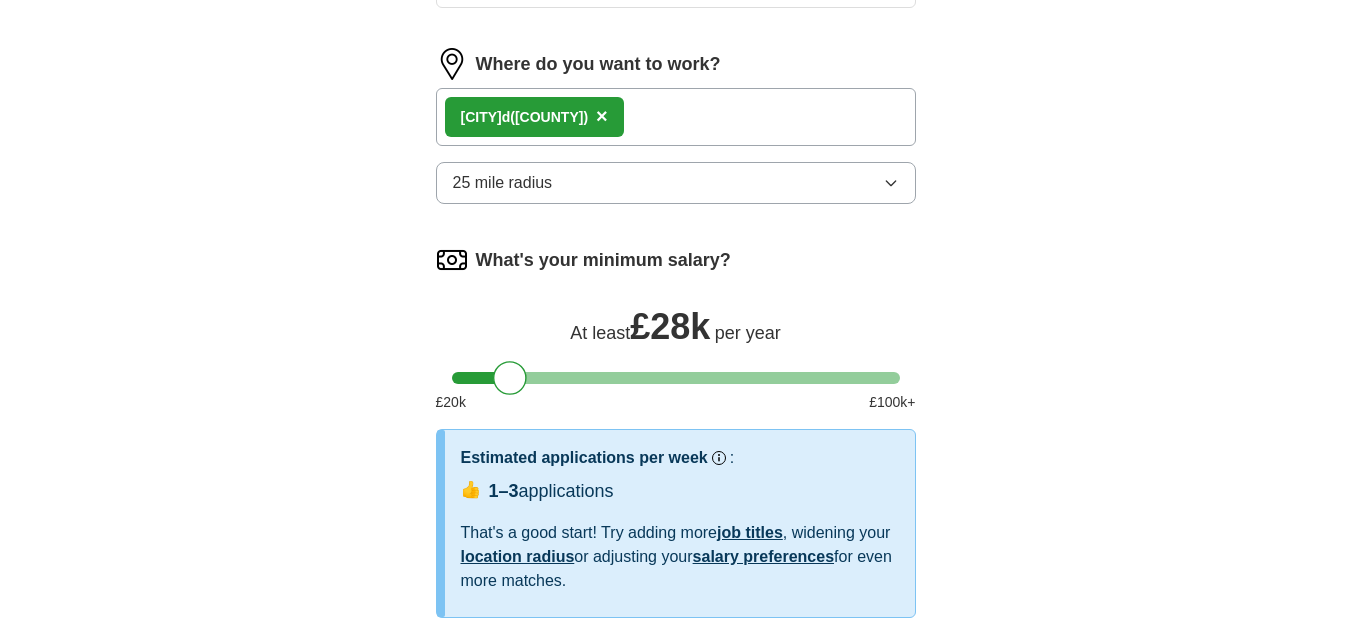 drag, startPoint x: 510, startPoint y: 400, endPoint x: 490, endPoint y: 408, distance: 21.540659 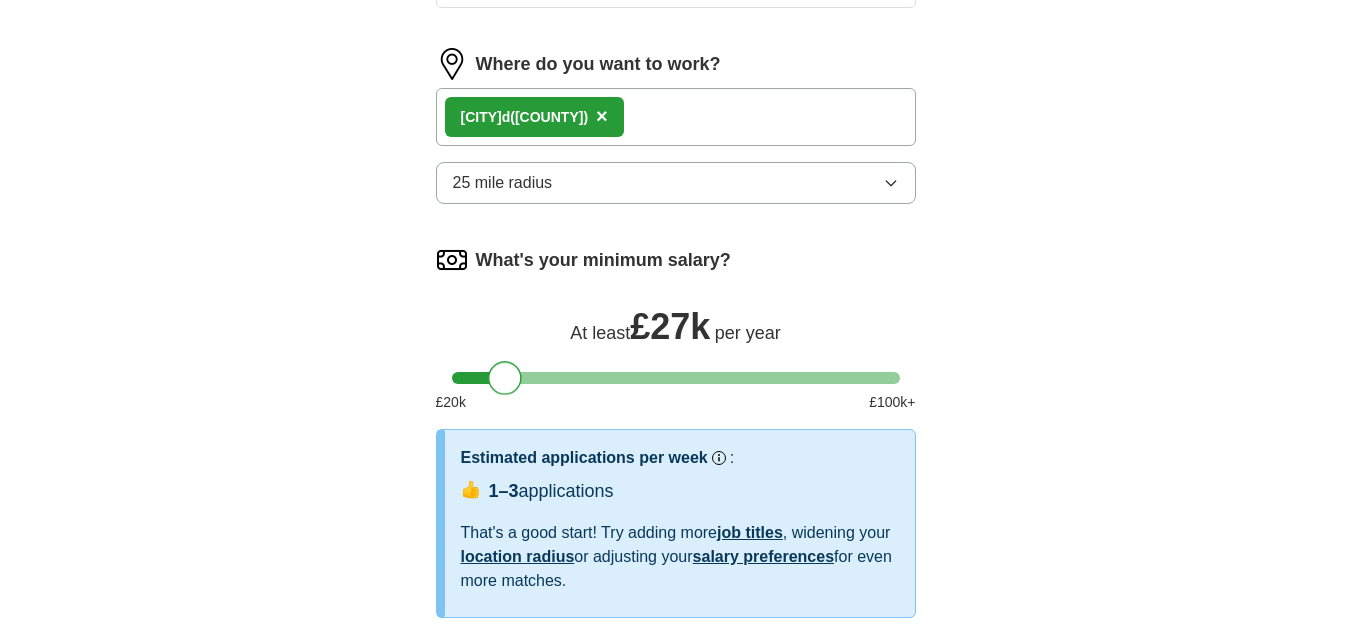 click at bounding box center (505, 378) 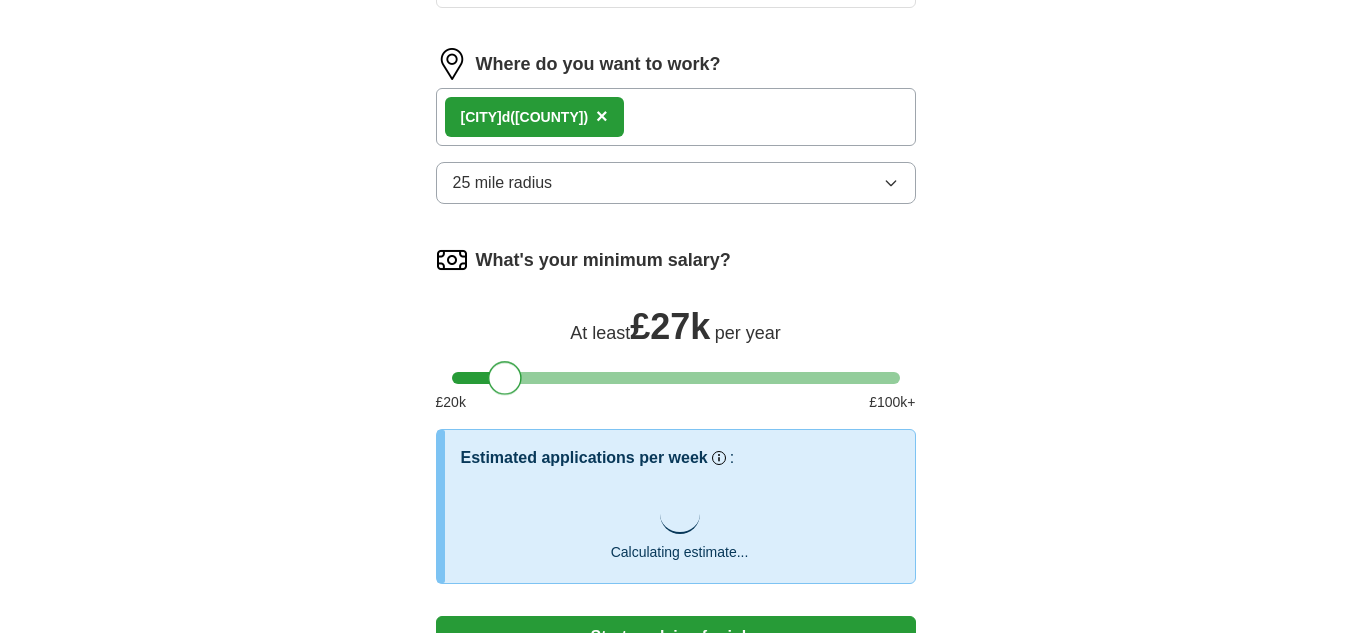 click at bounding box center [505, 378] 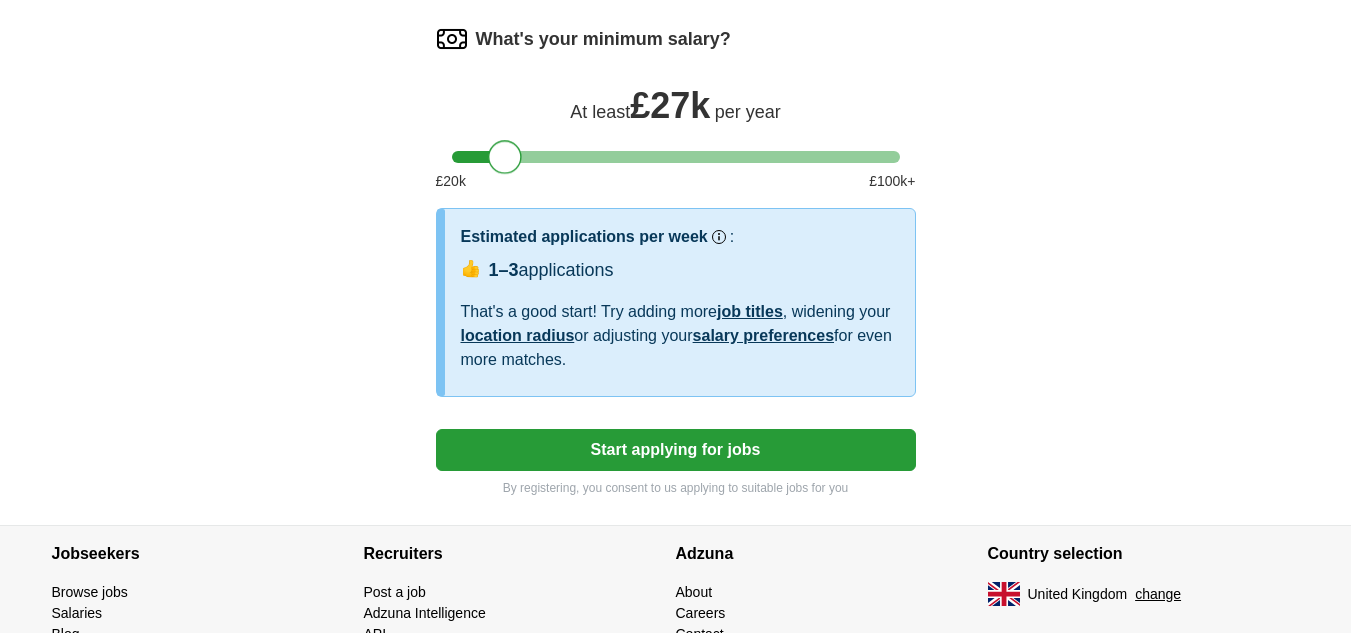 scroll, scrollTop: 1593, scrollLeft: 0, axis: vertical 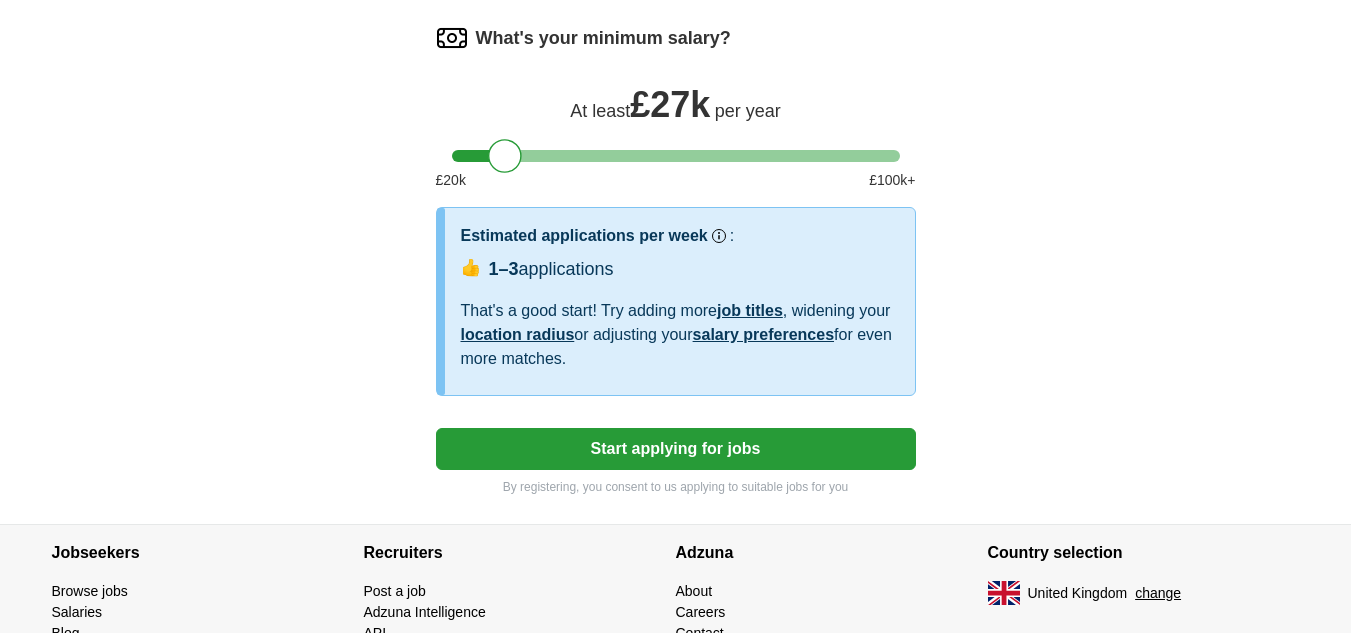 click on "Start applying for jobs" at bounding box center [676, 449] 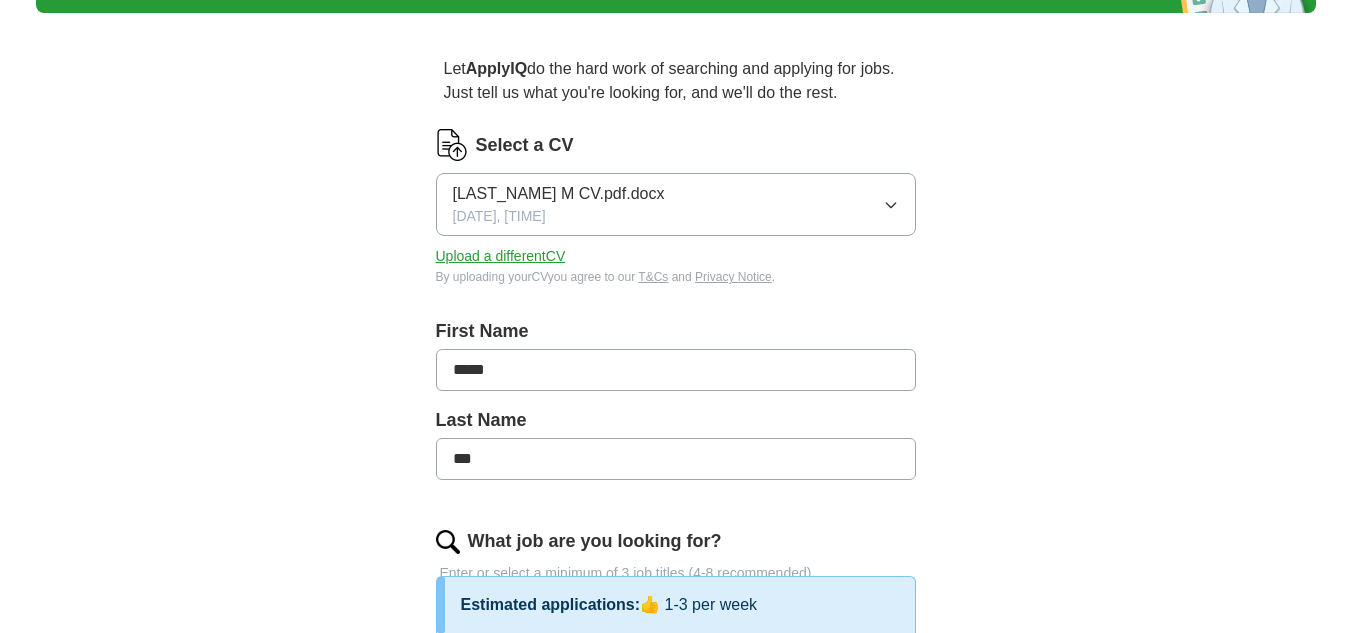 scroll, scrollTop: 0, scrollLeft: 0, axis: both 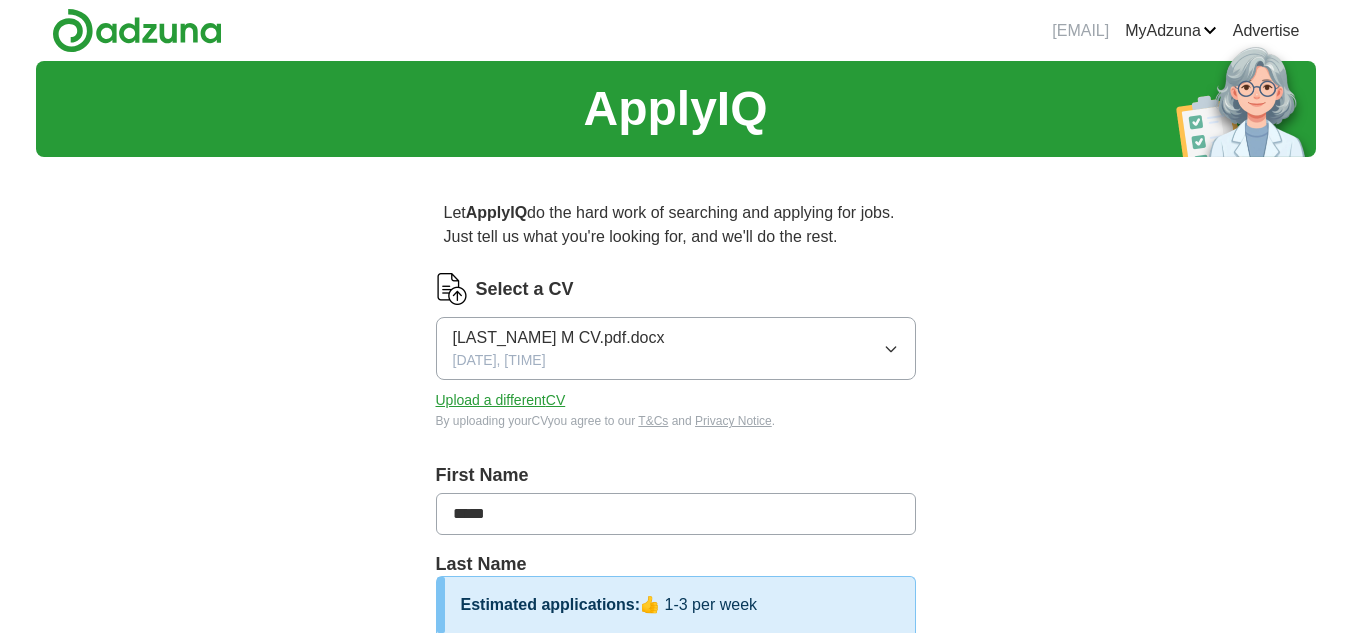 select on "**" 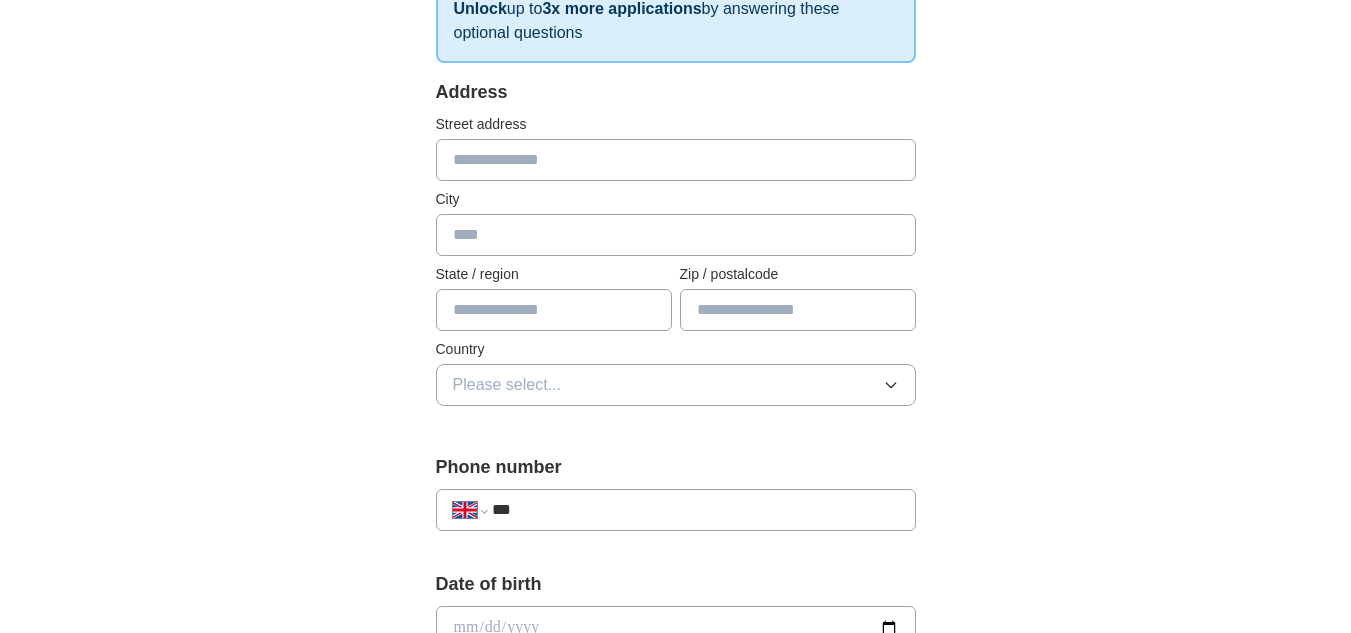 scroll, scrollTop: 363, scrollLeft: 0, axis: vertical 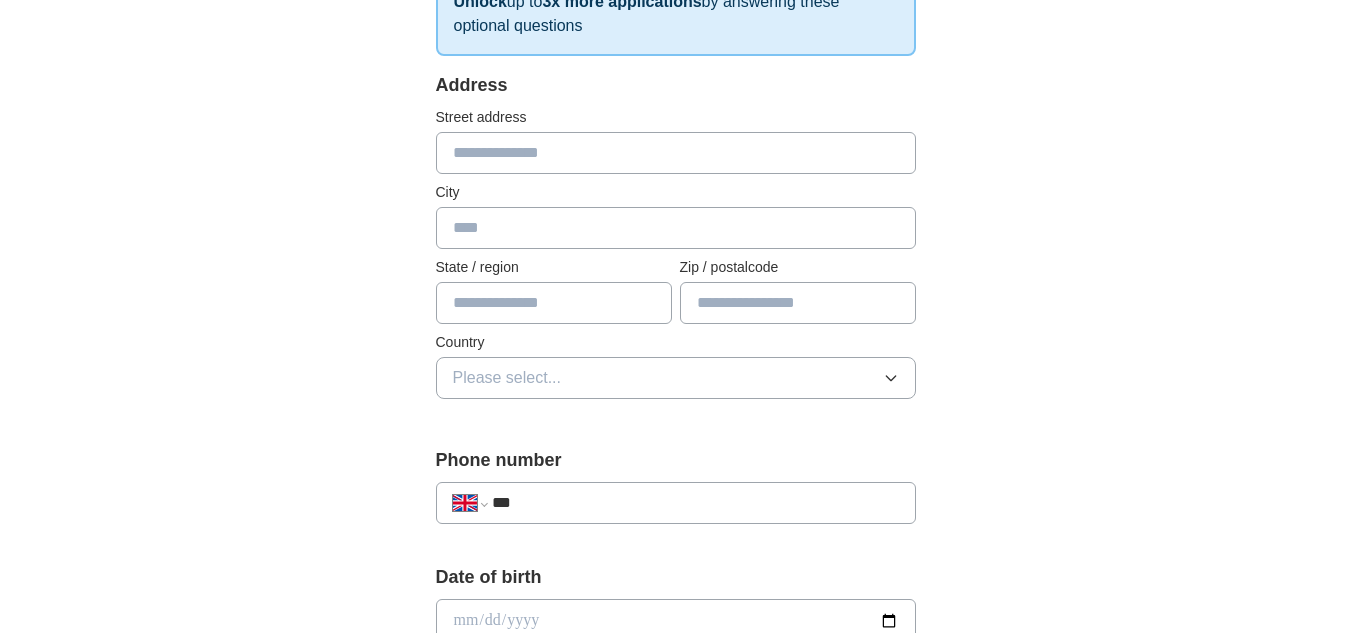 click at bounding box center (676, 153) 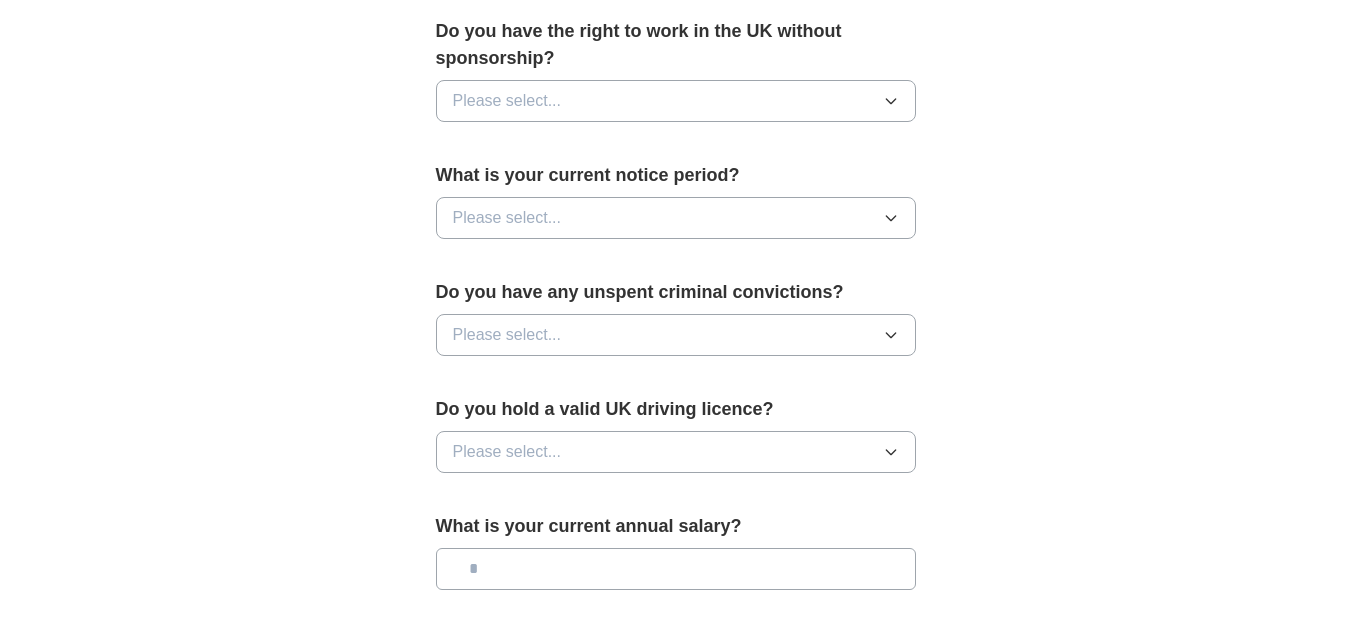 scroll, scrollTop: 1027, scrollLeft: 0, axis: vertical 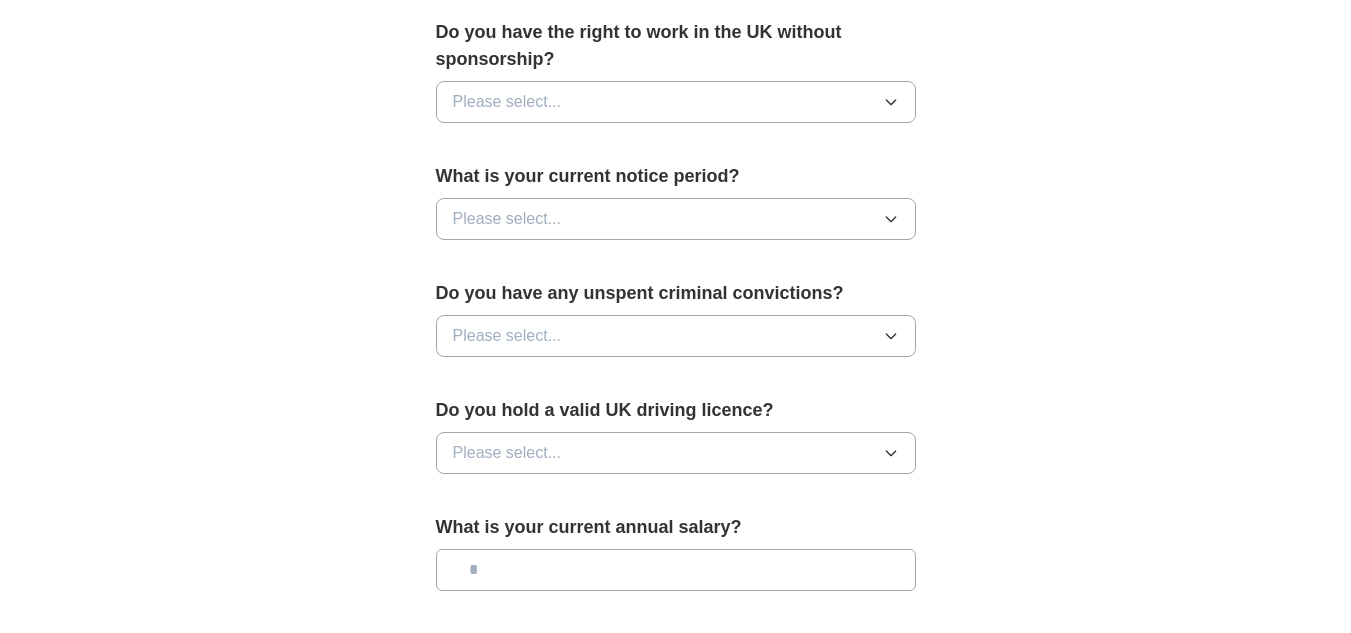click on "Please select..." at bounding box center [676, 219] 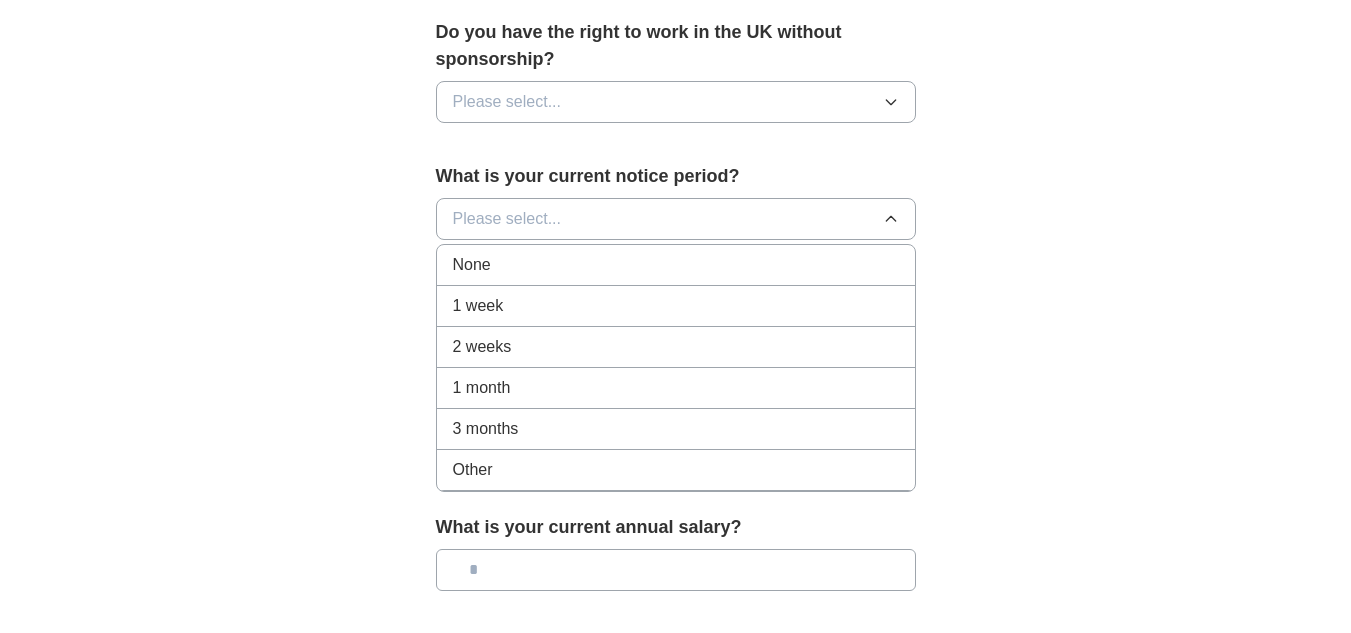 click on "None" at bounding box center [676, 265] 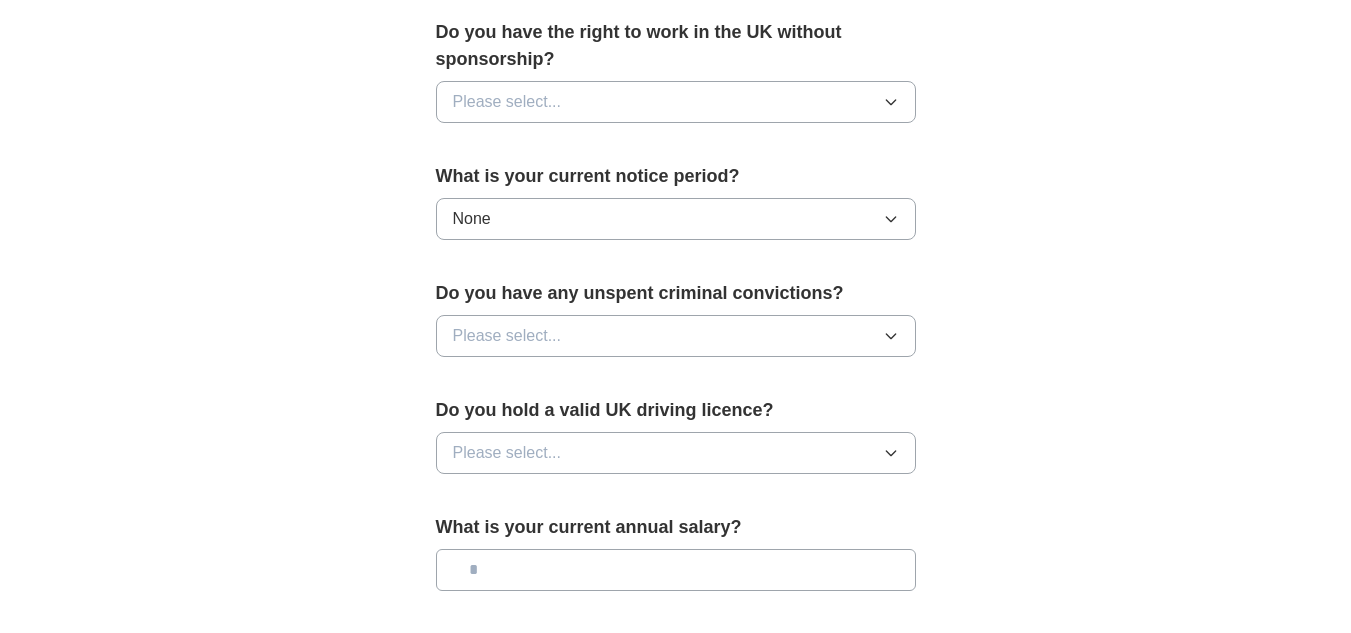 click on "Do you have the right to work in the UK without sponsorship? Please select..." at bounding box center (676, 79) 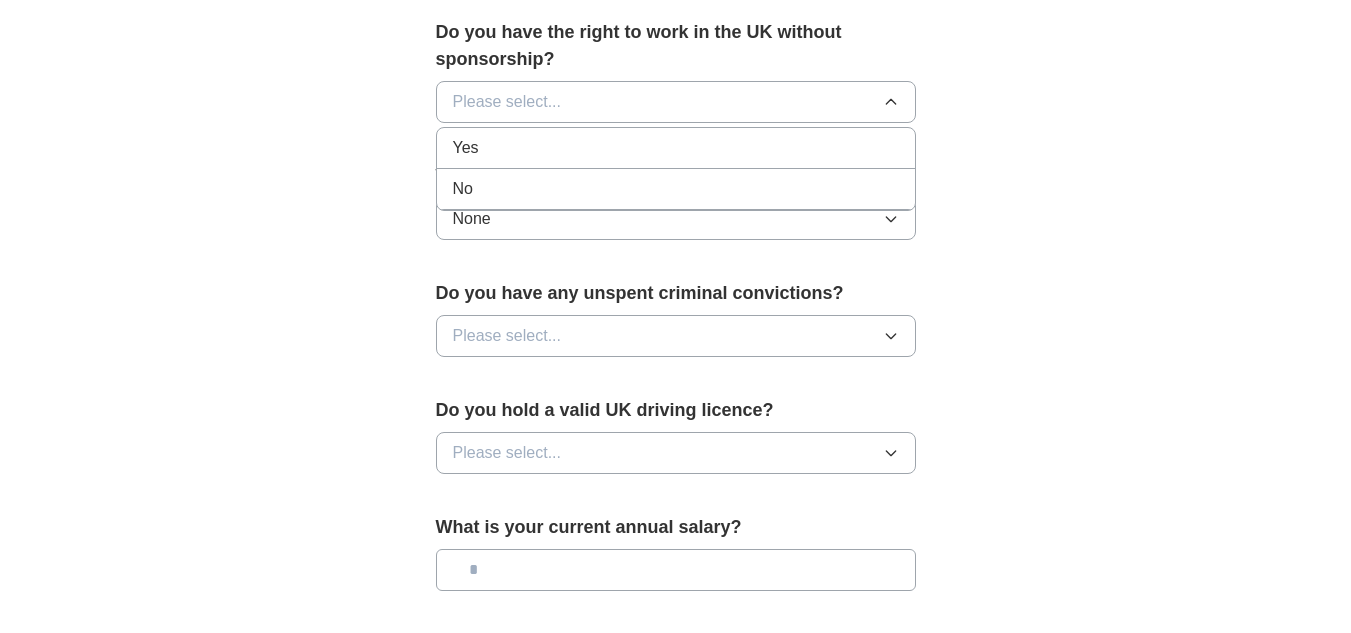 click on "Yes" at bounding box center [676, 148] 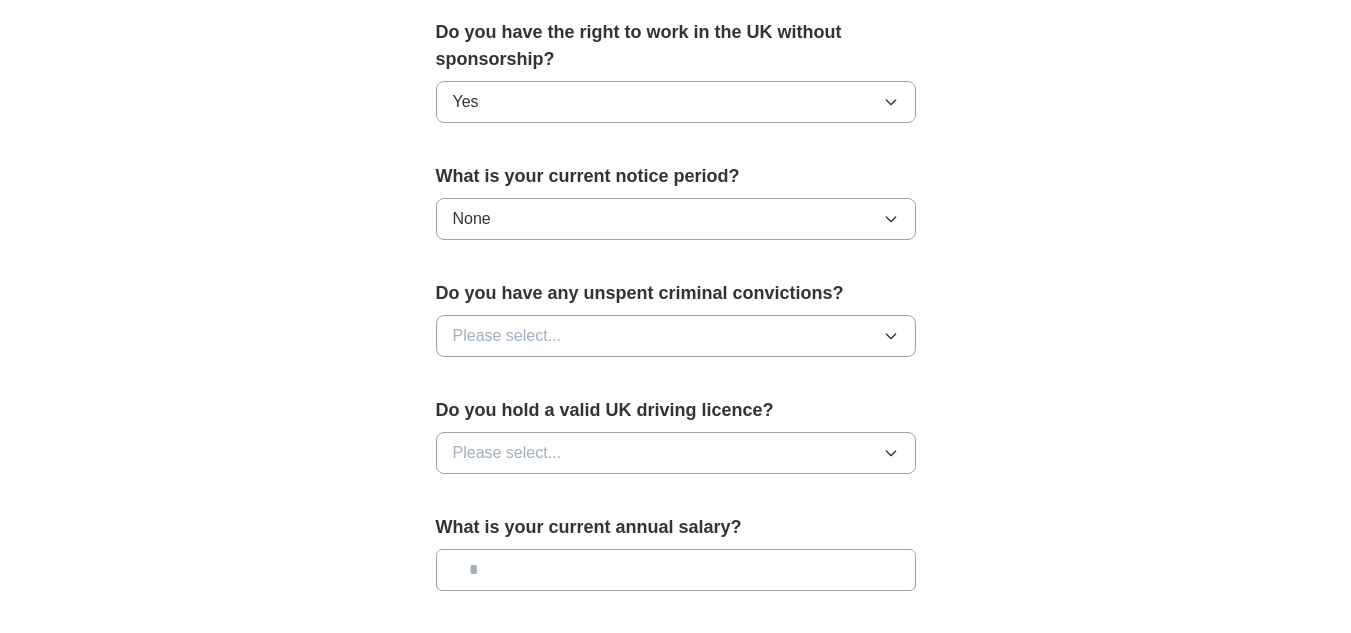 click on "Please select..." at bounding box center [676, 336] 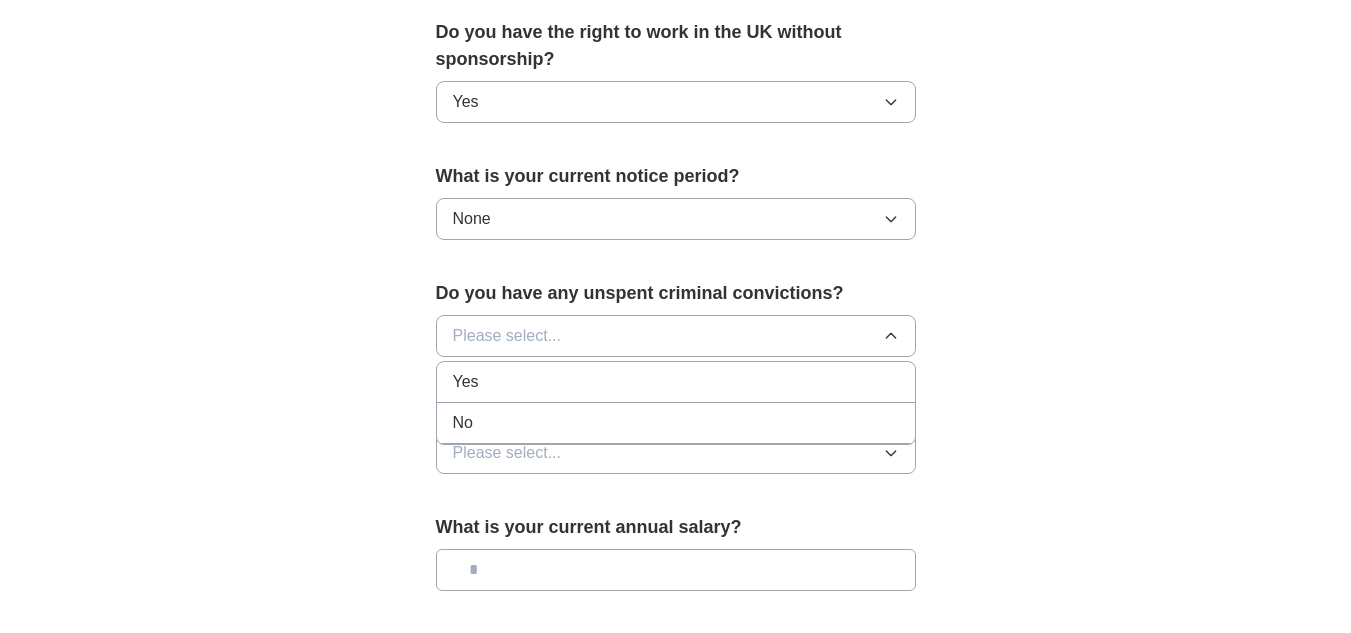 click on "No" at bounding box center (676, 423) 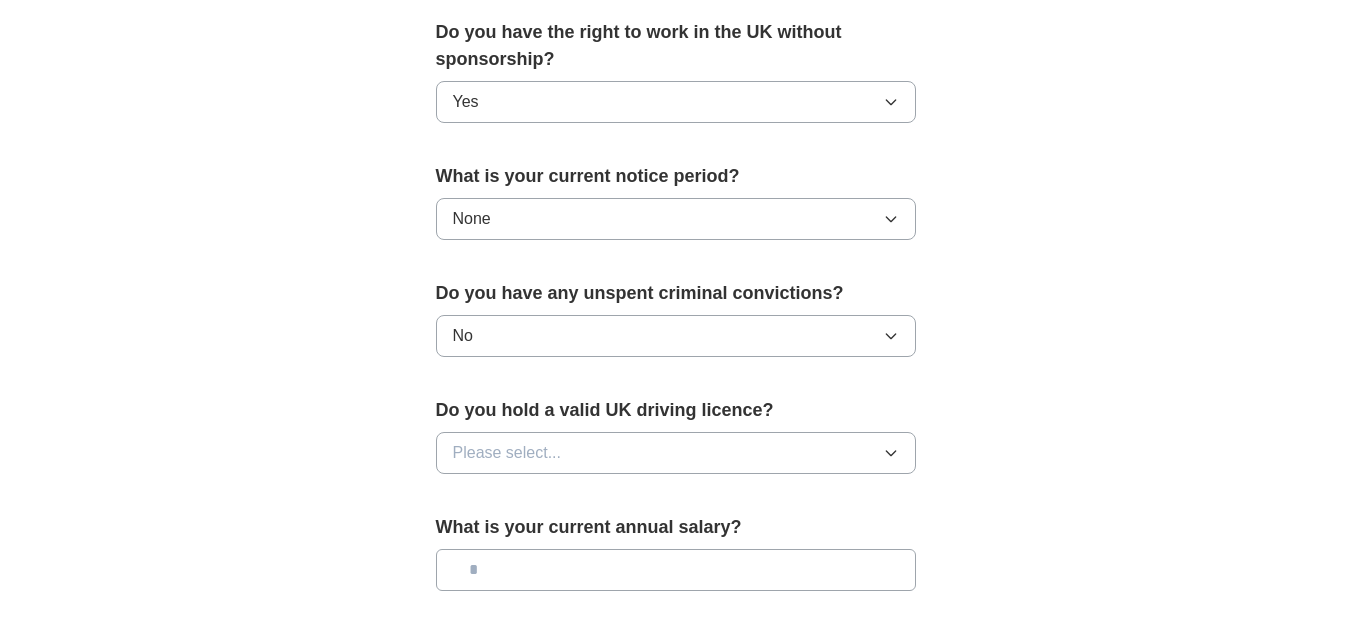 click on "Please select..." at bounding box center [676, 453] 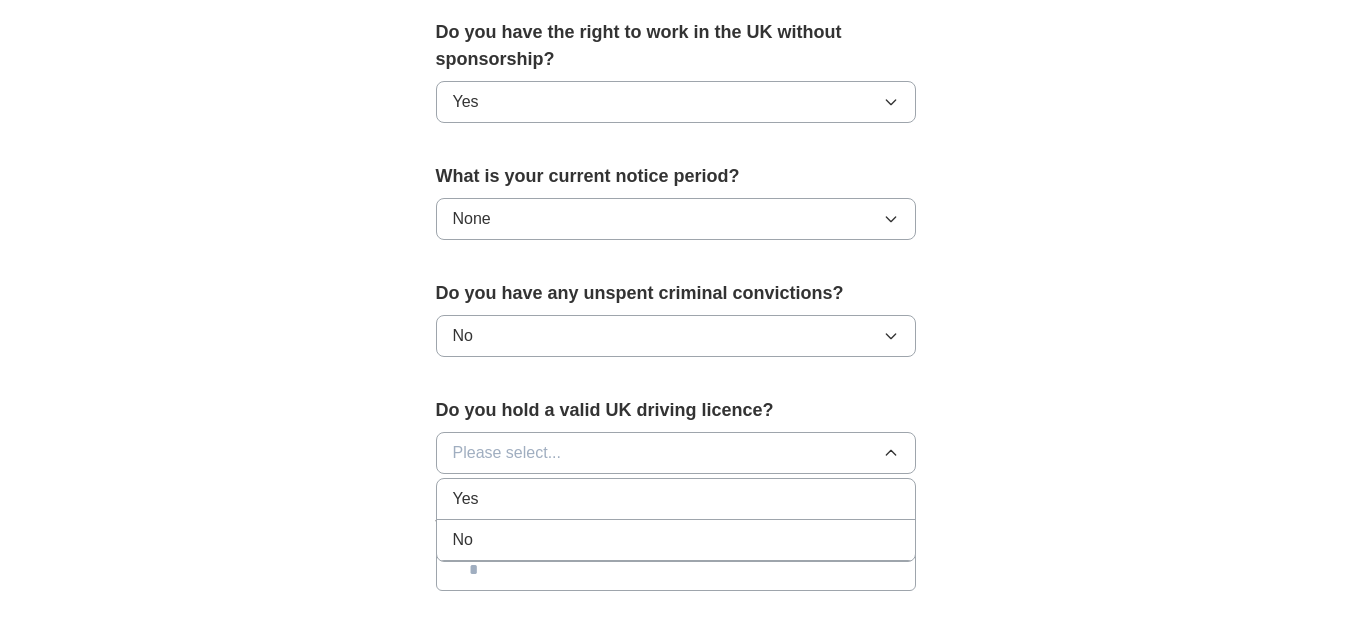 click on "Please select..." at bounding box center (676, 453) 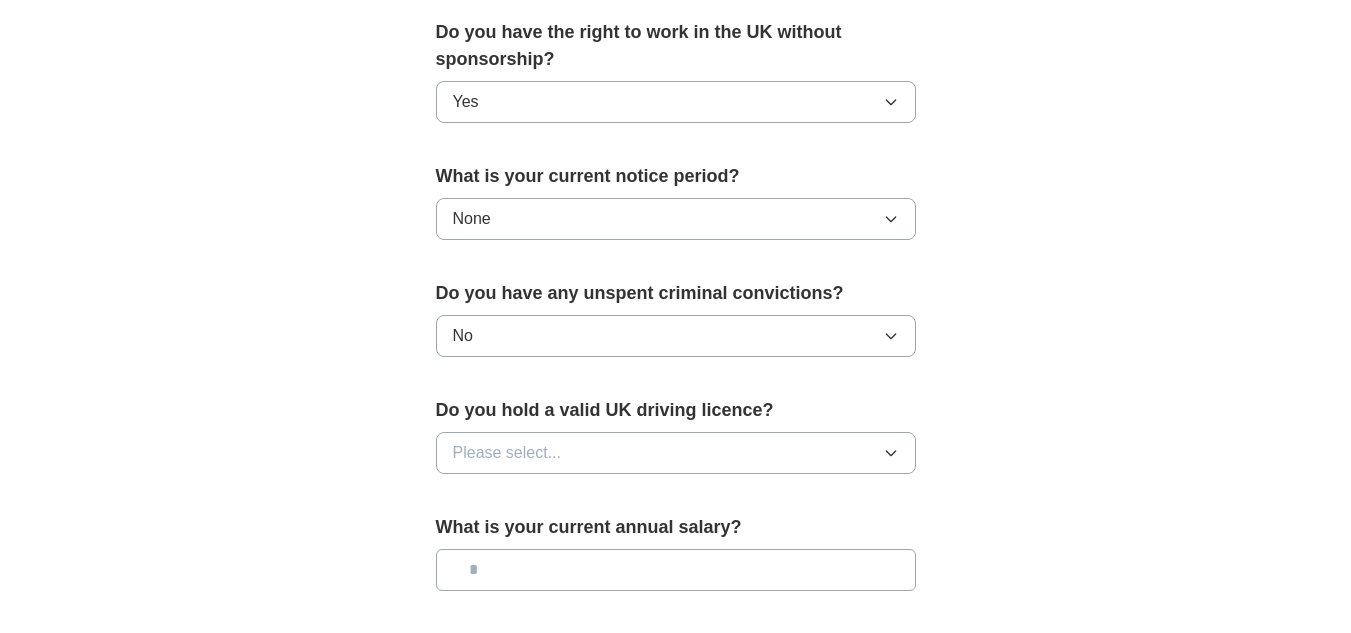 click on "Please select..." at bounding box center [676, 453] 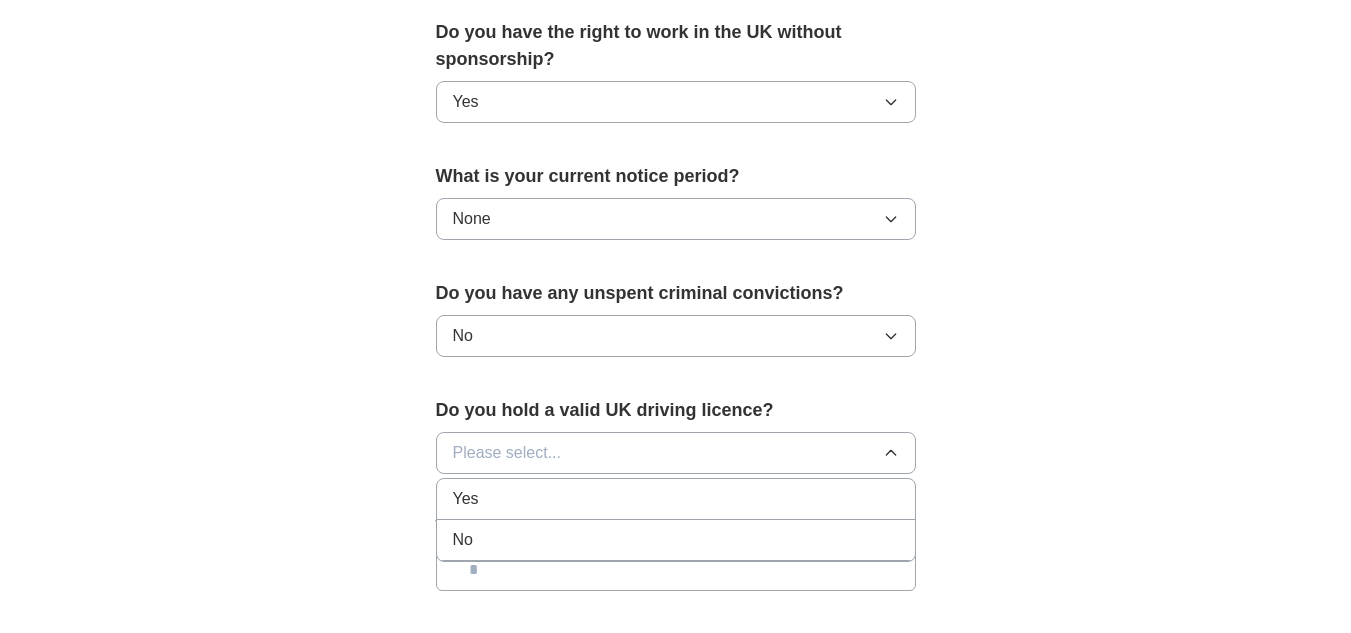 click on "No" at bounding box center (676, 540) 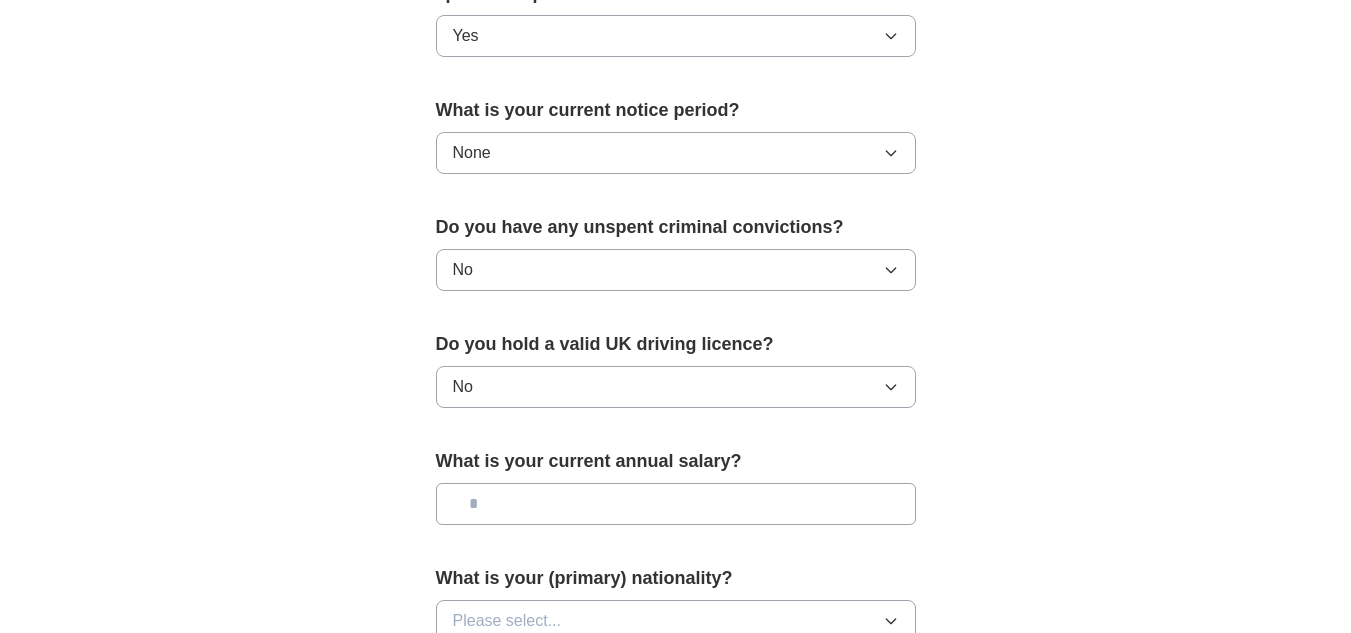 scroll, scrollTop: 1096, scrollLeft: 0, axis: vertical 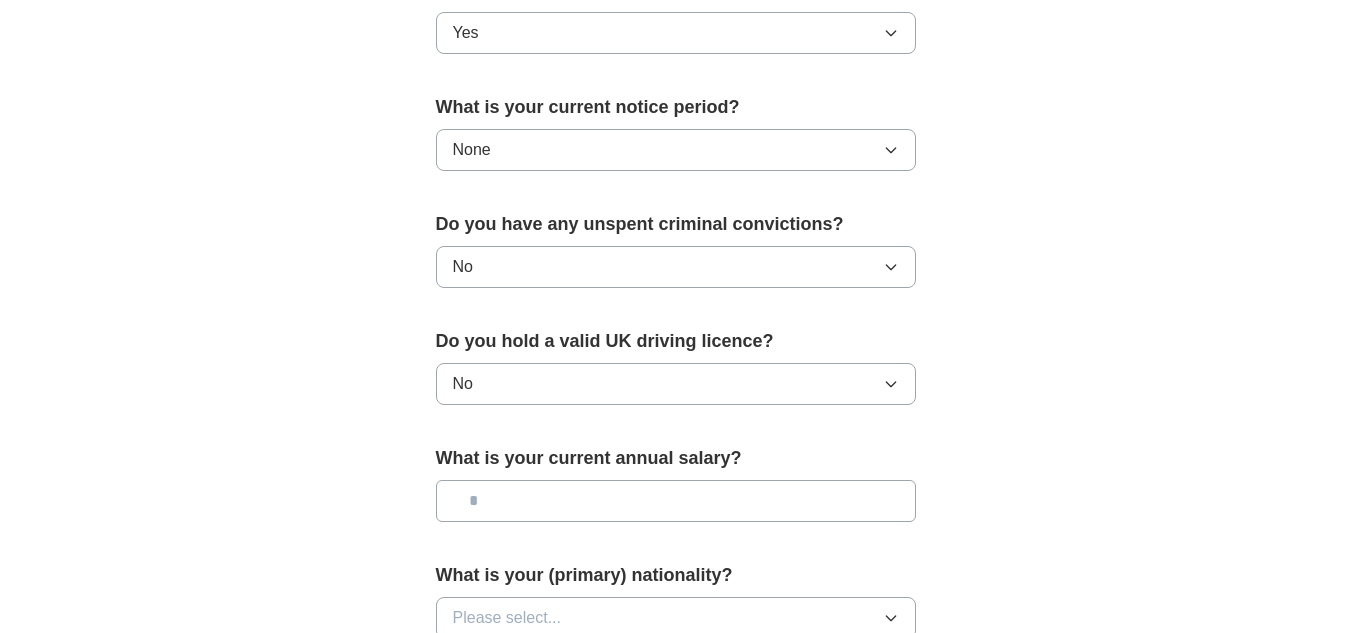 click at bounding box center (676, 501) 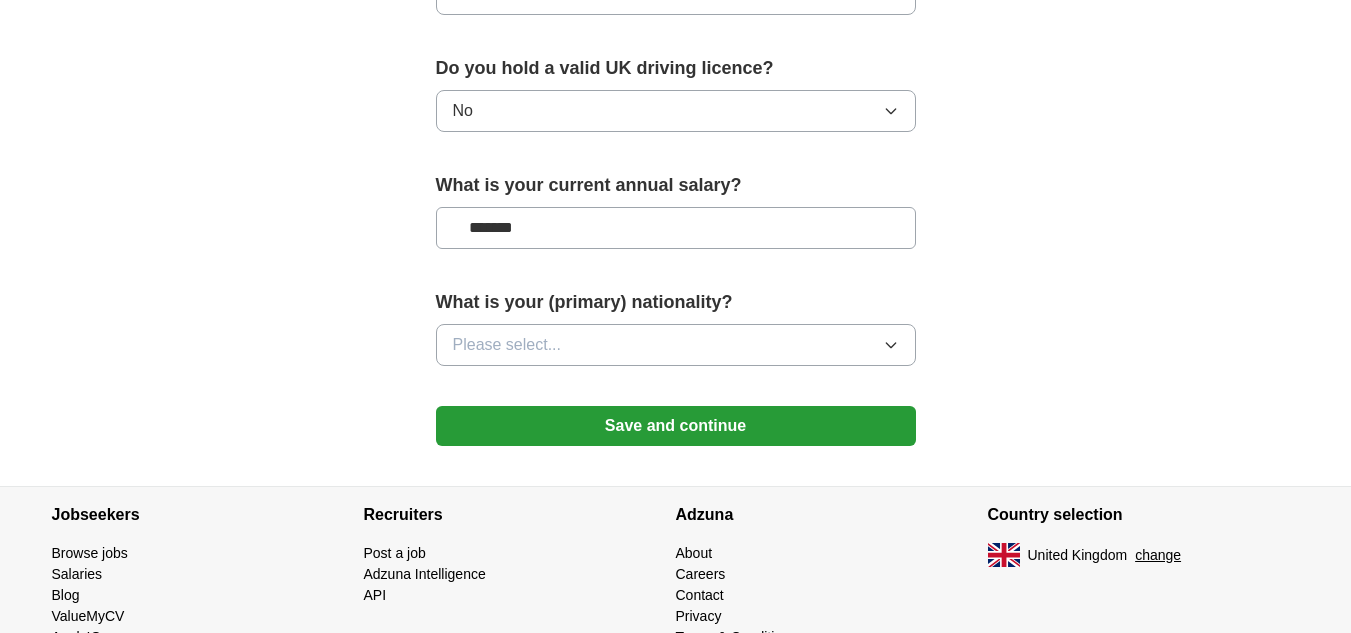scroll, scrollTop: 1370, scrollLeft: 0, axis: vertical 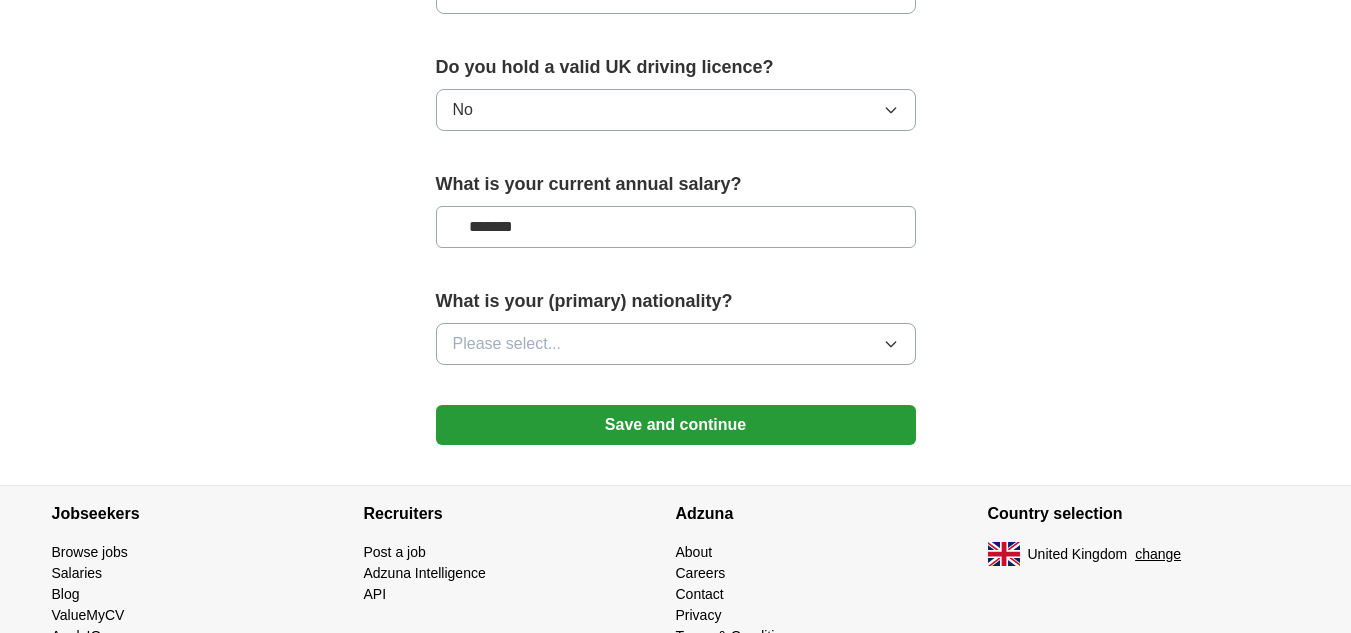 type on "*******" 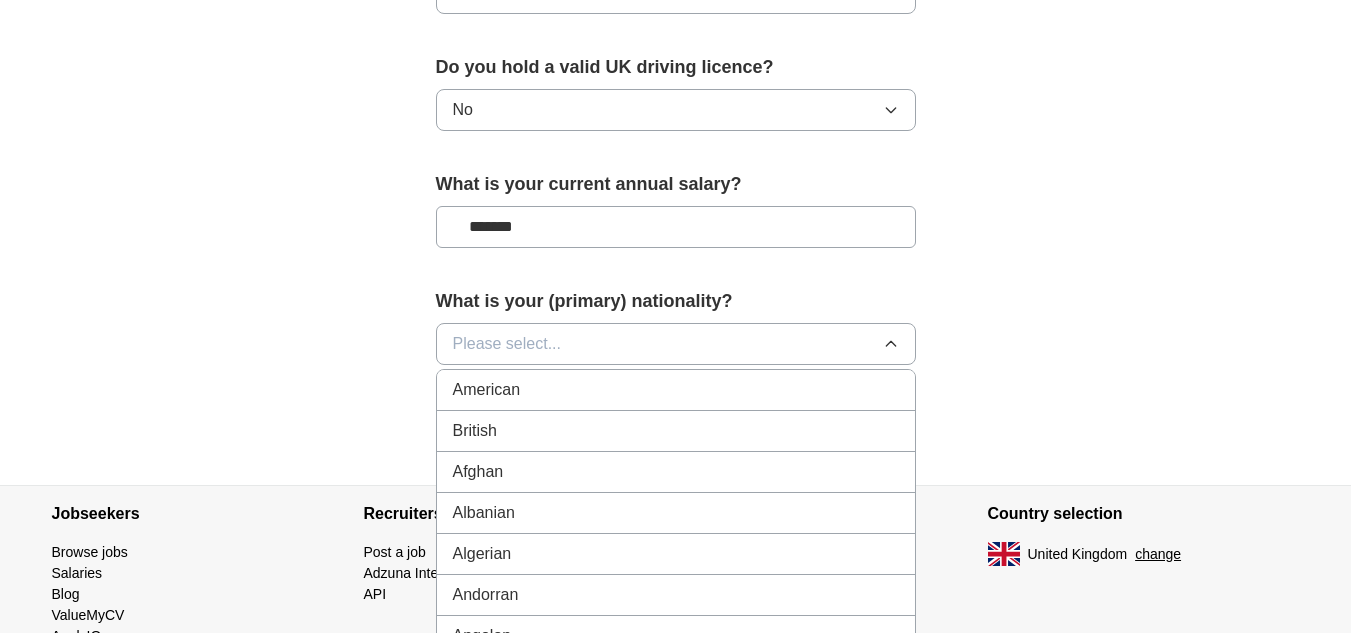 type 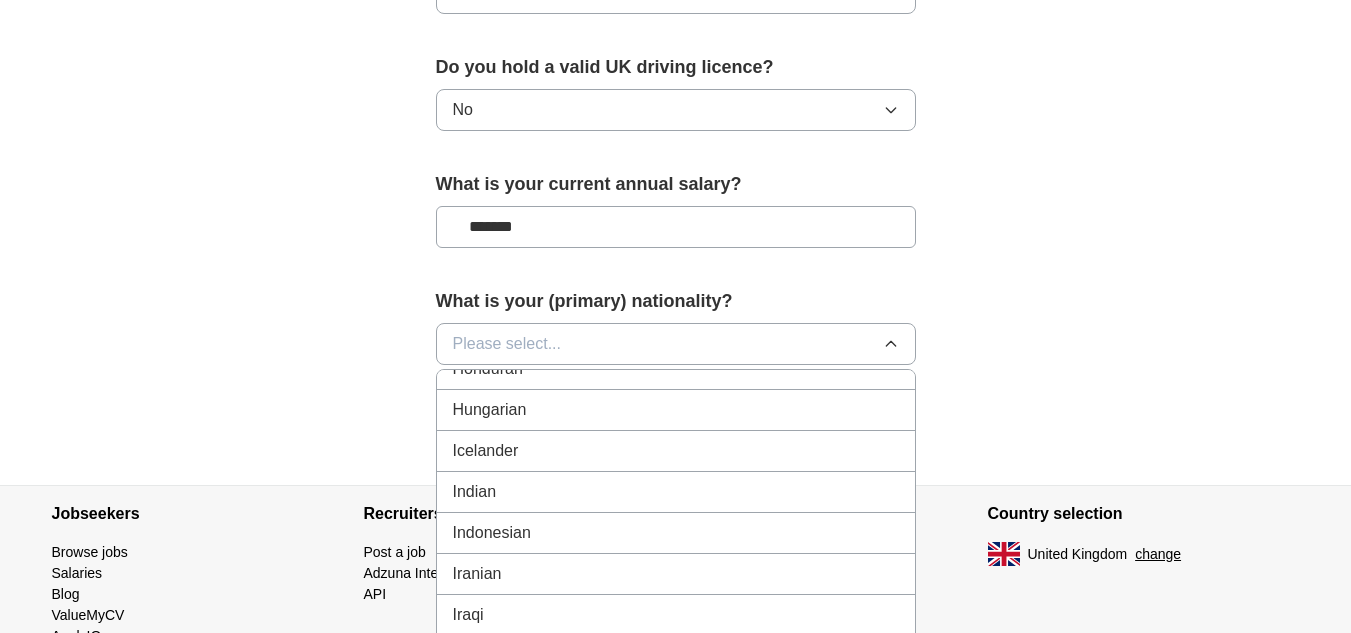 scroll, scrollTop: 3168, scrollLeft: 0, axis: vertical 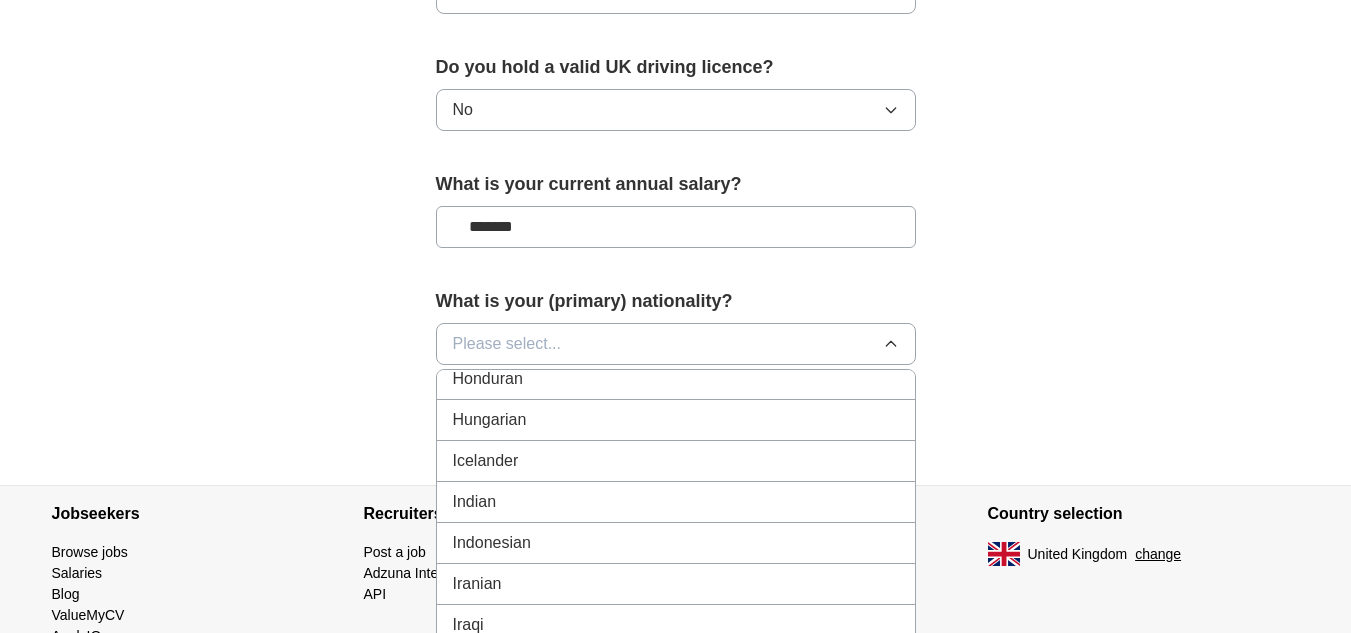 click on "Indian" at bounding box center (676, 502) 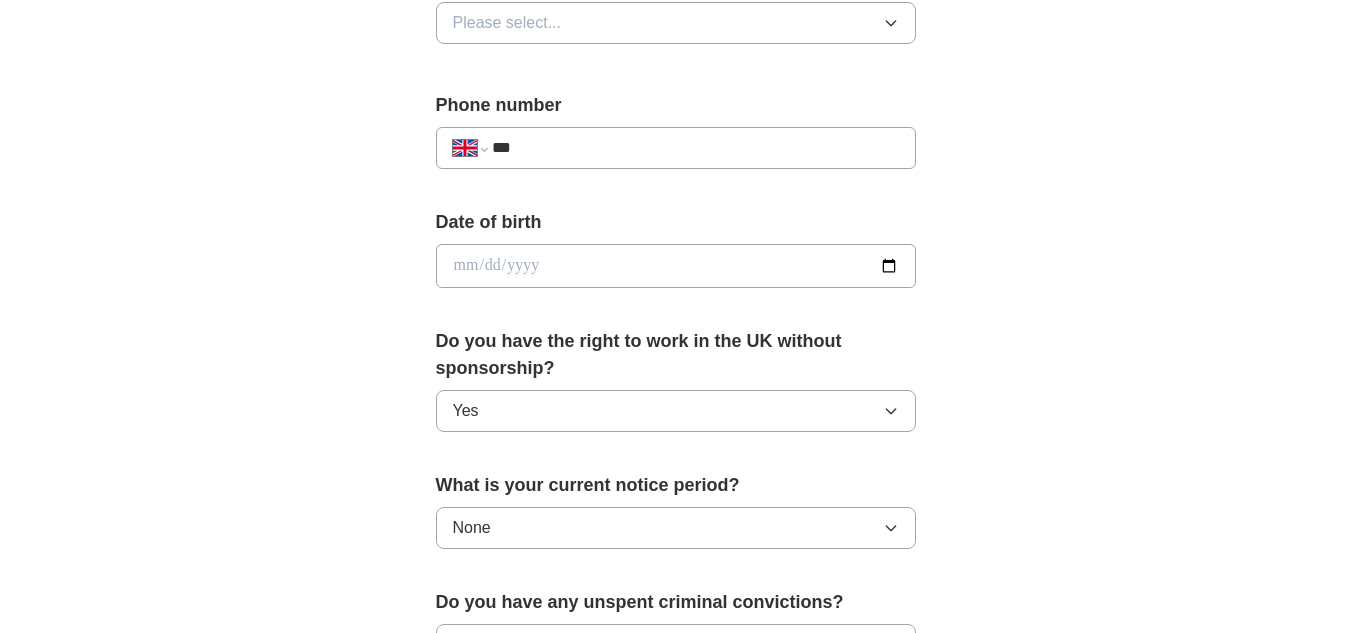 scroll, scrollTop: 717, scrollLeft: 0, axis: vertical 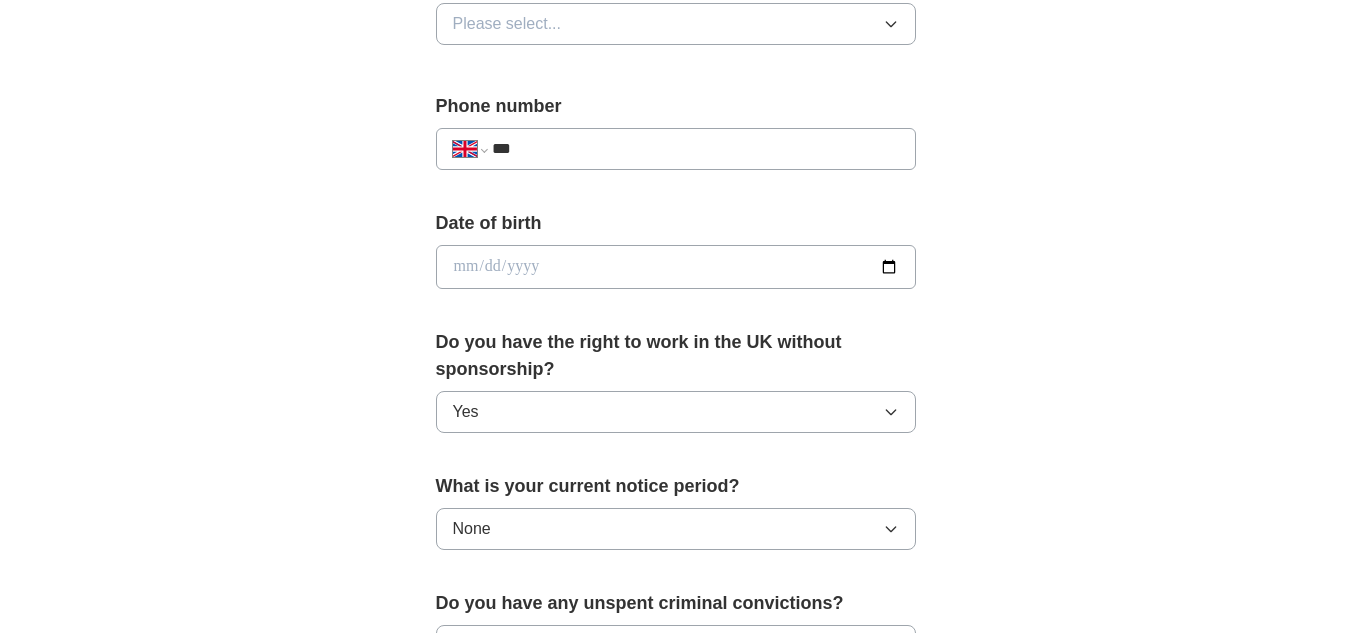 click at bounding box center (676, 267) 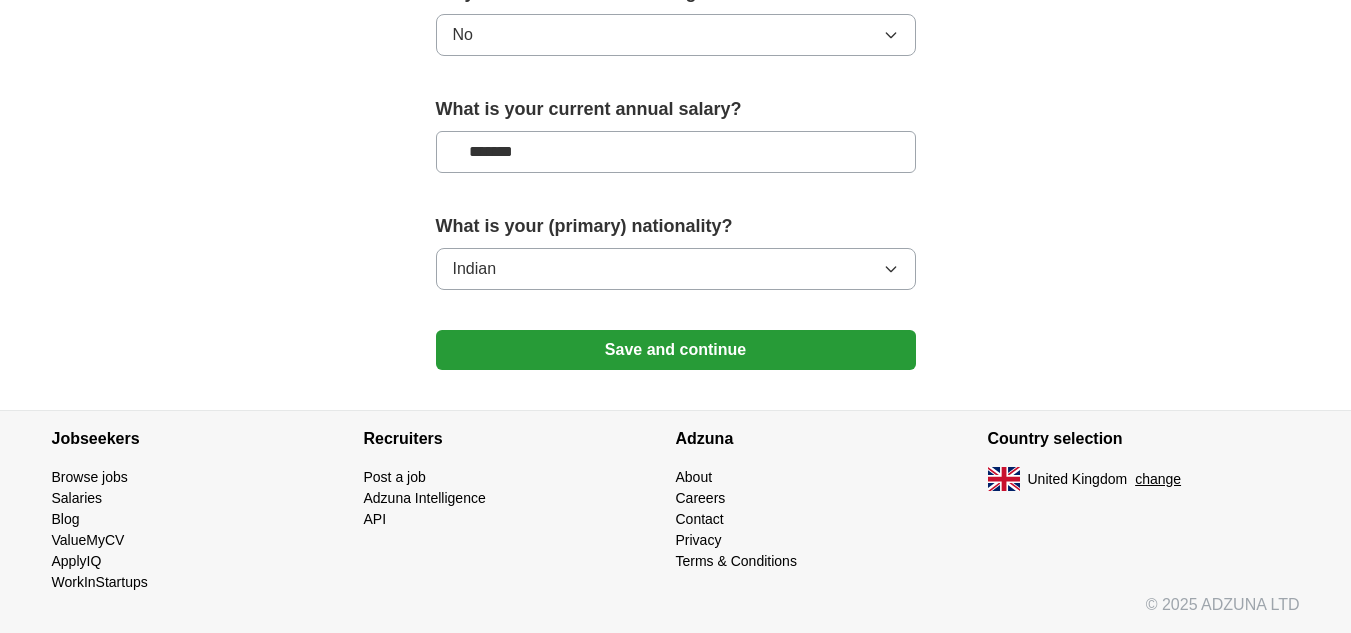 scroll, scrollTop: 1444, scrollLeft: 0, axis: vertical 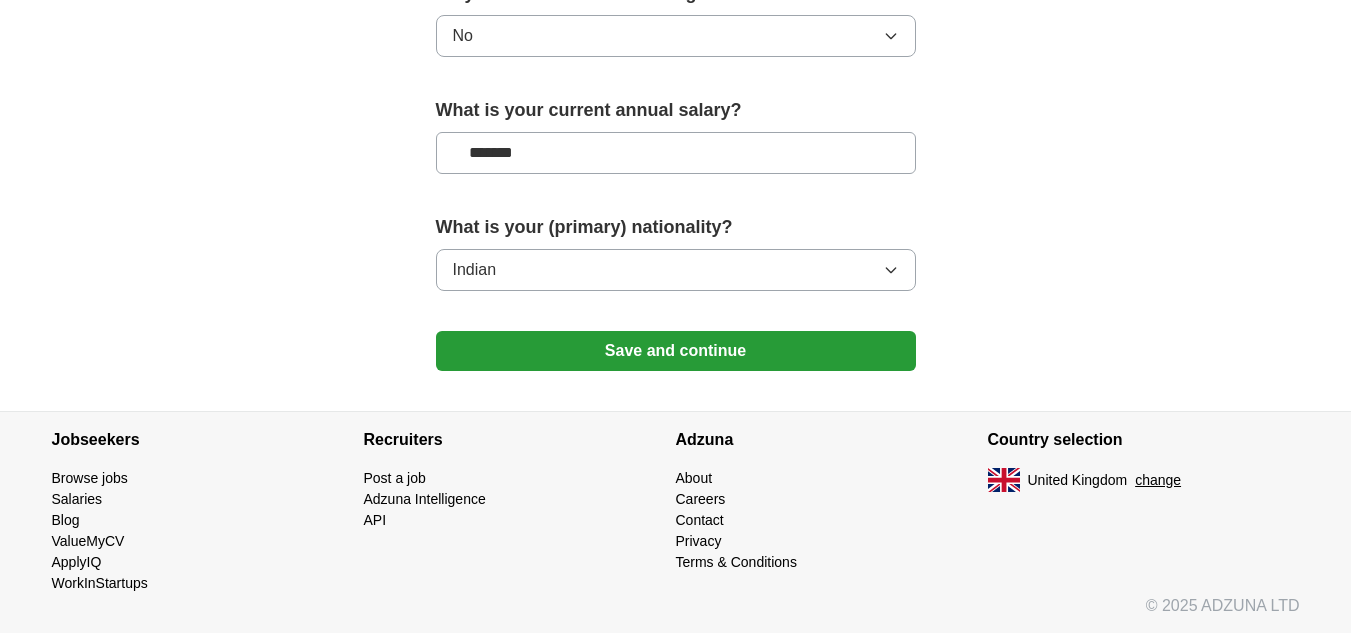 click on "Save and continue" at bounding box center [676, 351] 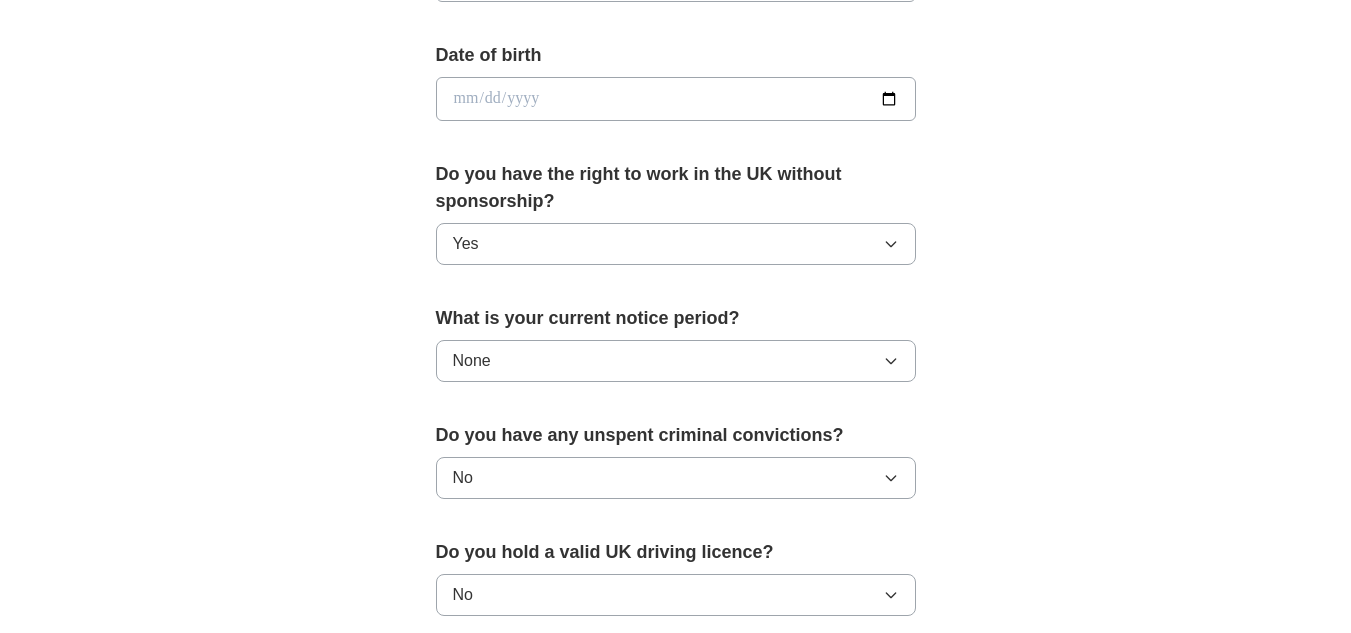 scroll, scrollTop: 871, scrollLeft: 0, axis: vertical 